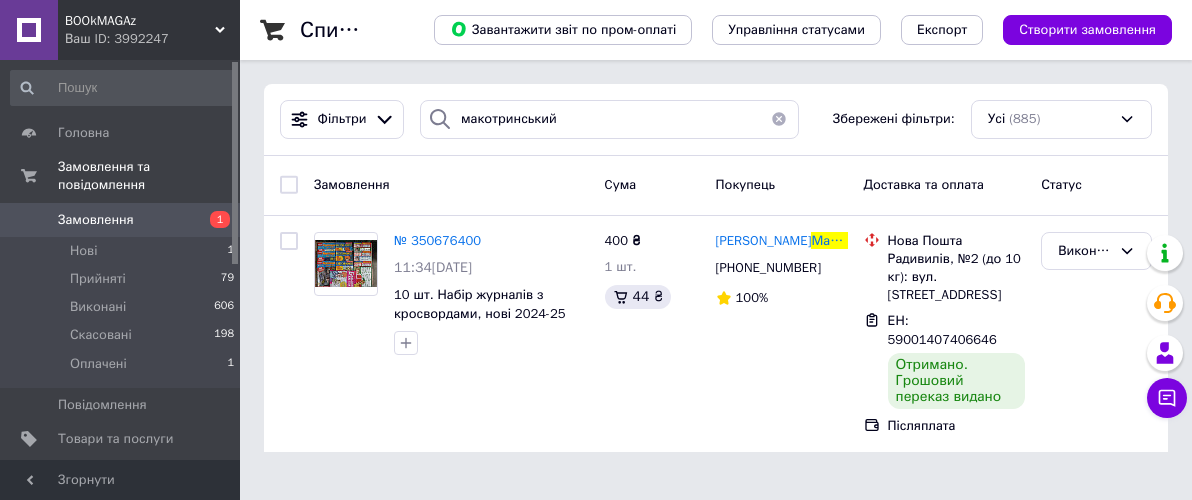 scroll, scrollTop: 0, scrollLeft: 0, axis: both 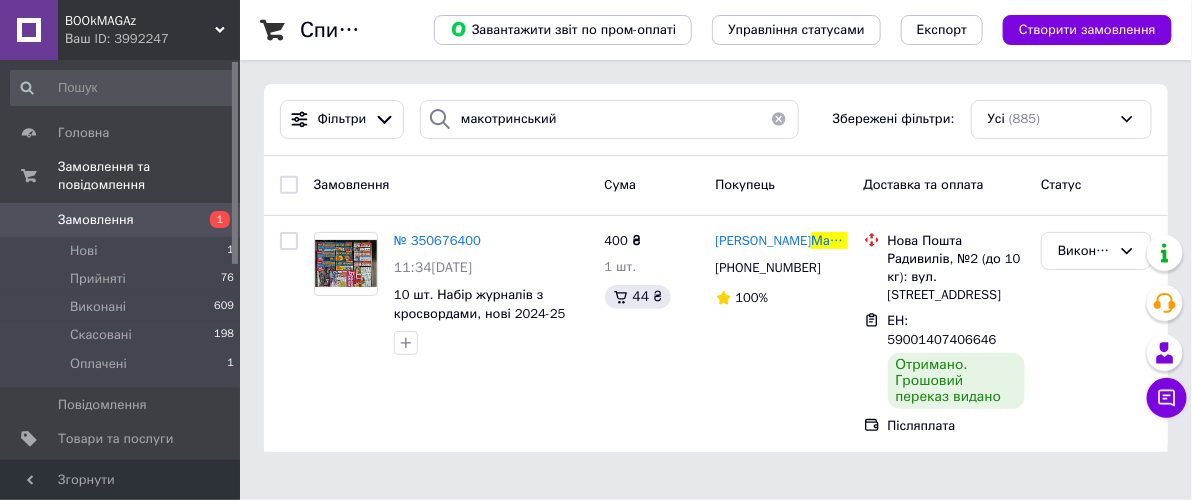 click at bounding box center (779, 119) 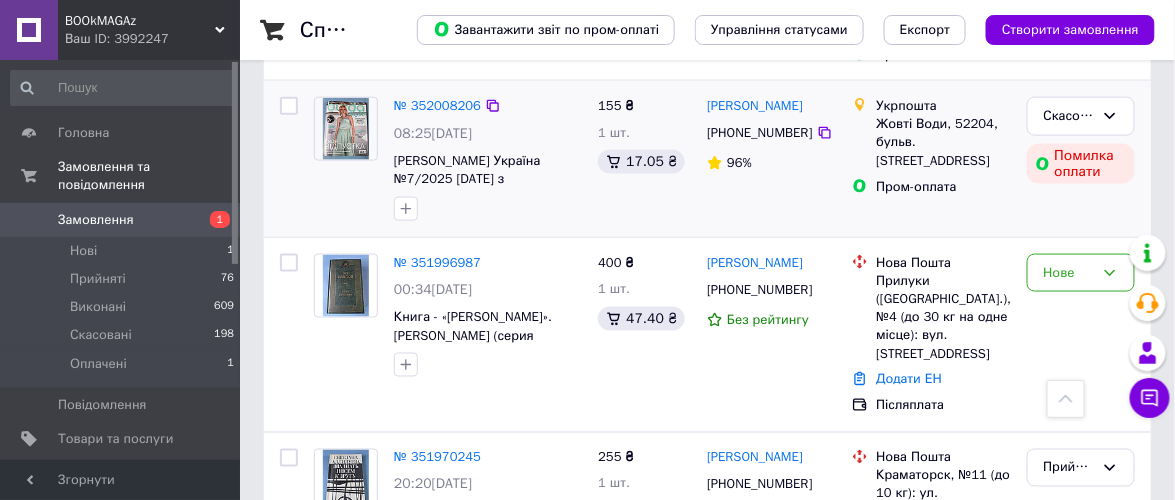 scroll, scrollTop: 666, scrollLeft: 0, axis: vertical 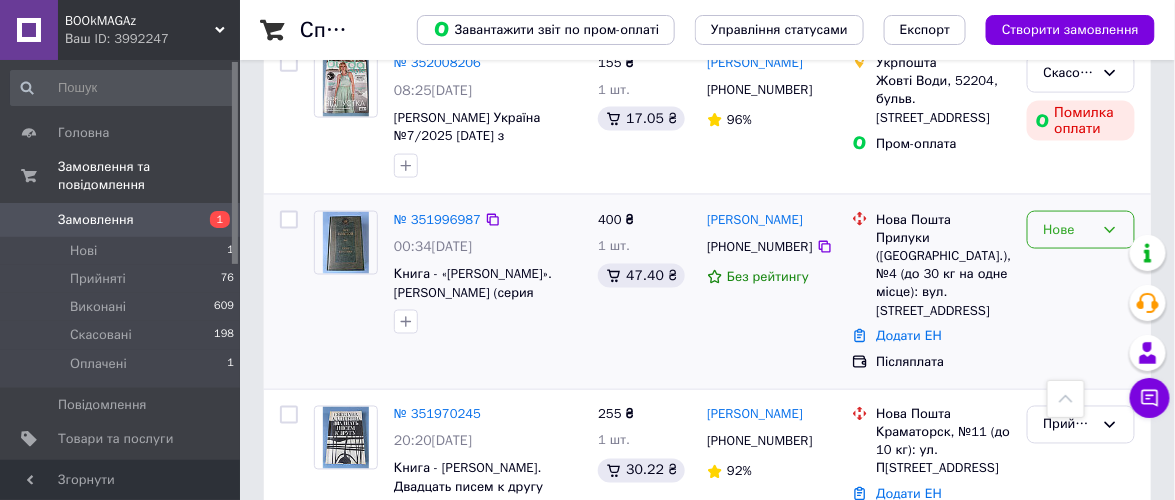 click 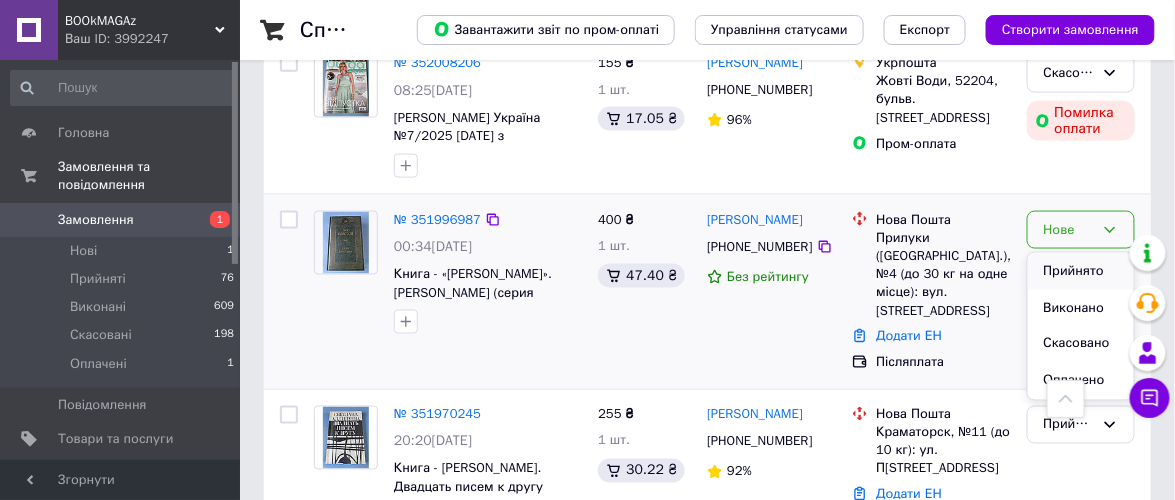 click on "Прийнято" at bounding box center [1081, 271] 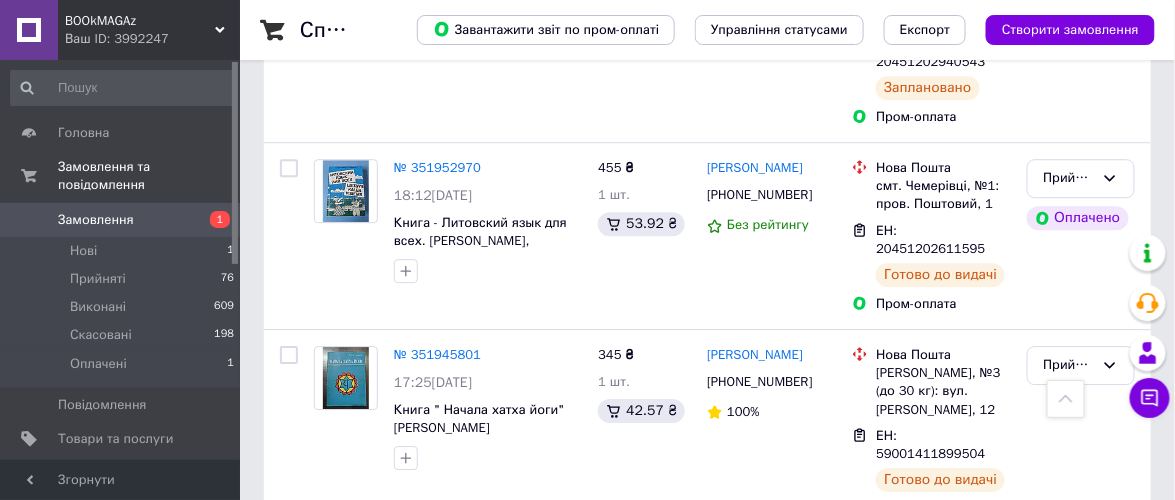 scroll, scrollTop: 1444, scrollLeft: 0, axis: vertical 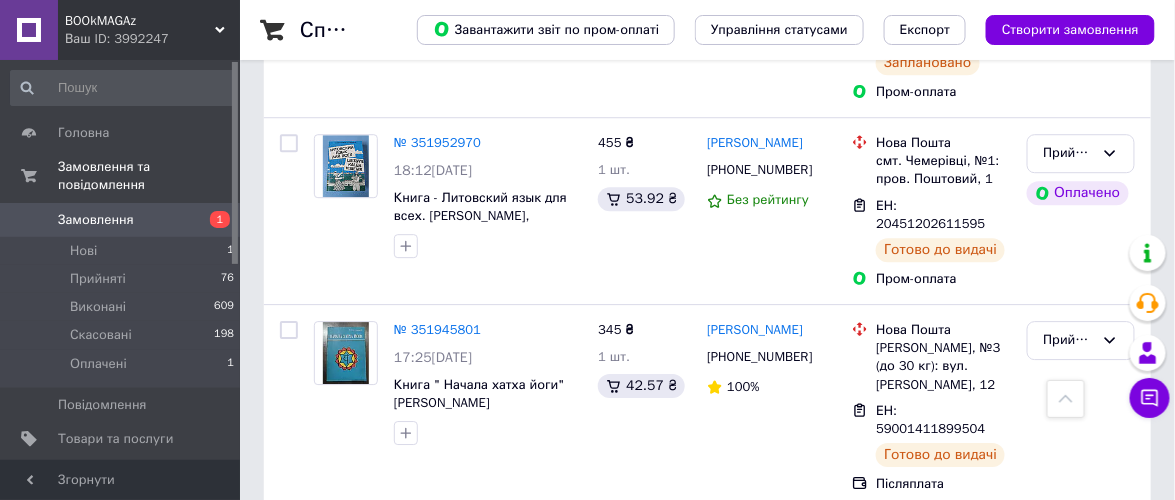 click at bounding box center (289, 407) 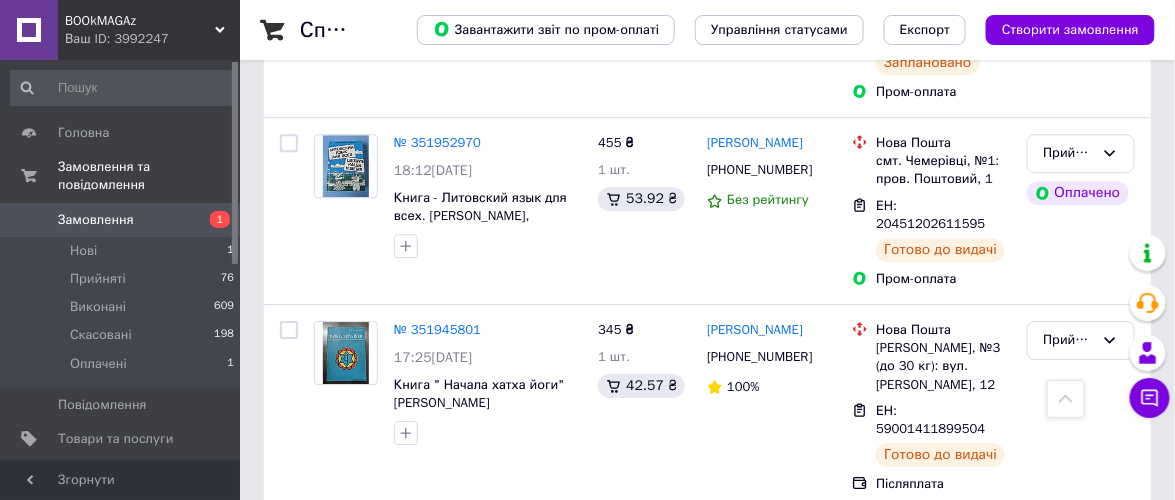 click at bounding box center [289, 407] 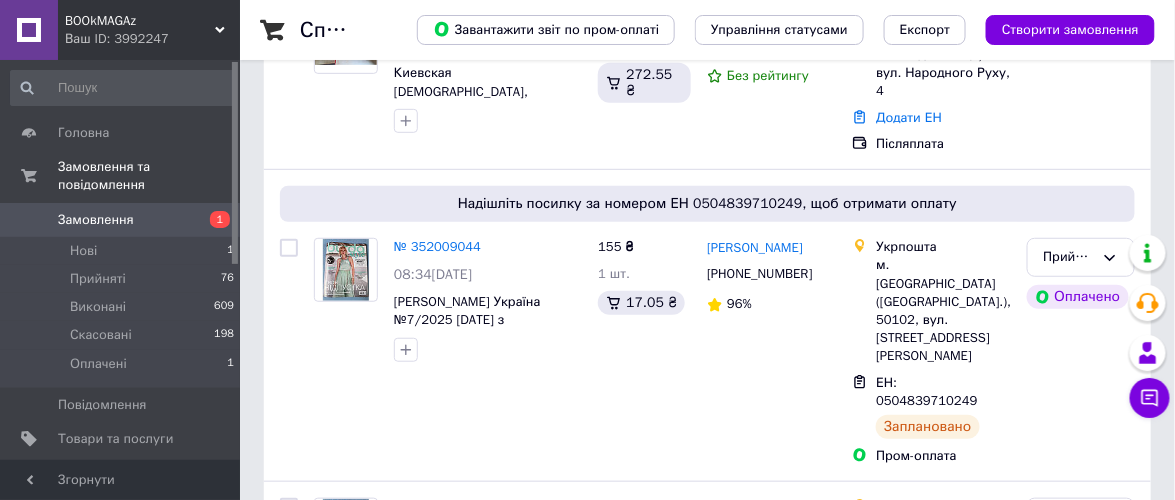 scroll, scrollTop: 0, scrollLeft: 0, axis: both 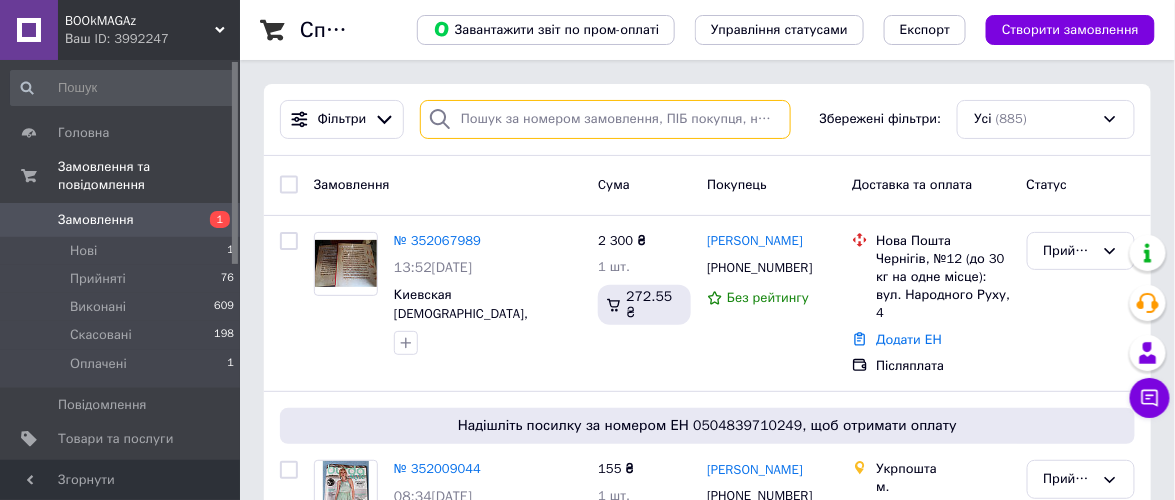 click at bounding box center [605, 119] 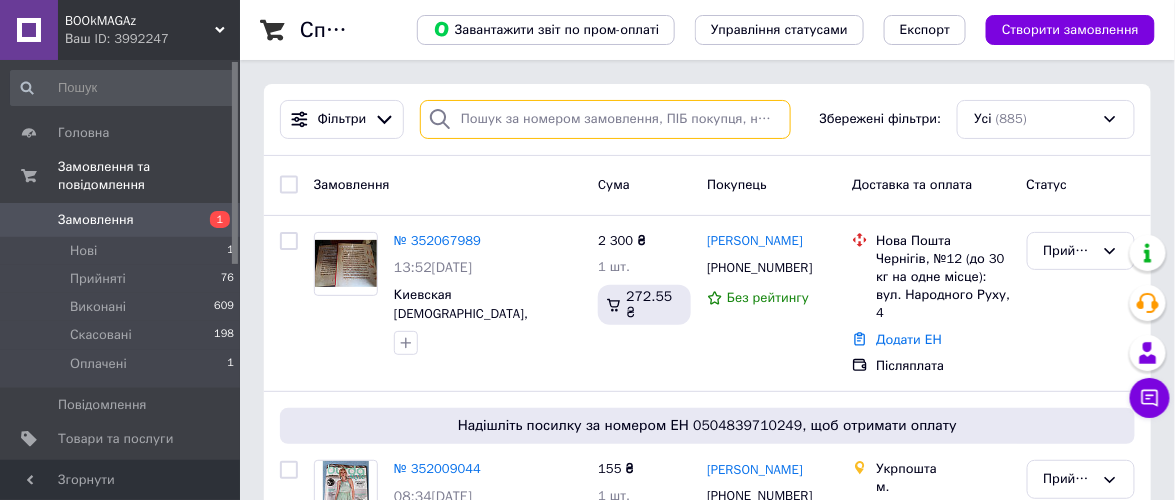 click at bounding box center (605, 119) 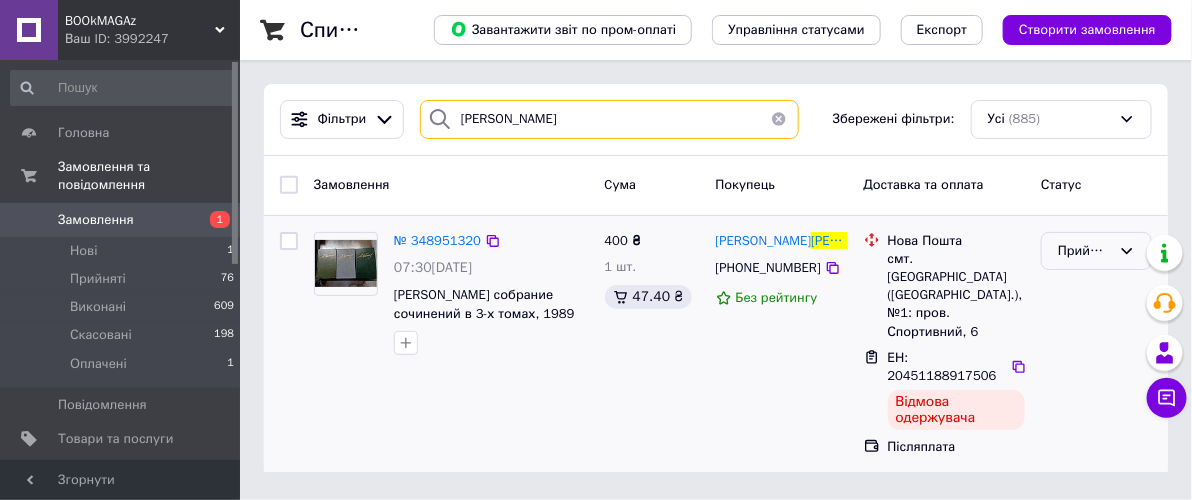 type on "[PERSON_NAME]" 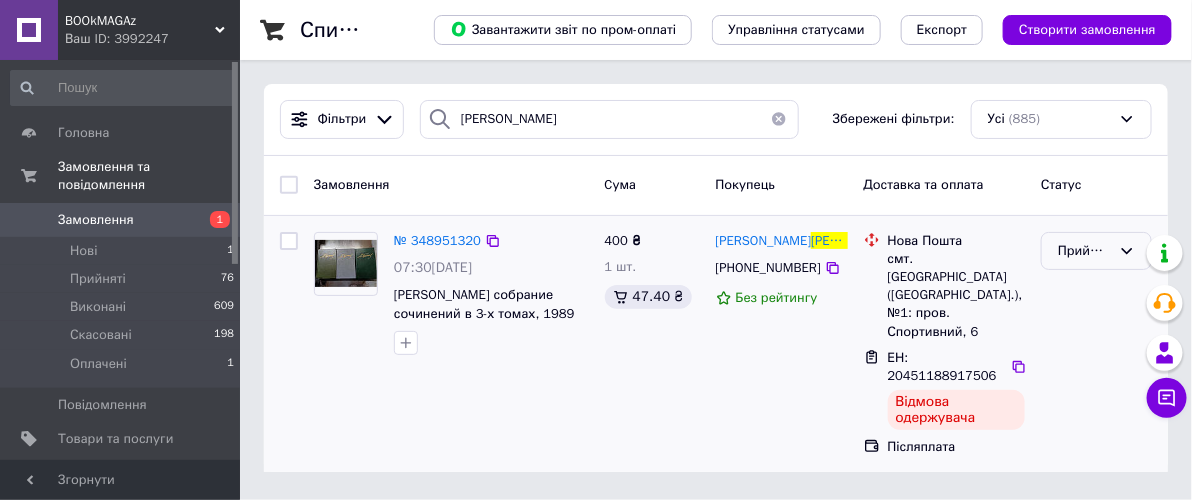 click 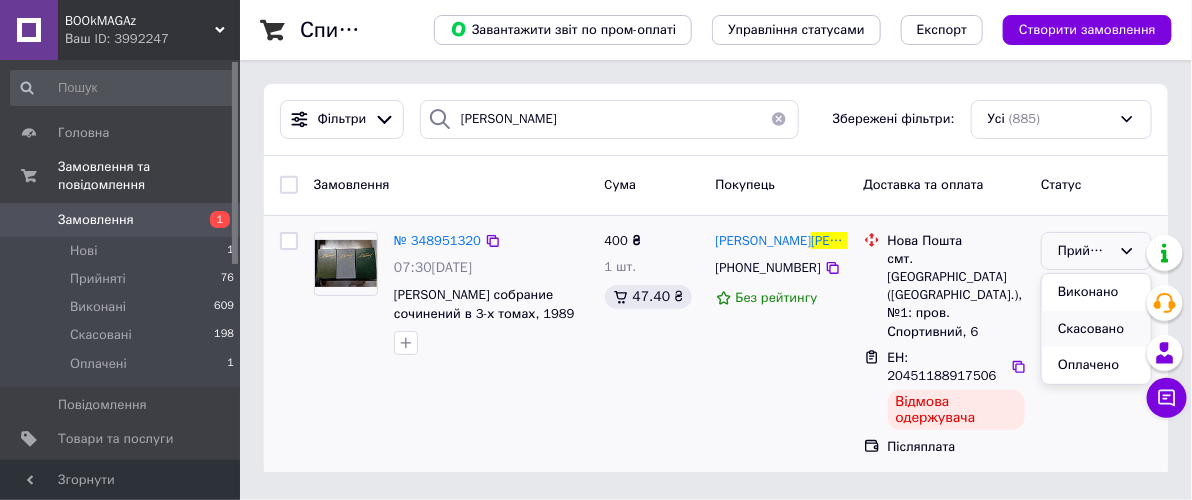 click on "Скасовано" at bounding box center (1096, 329) 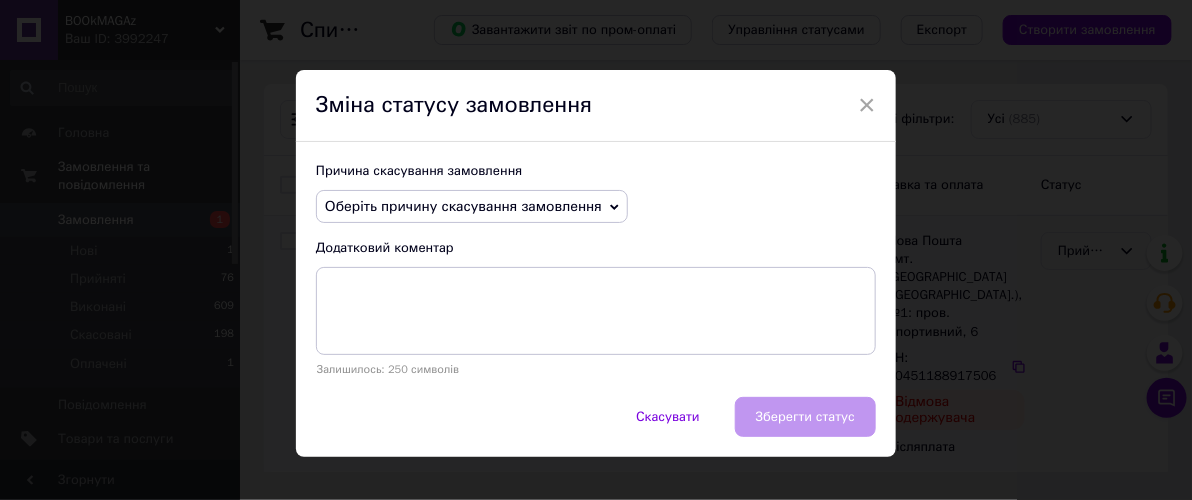 click 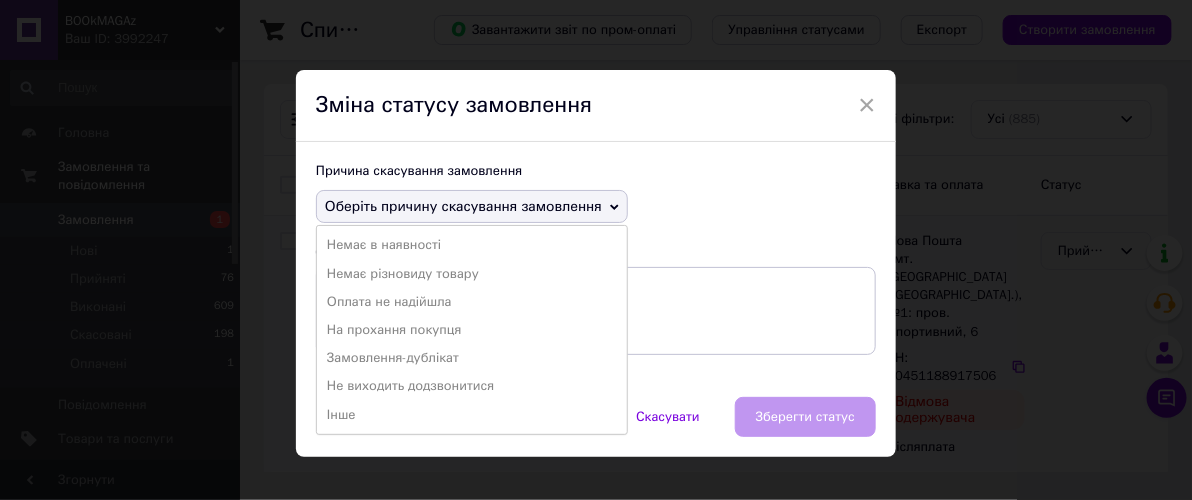 click on "Оберіть причину скасування замовлення Немає в наявності Немає різновиду товару Оплата не надійшла На прохання покупця Замовлення-дублікат Не виходить додзвонитися Інше" at bounding box center [596, 207] 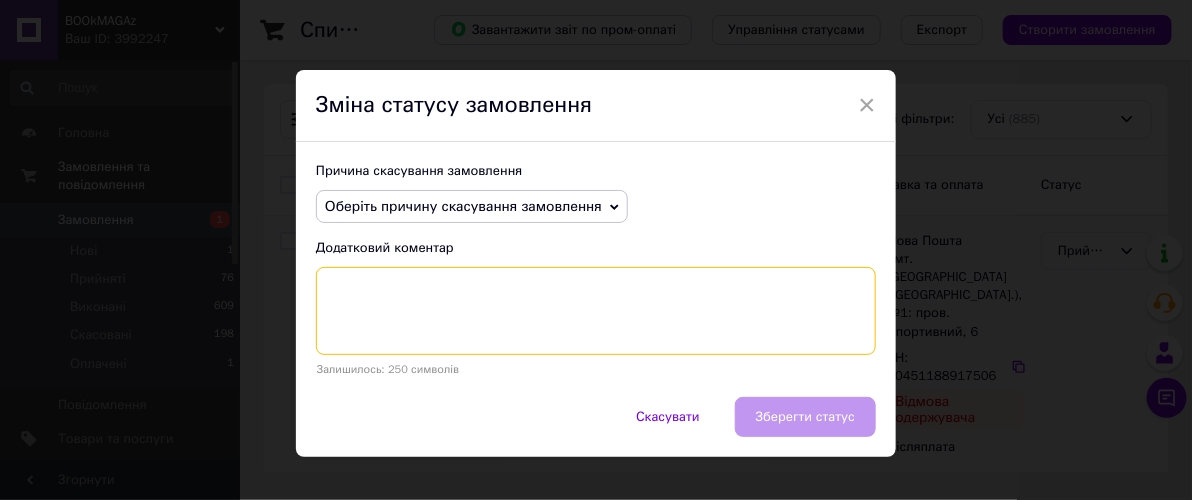 click at bounding box center (596, 311) 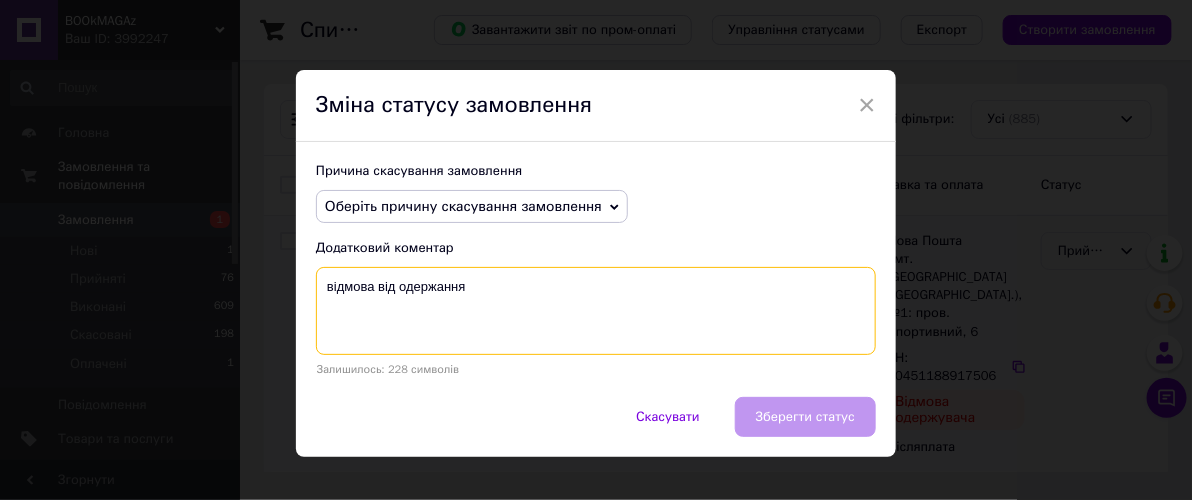 type on "відмова від одержання" 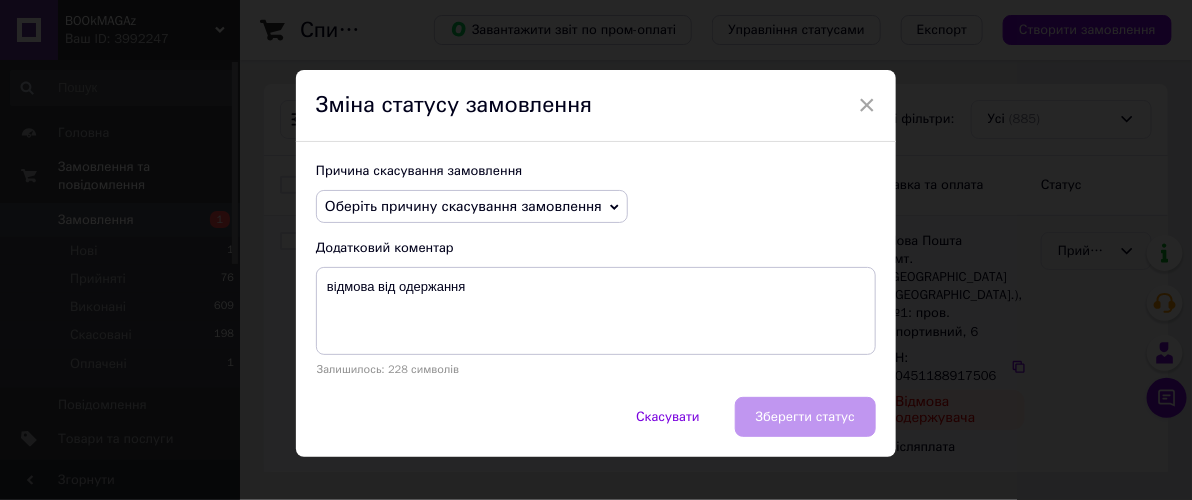 click 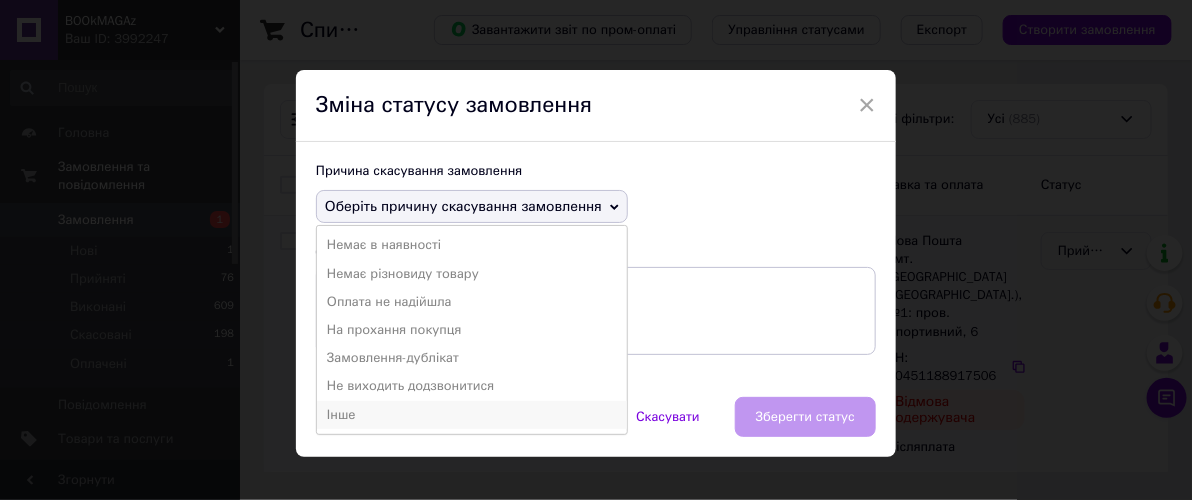 click on "Інше" at bounding box center [472, 415] 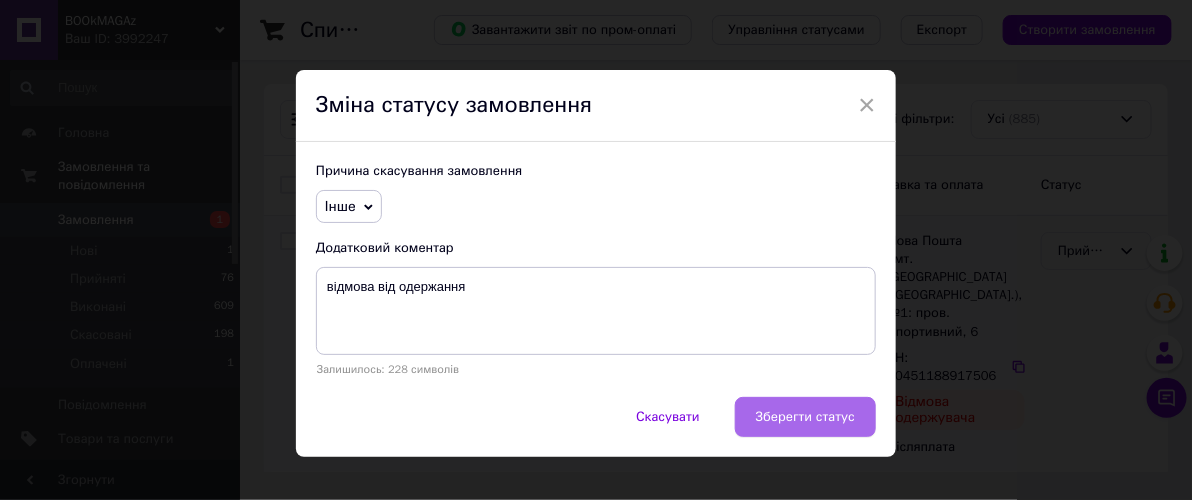 click on "Зберегти статус" at bounding box center [805, 417] 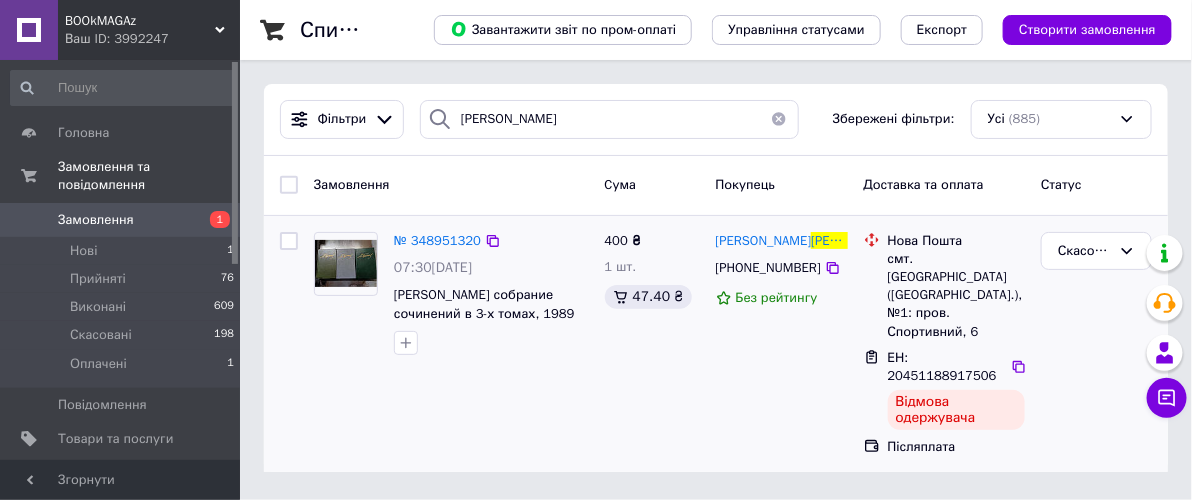 click at bounding box center (779, 119) 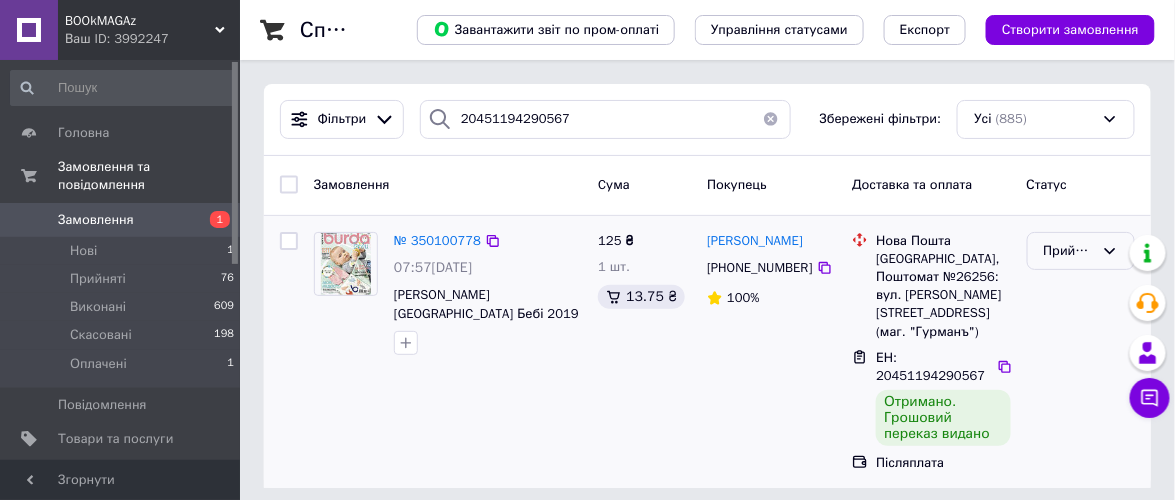 click 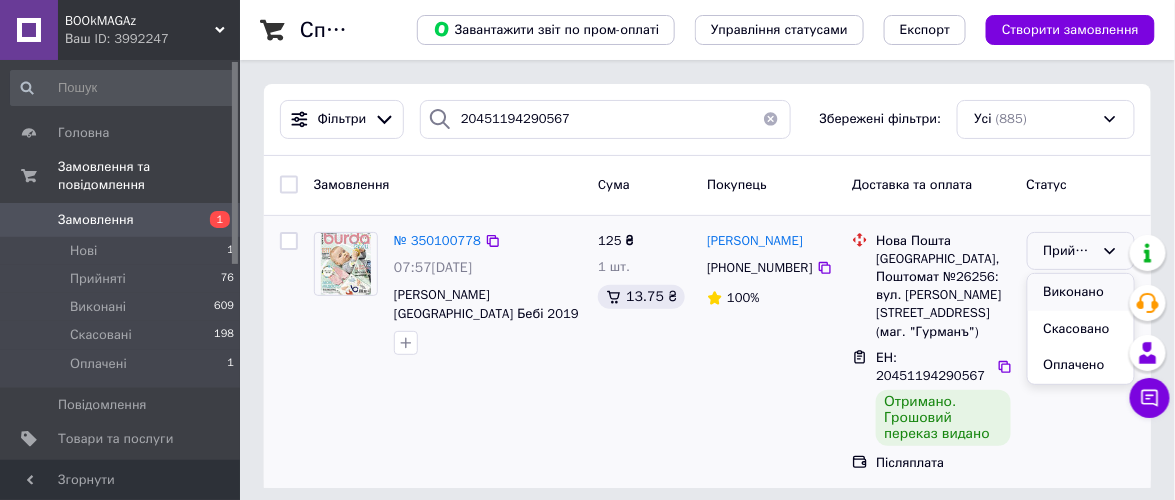 click on "Виконано" at bounding box center [1081, 292] 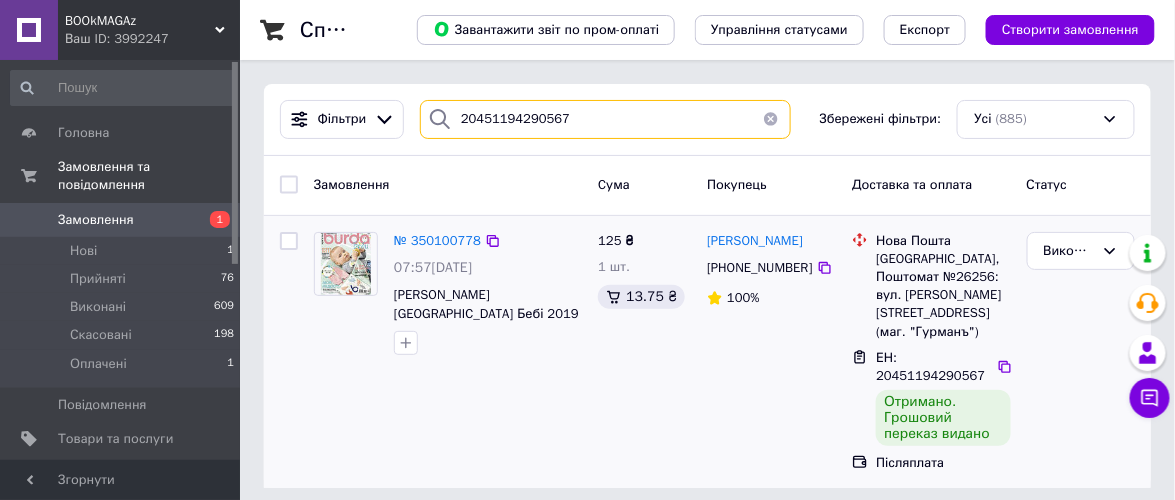drag, startPoint x: 516, startPoint y: 118, endPoint x: 591, endPoint y: 118, distance: 75 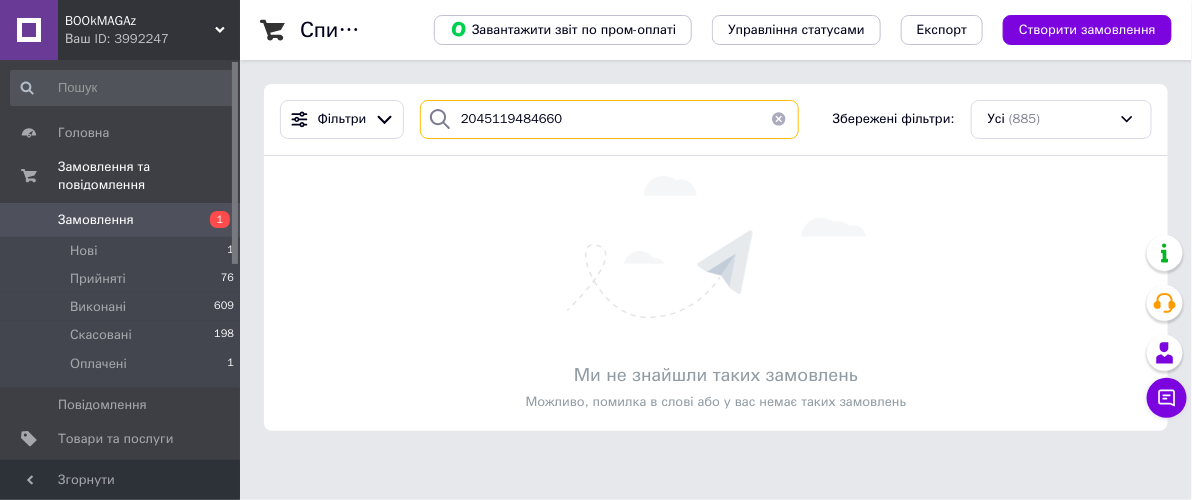 drag, startPoint x: 518, startPoint y: 118, endPoint x: 596, endPoint y: 118, distance: 78 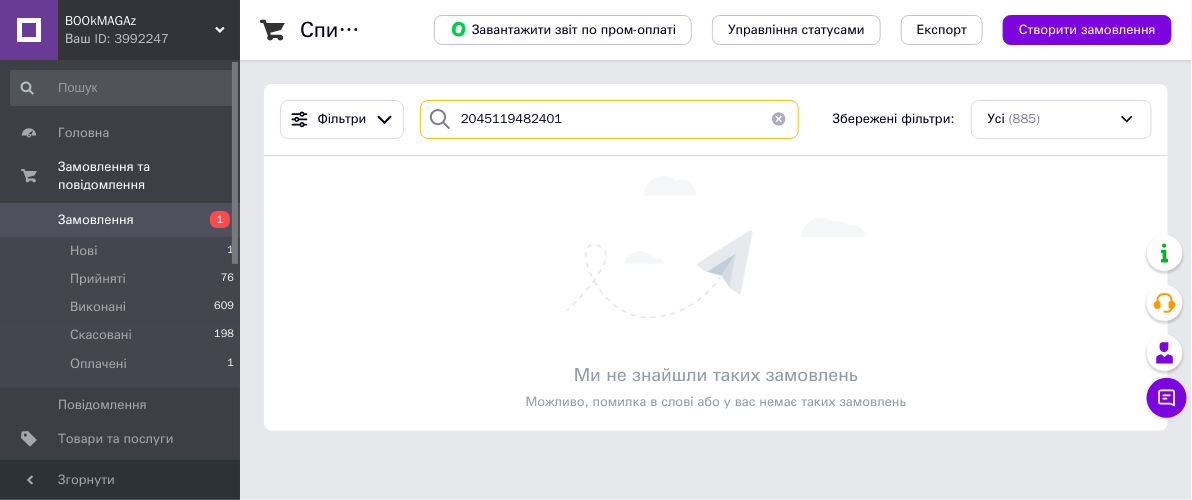click on "2045119482401" at bounding box center [609, 119] 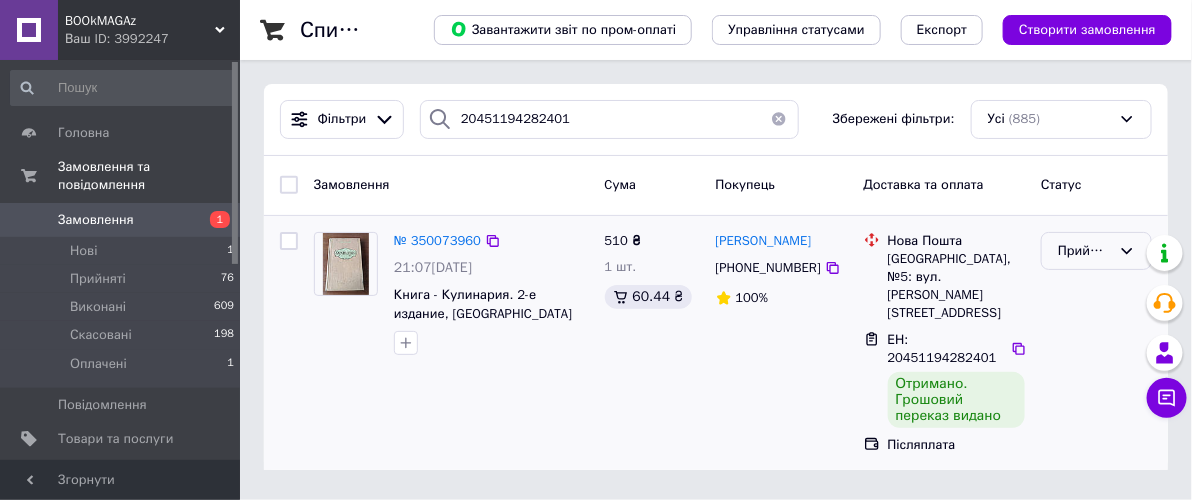 click 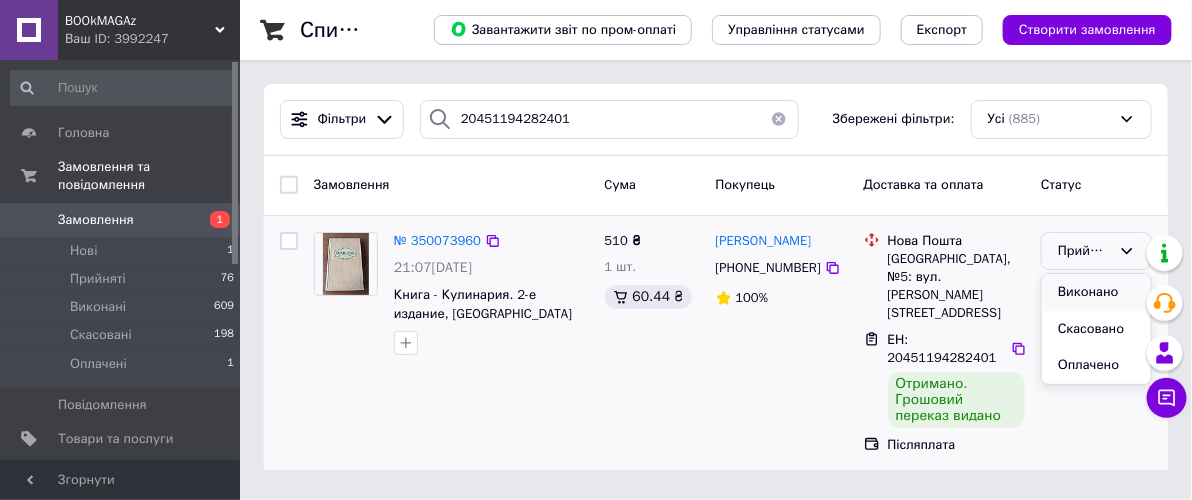click on "Виконано" at bounding box center [1096, 292] 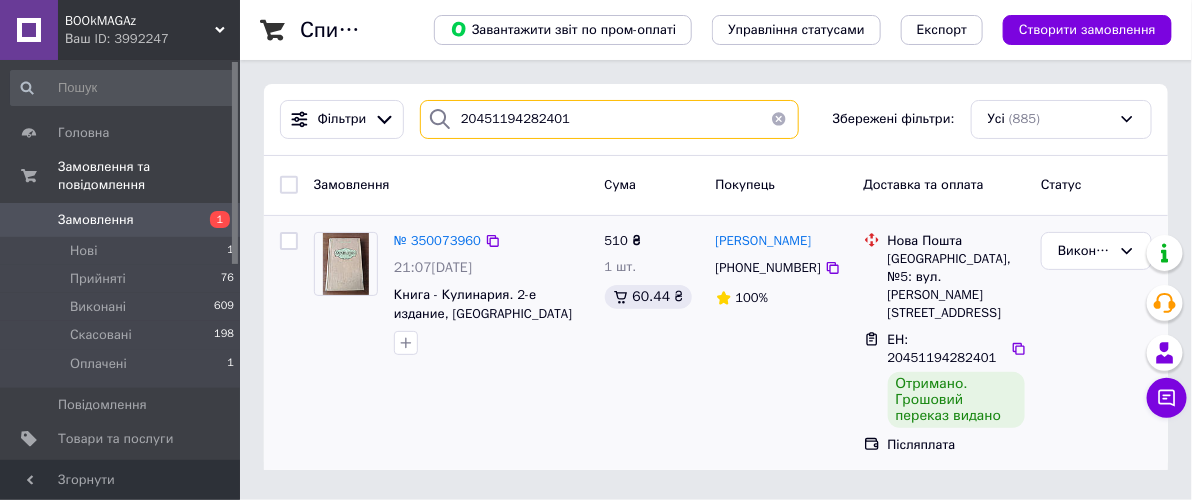 click on "20451194282401" at bounding box center (609, 119) 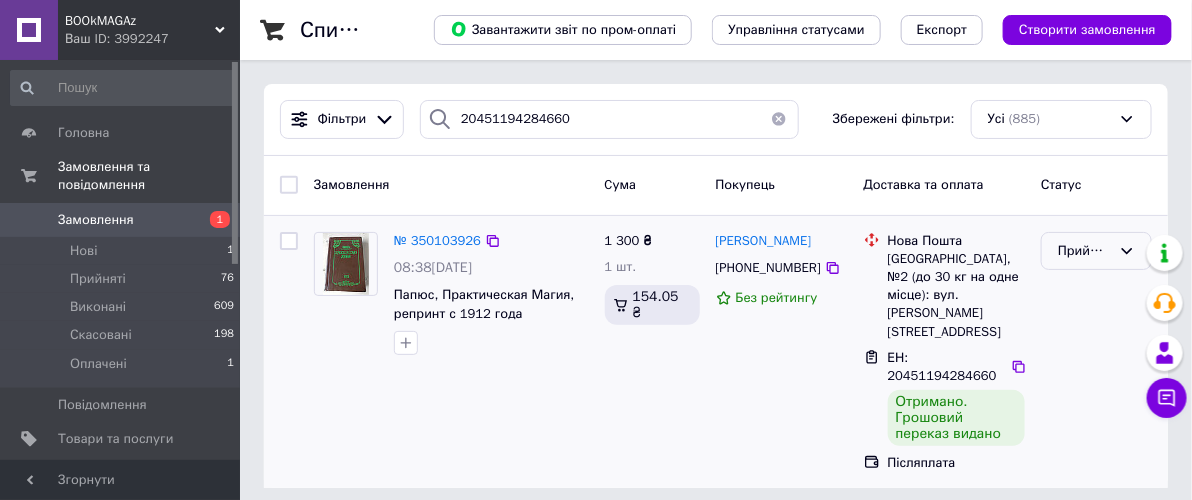 click 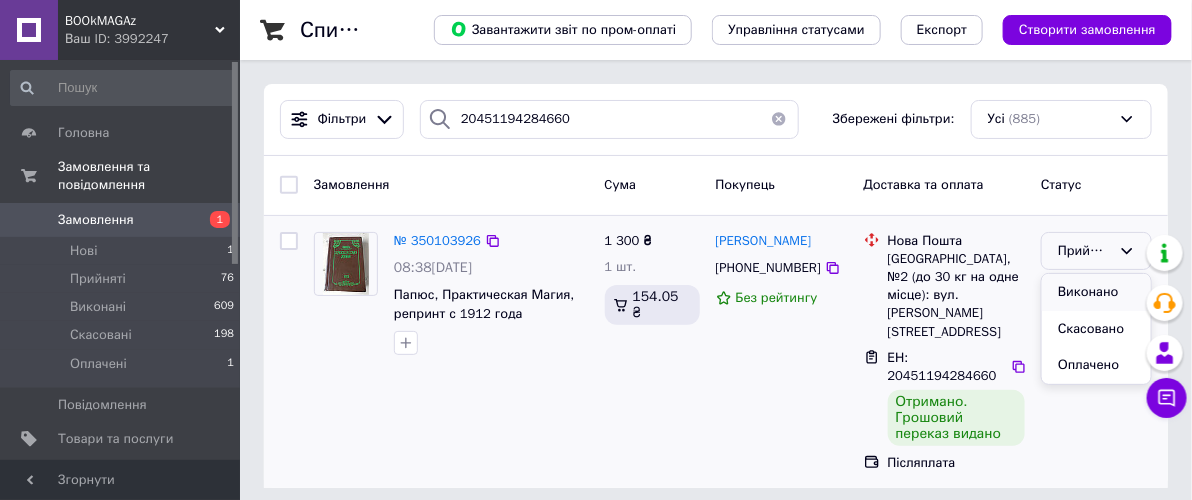 click on "Виконано" at bounding box center (1096, 292) 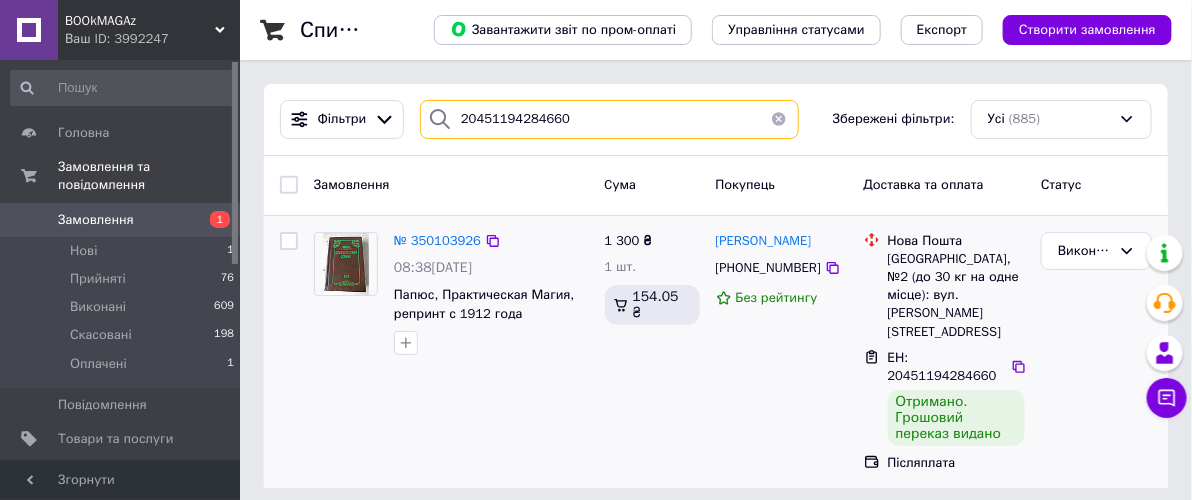 click on "20451194284660" at bounding box center [609, 119] 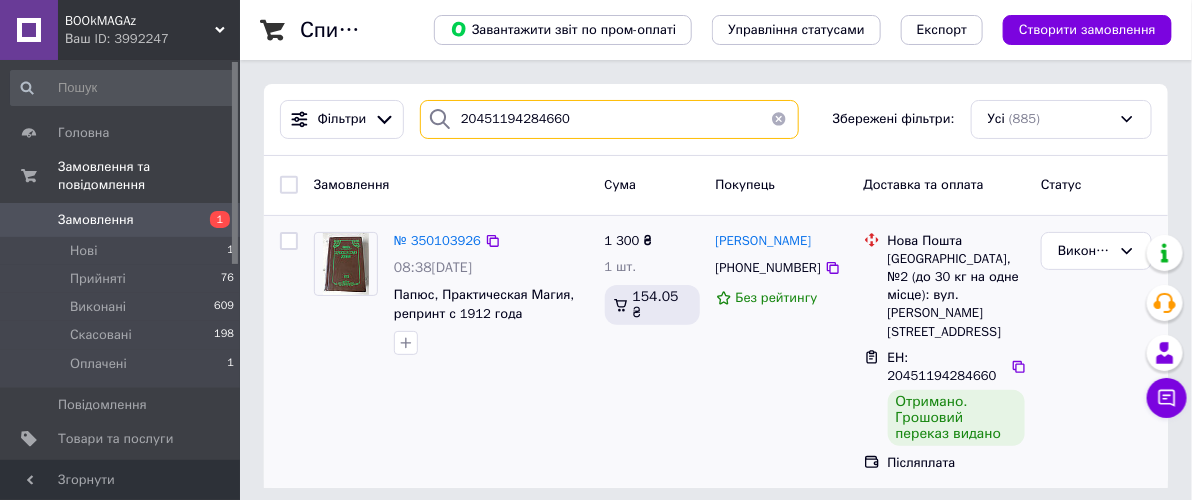 drag, startPoint x: 507, startPoint y: 118, endPoint x: 587, endPoint y: 121, distance: 80.05623 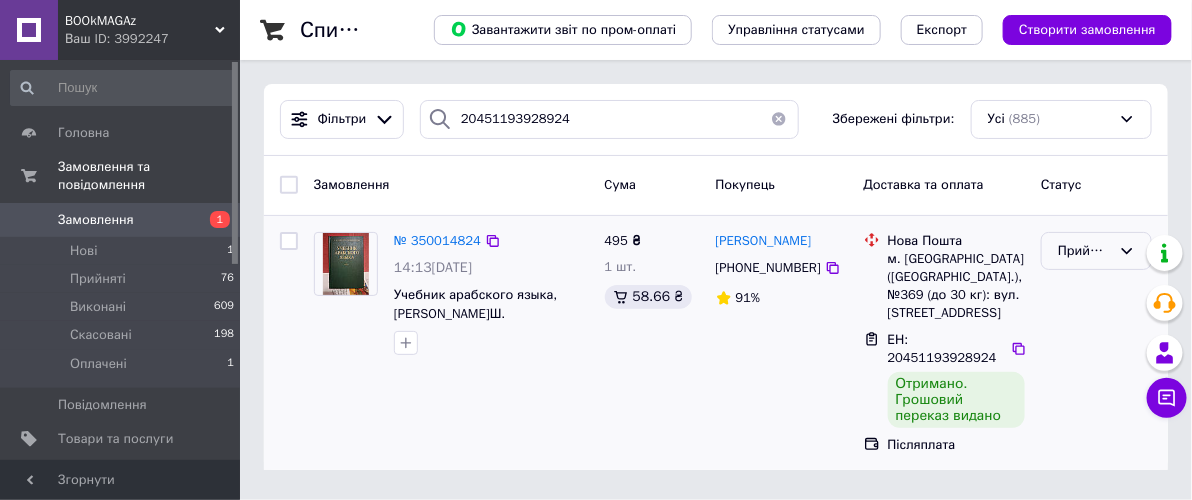 click 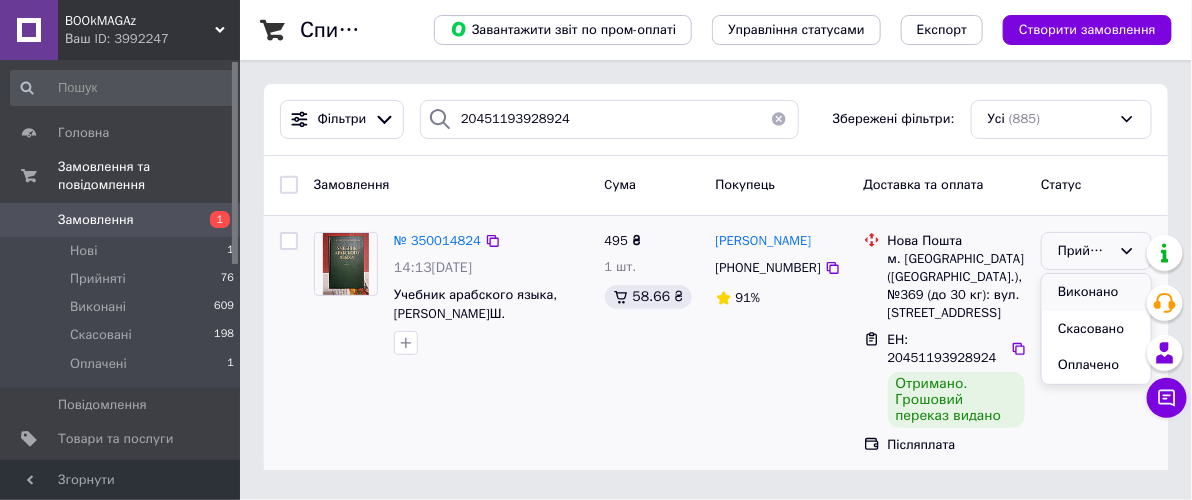 click on "Виконано" at bounding box center (1096, 292) 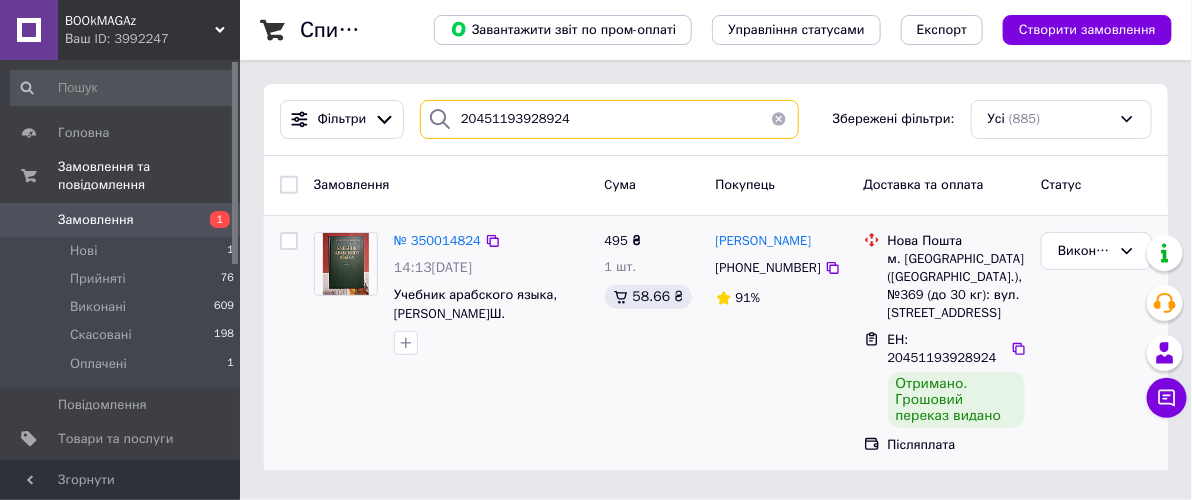 drag, startPoint x: 519, startPoint y: 115, endPoint x: 624, endPoint y: 122, distance: 105.23308 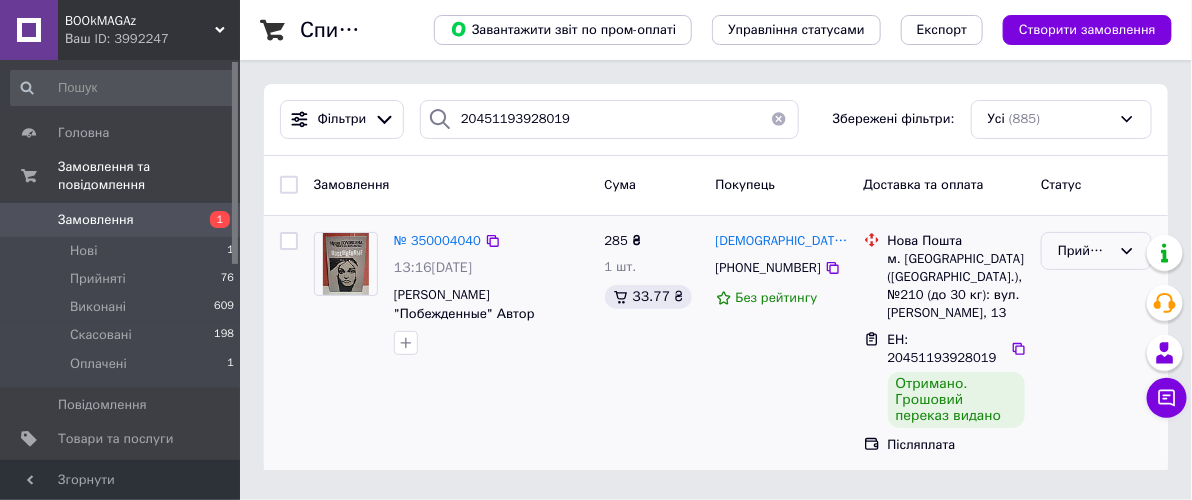 click 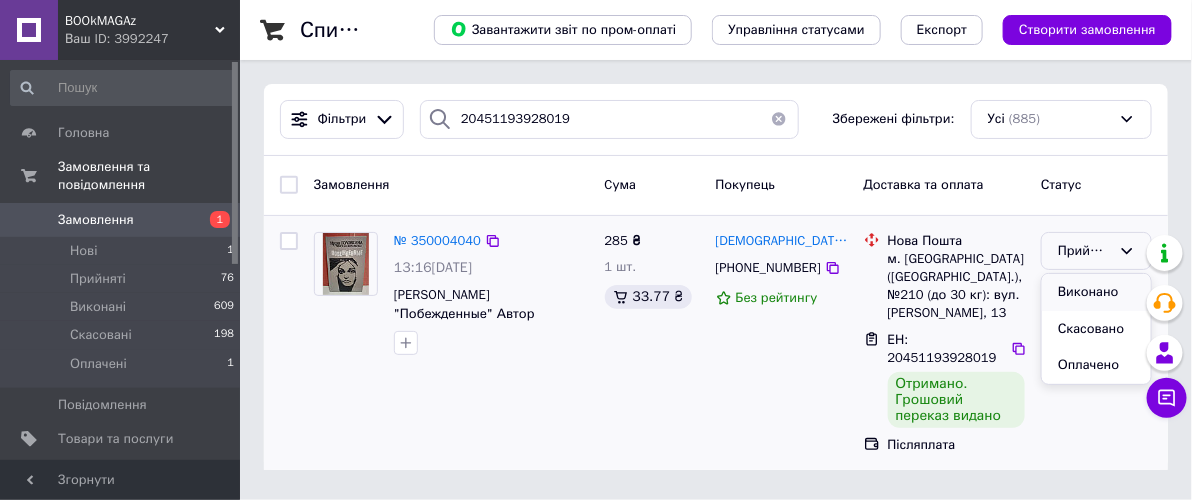 click on "Виконано" at bounding box center (1096, 292) 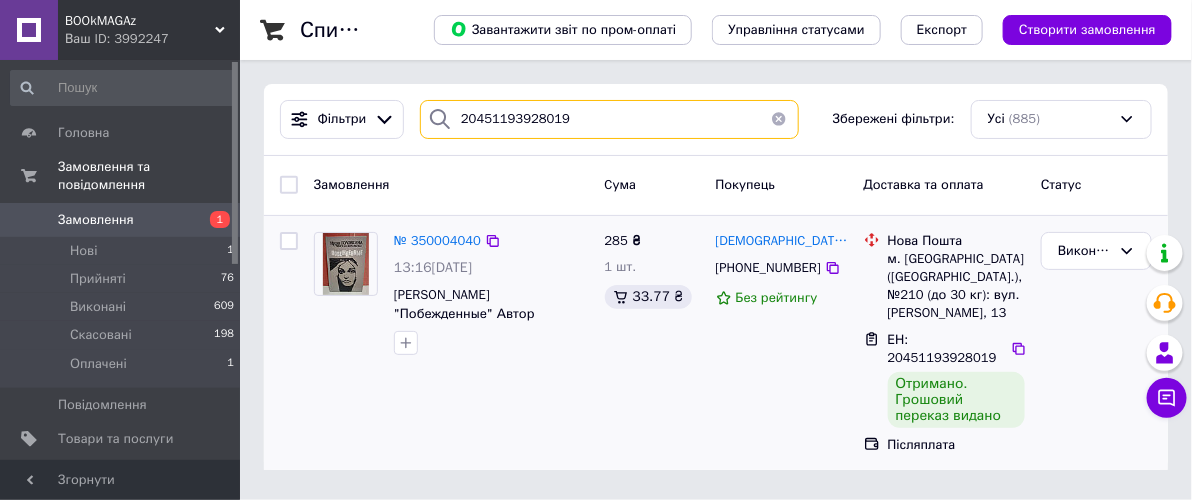 drag, startPoint x: 525, startPoint y: 117, endPoint x: 585, endPoint y: 117, distance: 60 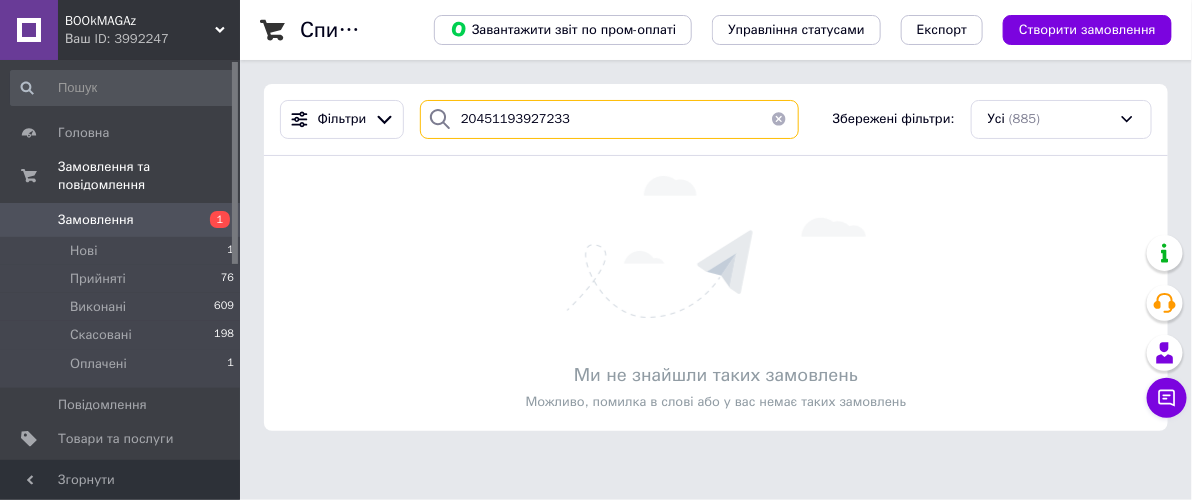 drag, startPoint x: 529, startPoint y: 118, endPoint x: 575, endPoint y: 118, distance: 46 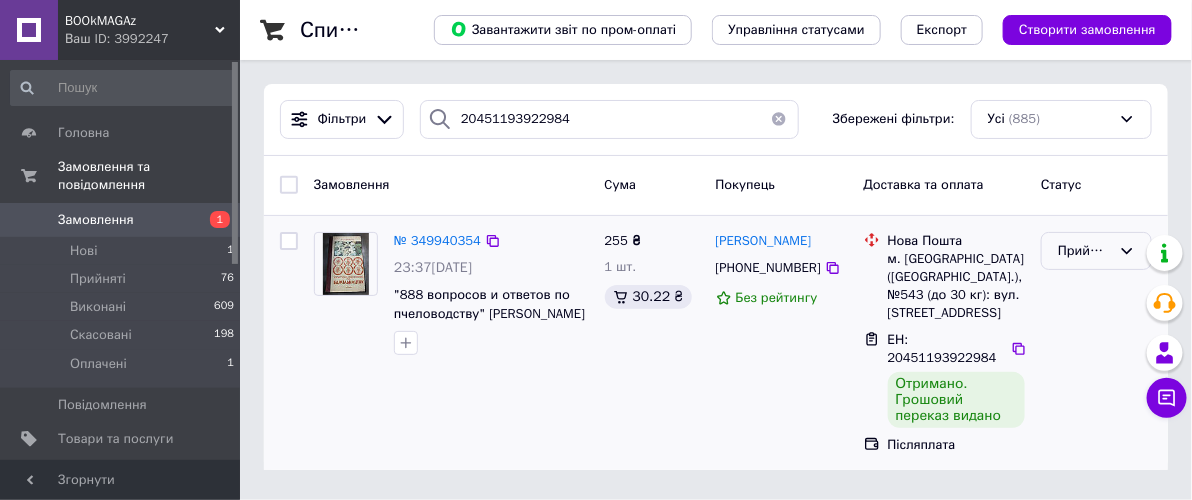 click 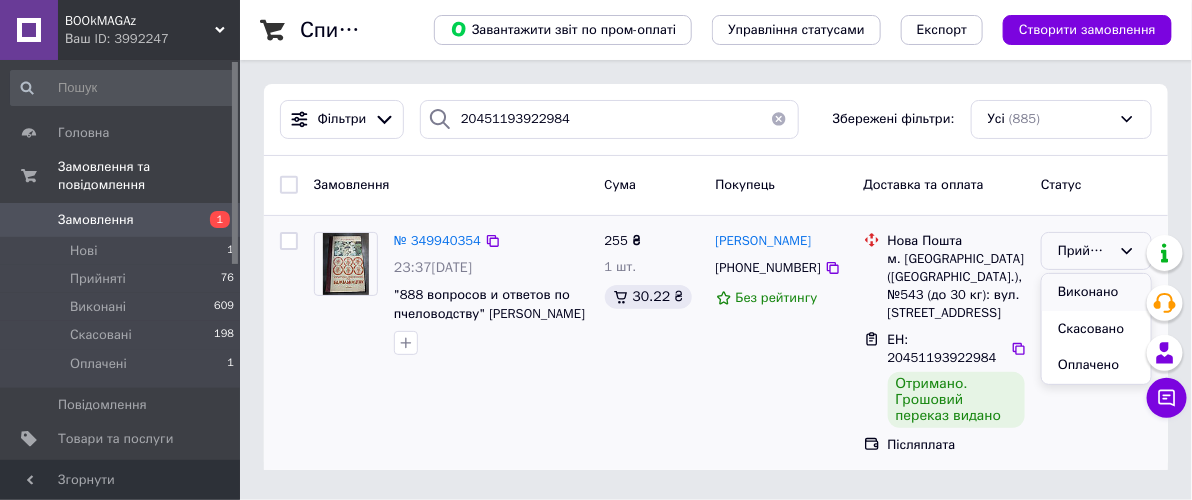 click on "Виконано" at bounding box center [1096, 292] 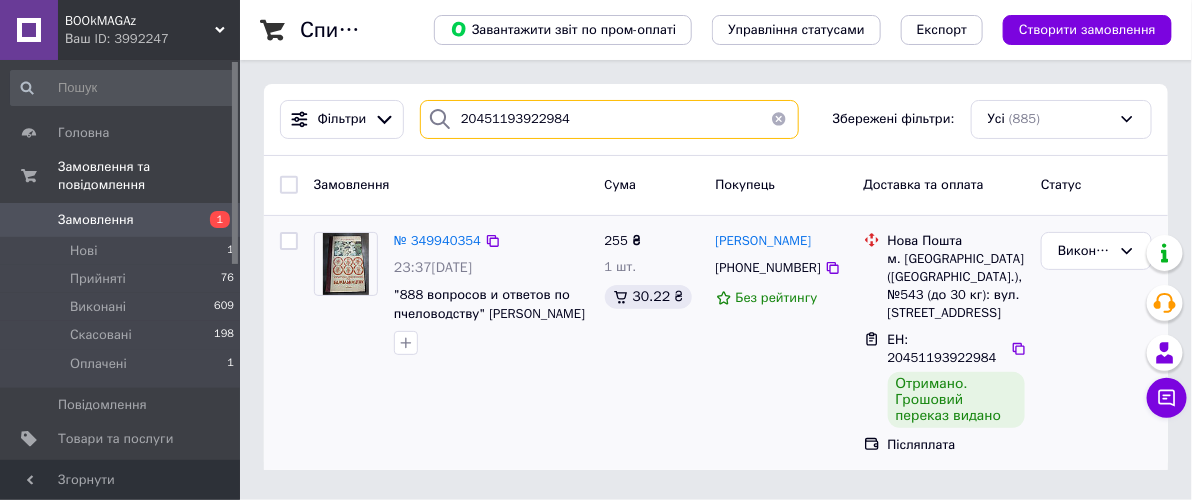 drag, startPoint x: 507, startPoint y: 118, endPoint x: 580, endPoint y: 117, distance: 73.00685 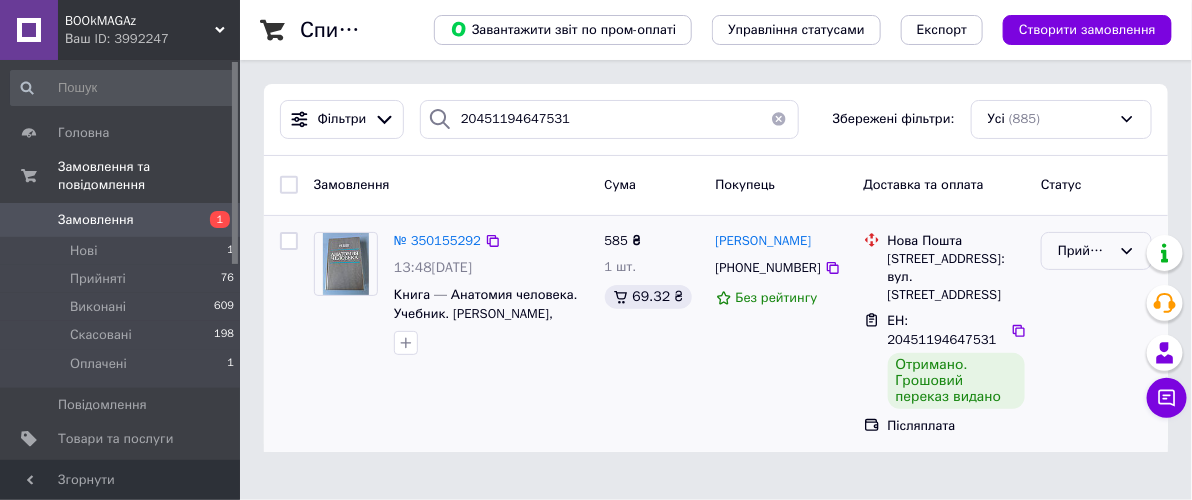 click 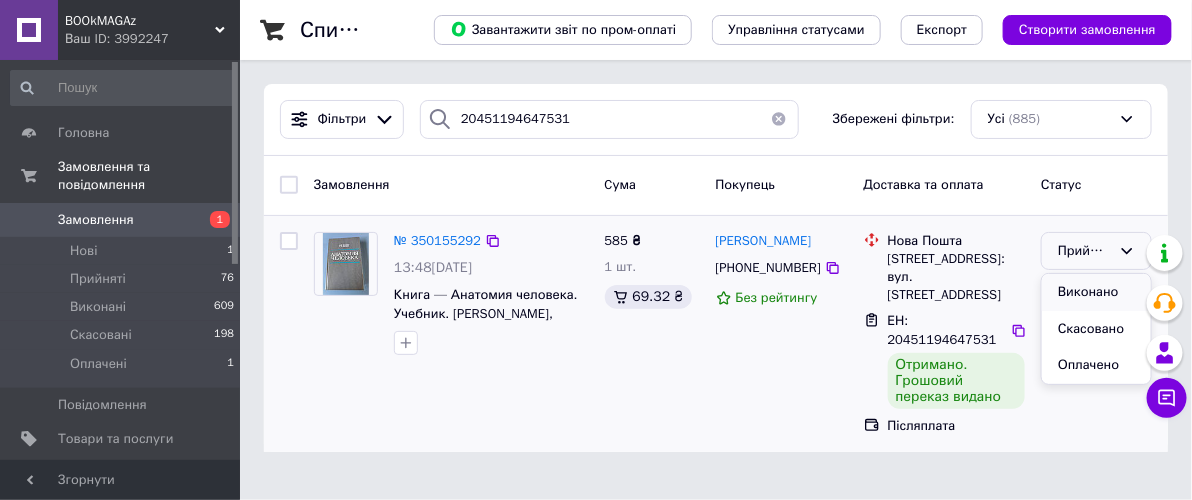 click on "Виконано" at bounding box center (1096, 292) 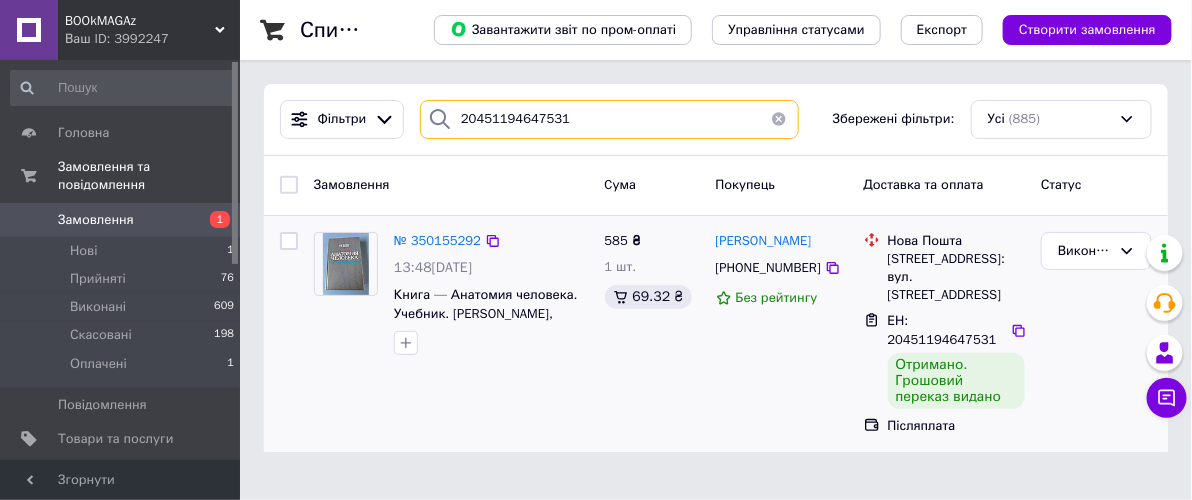 drag, startPoint x: 511, startPoint y: 117, endPoint x: 573, endPoint y: 124, distance: 62.39391 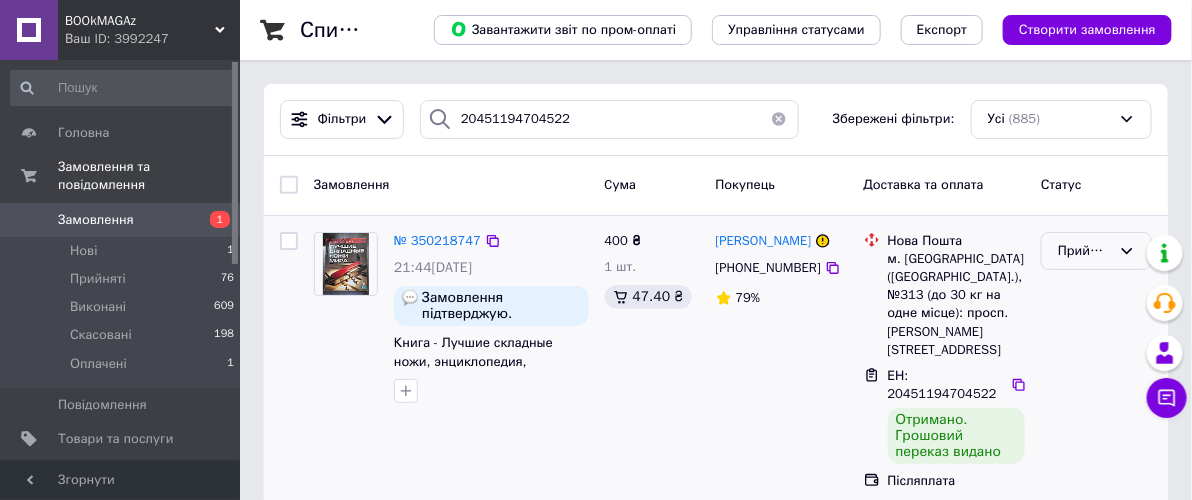 click 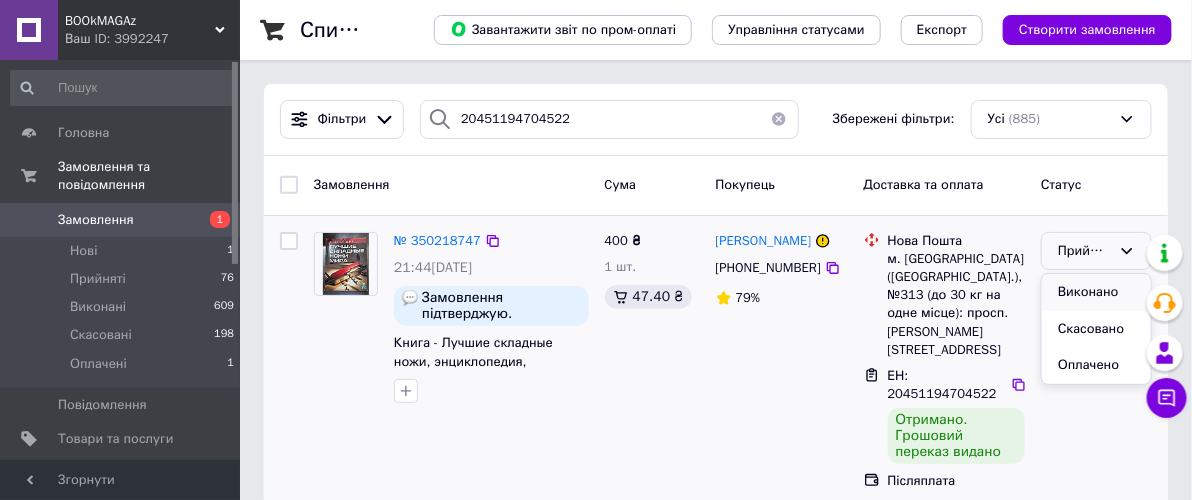 click on "Виконано" at bounding box center [1096, 292] 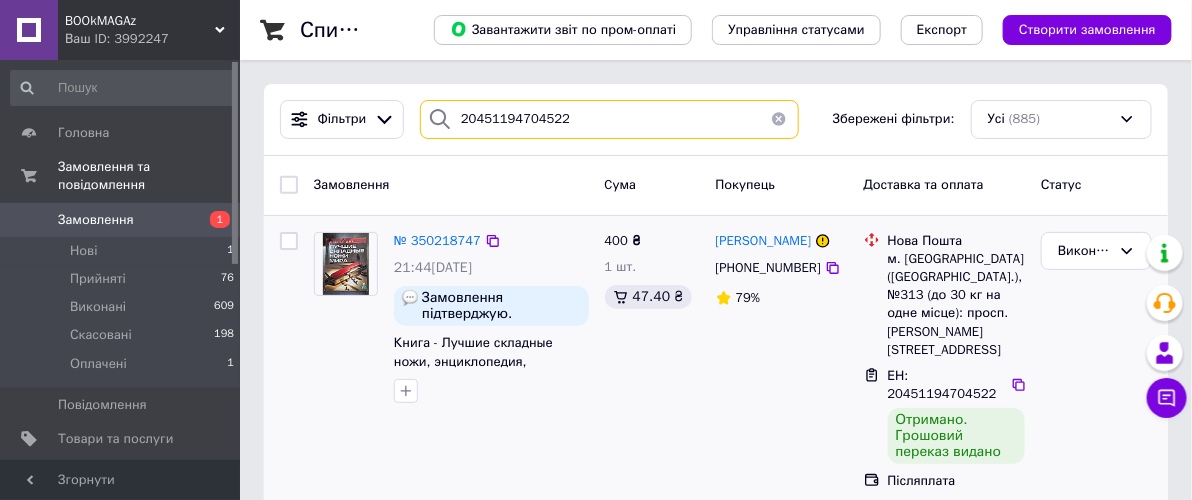 drag, startPoint x: 512, startPoint y: 118, endPoint x: 589, endPoint y: 118, distance: 77 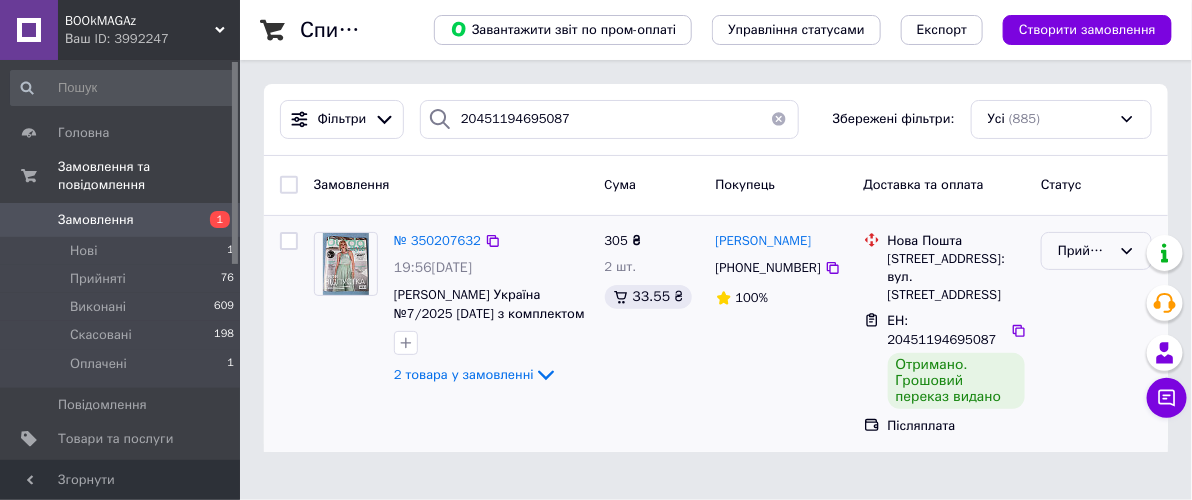 click 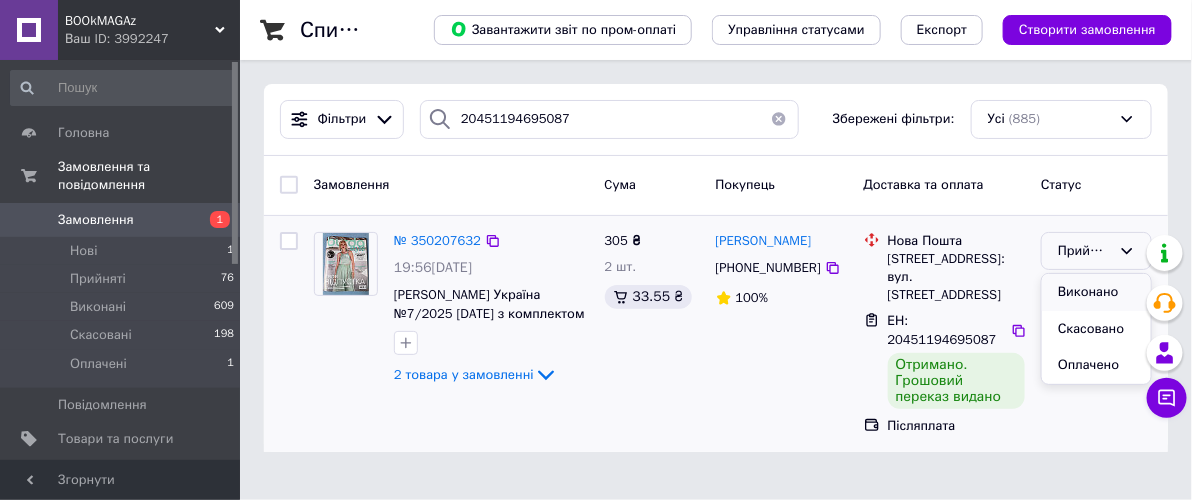 click on "Виконано" at bounding box center [1096, 292] 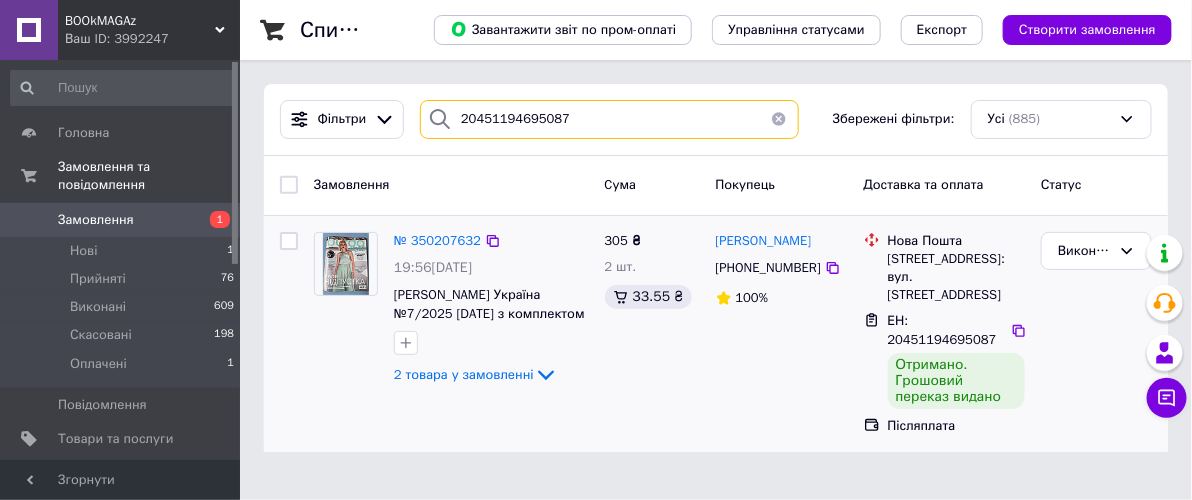drag, startPoint x: 506, startPoint y: 119, endPoint x: 596, endPoint y: 119, distance: 90 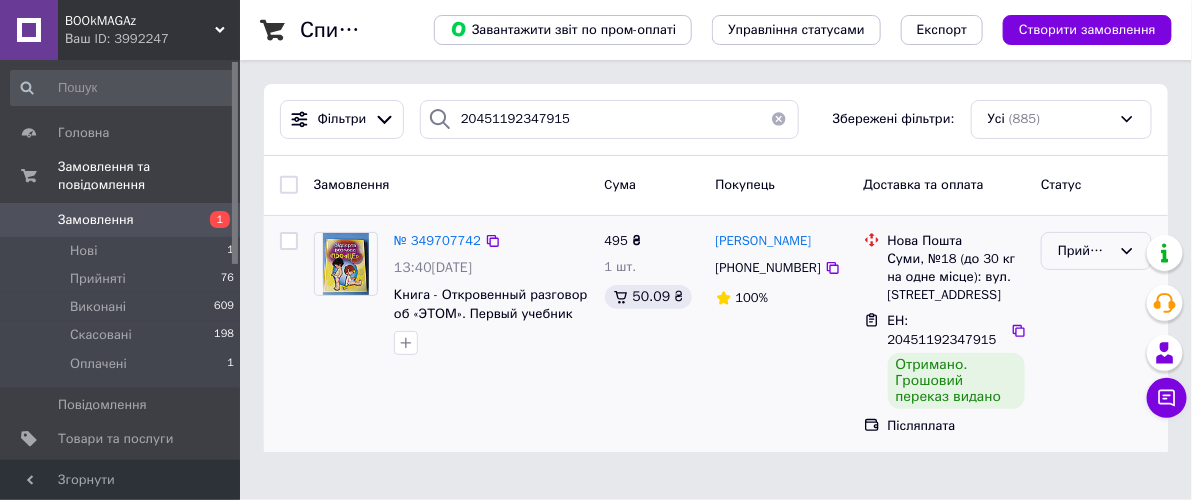 click 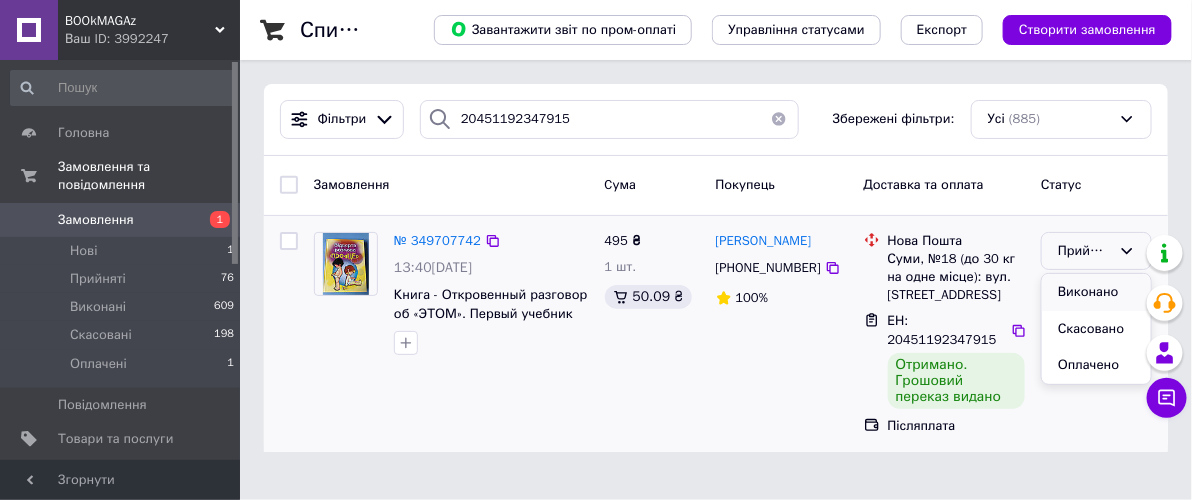 click on "Виконано" at bounding box center [1096, 292] 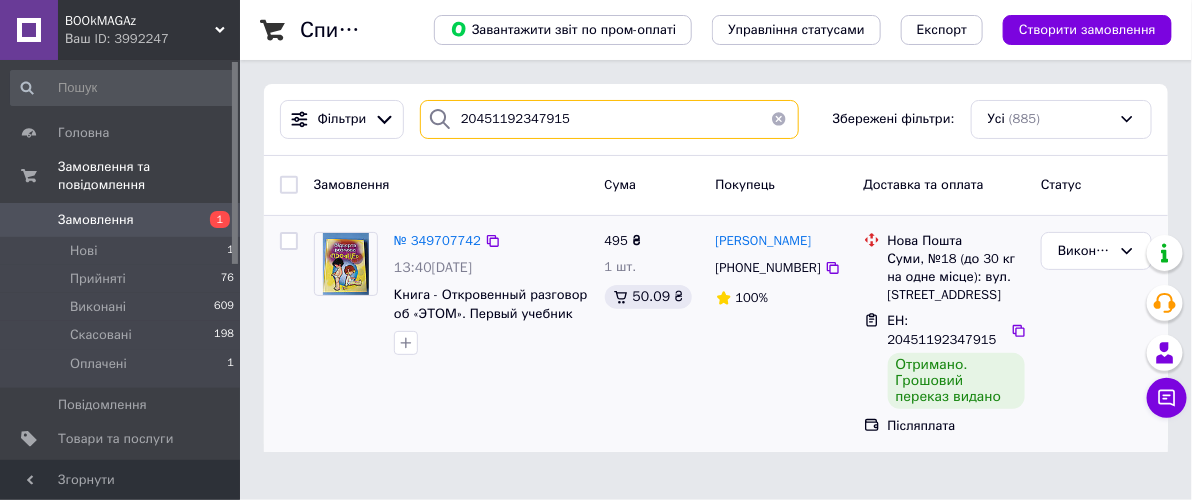 drag, startPoint x: 513, startPoint y: 119, endPoint x: 637, endPoint y: 119, distance: 124 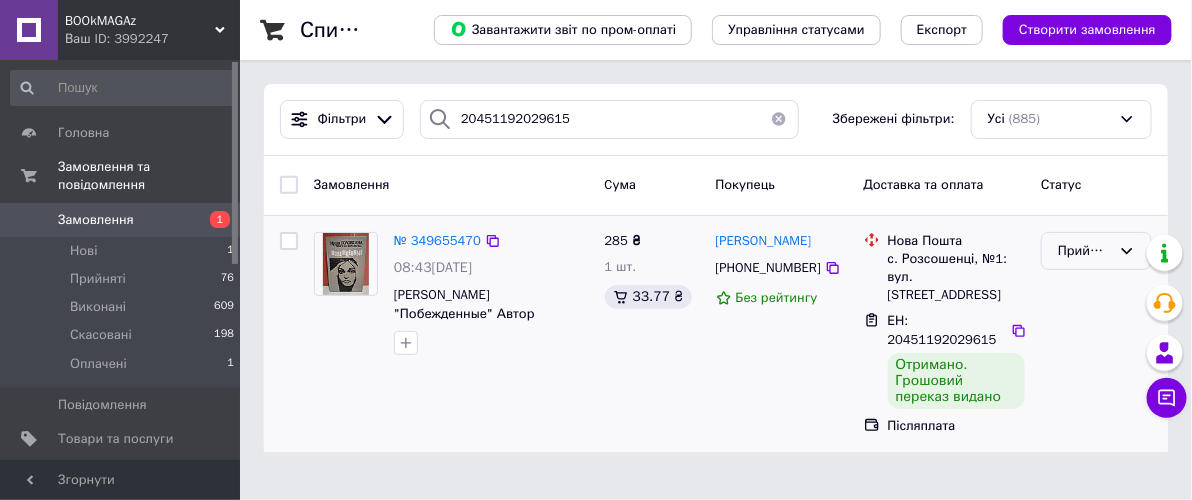 click 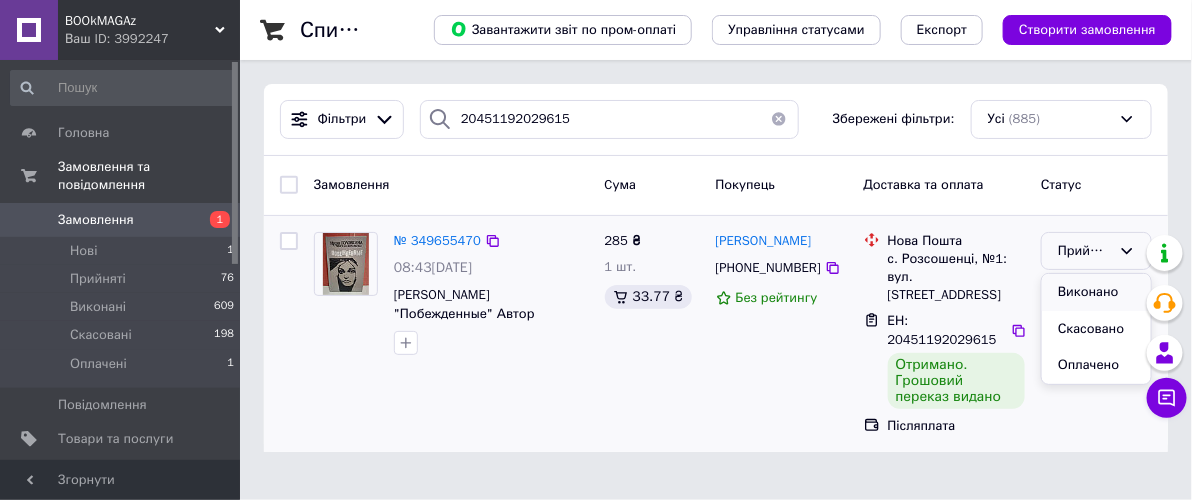 click on "Виконано" at bounding box center [1096, 292] 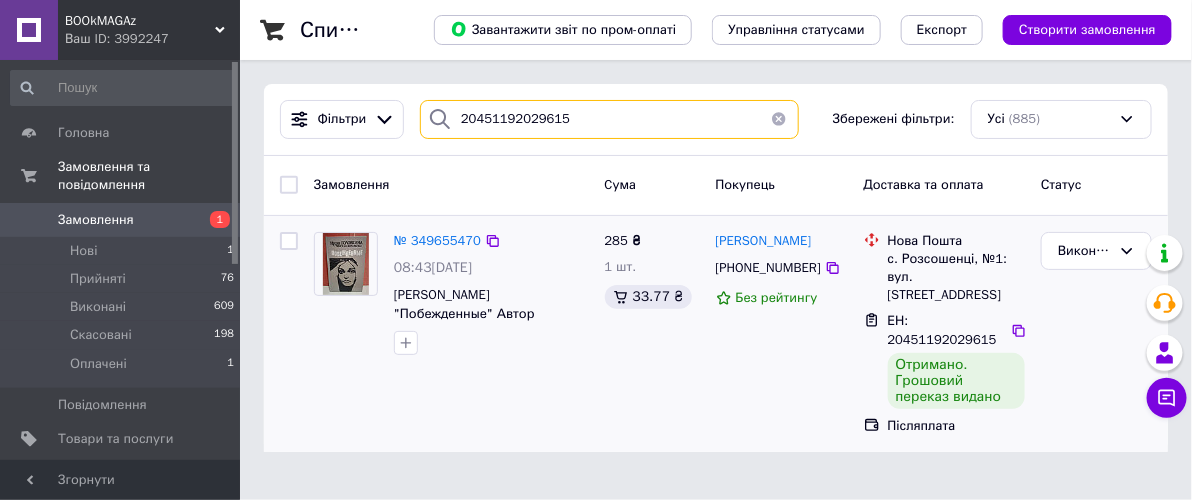 drag, startPoint x: 497, startPoint y: 117, endPoint x: 610, endPoint y: 117, distance: 113 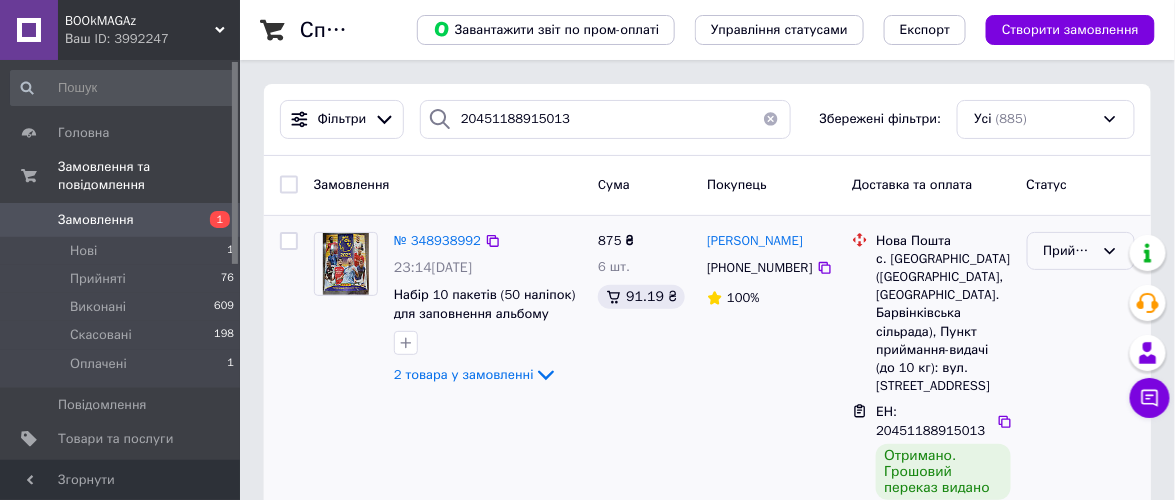 click 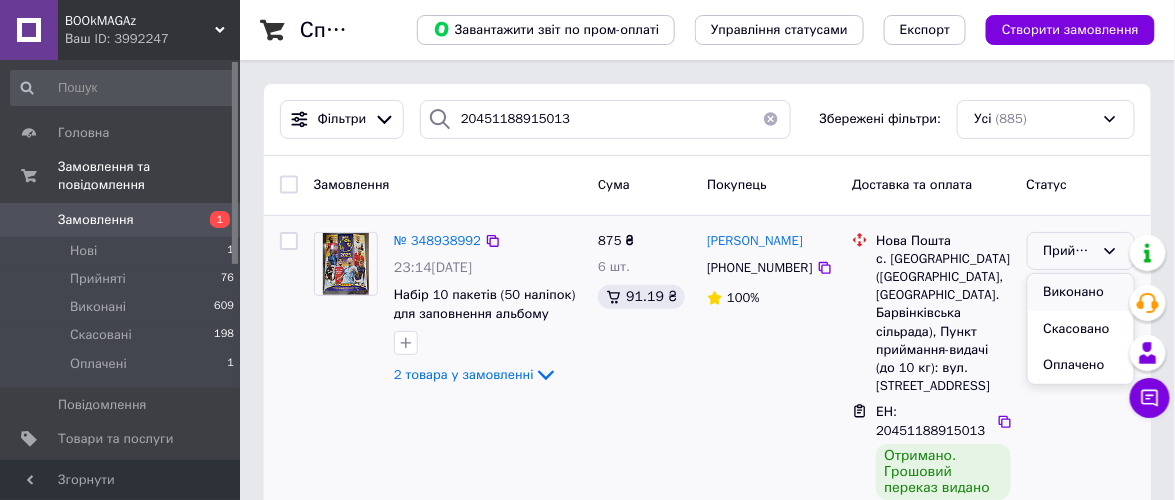 click on "Виконано" at bounding box center [1081, 292] 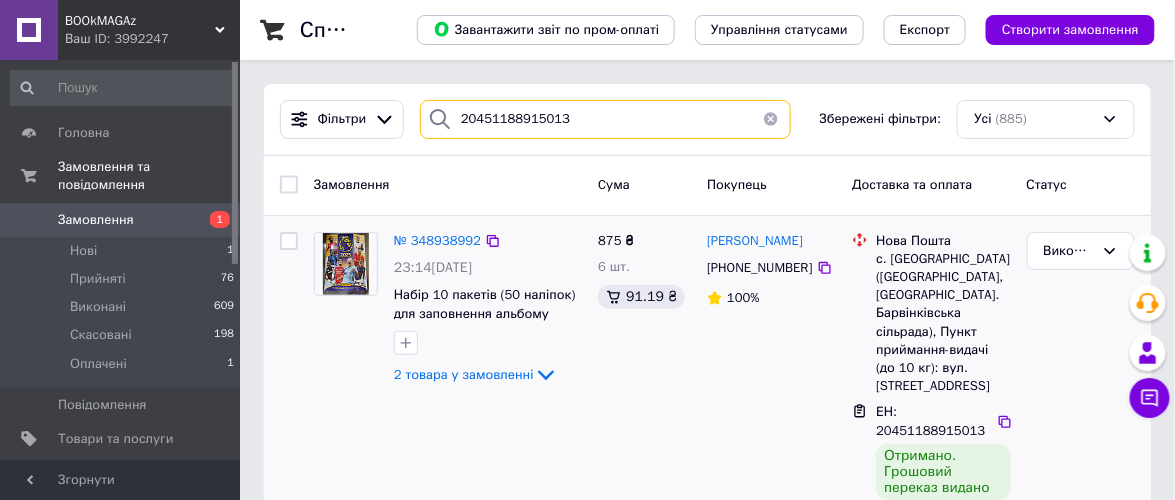 drag, startPoint x: 498, startPoint y: 115, endPoint x: 588, endPoint y: 117, distance: 90.02222 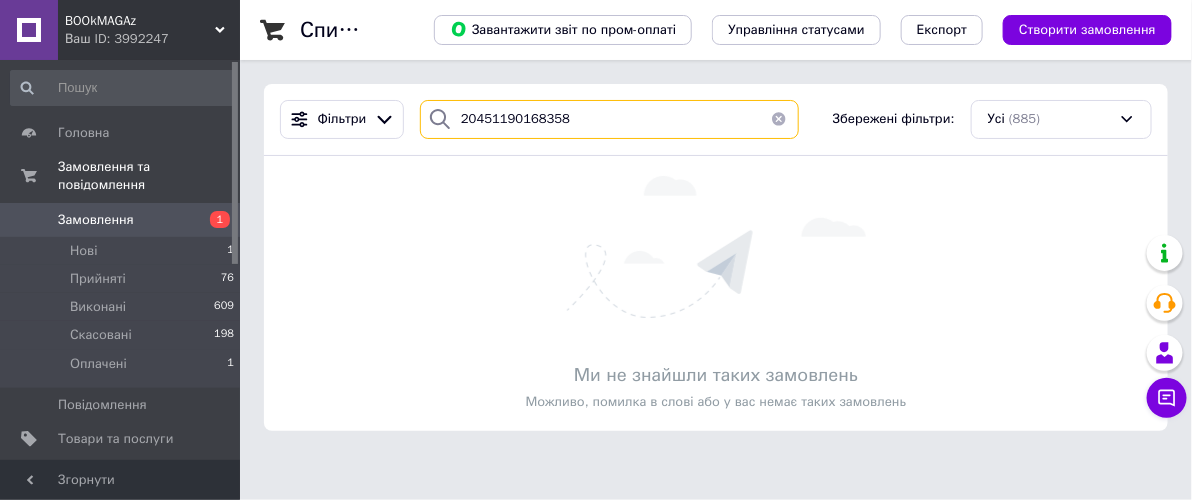 drag, startPoint x: 500, startPoint y: 119, endPoint x: 584, endPoint y: 119, distance: 84 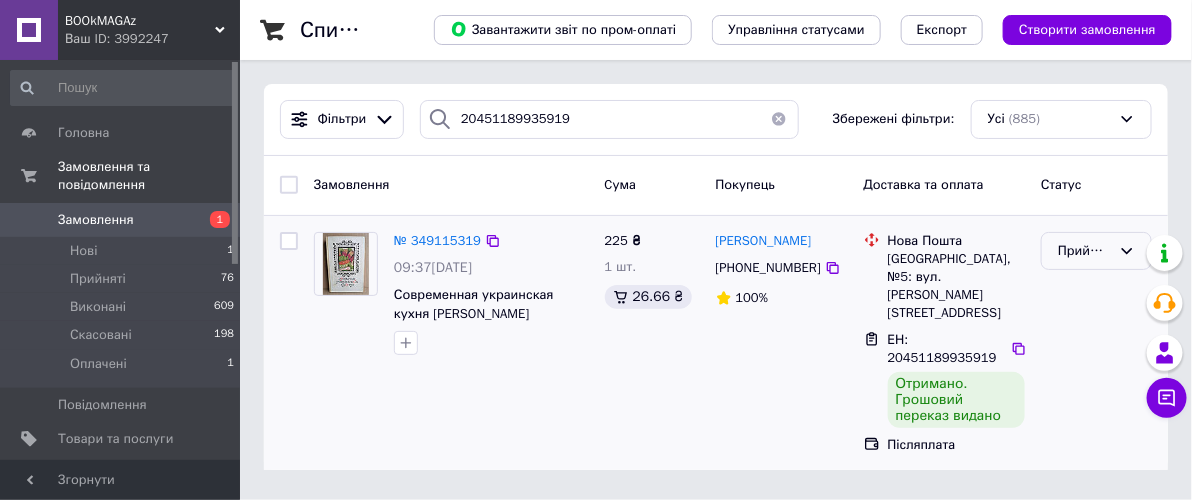 click 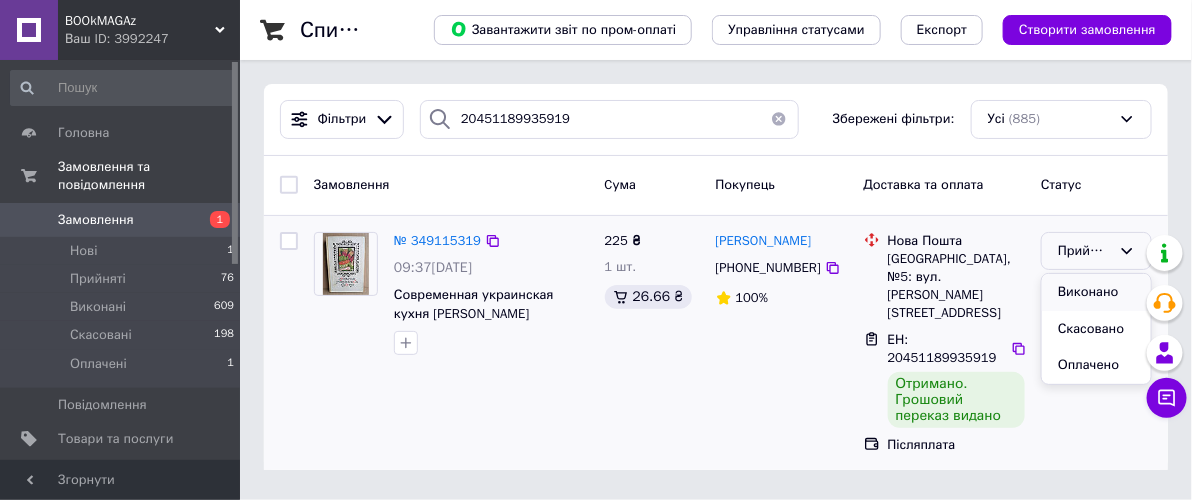 click on "Виконано" at bounding box center (1096, 292) 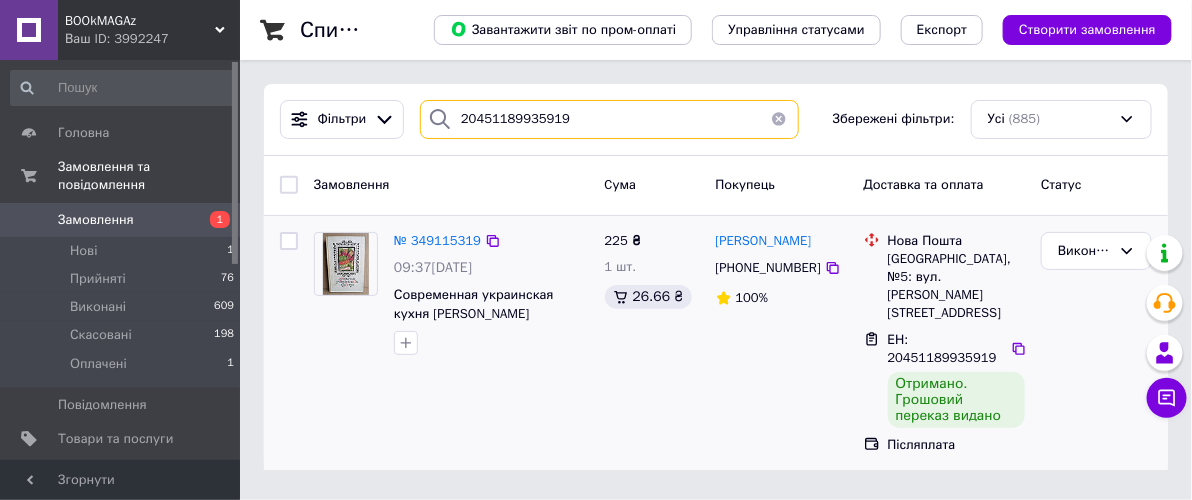 drag, startPoint x: 500, startPoint y: 119, endPoint x: 602, endPoint y: 121, distance: 102.01961 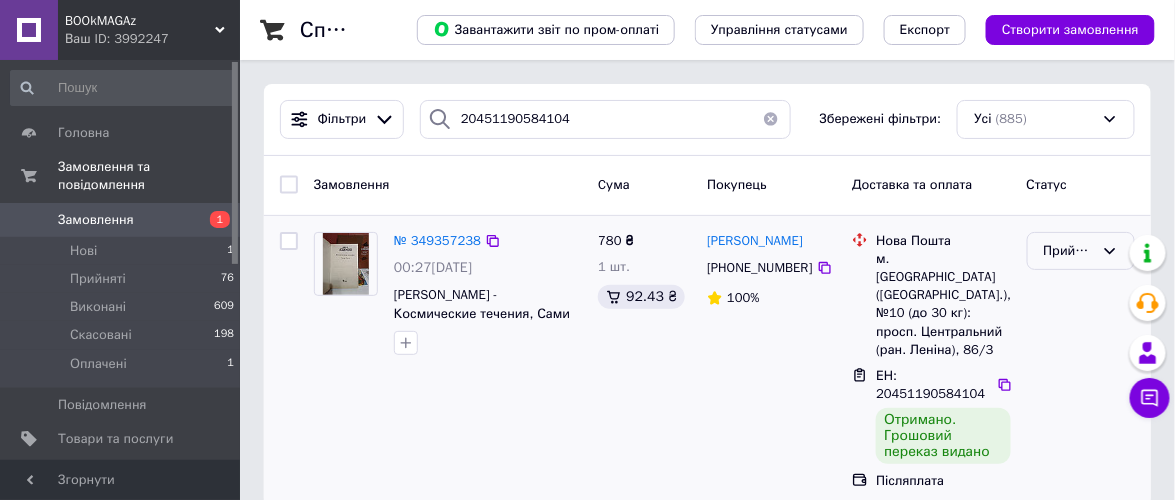 click 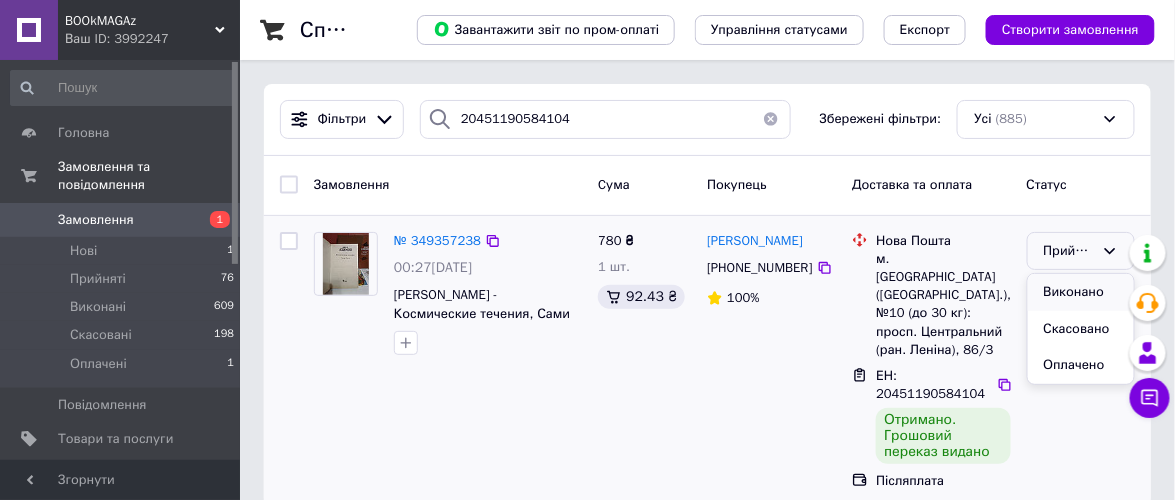 click on "Виконано" at bounding box center [1081, 292] 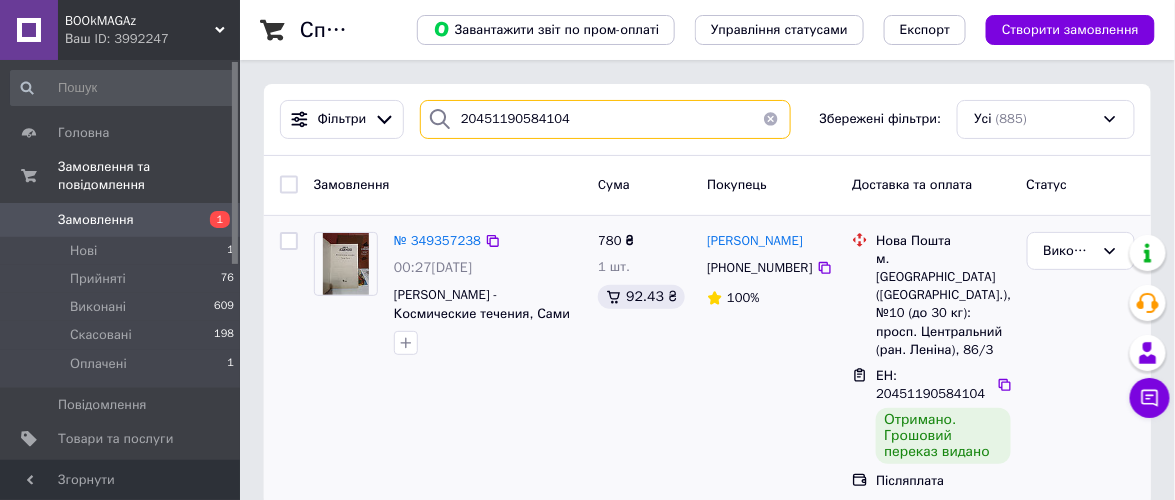 drag, startPoint x: 498, startPoint y: 119, endPoint x: 603, endPoint y: 116, distance: 105.04285 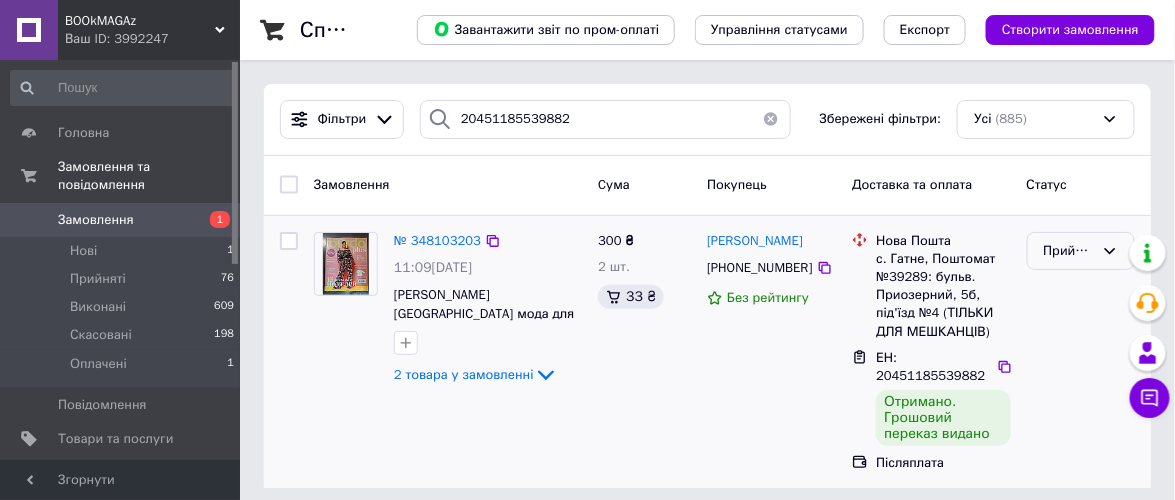 click 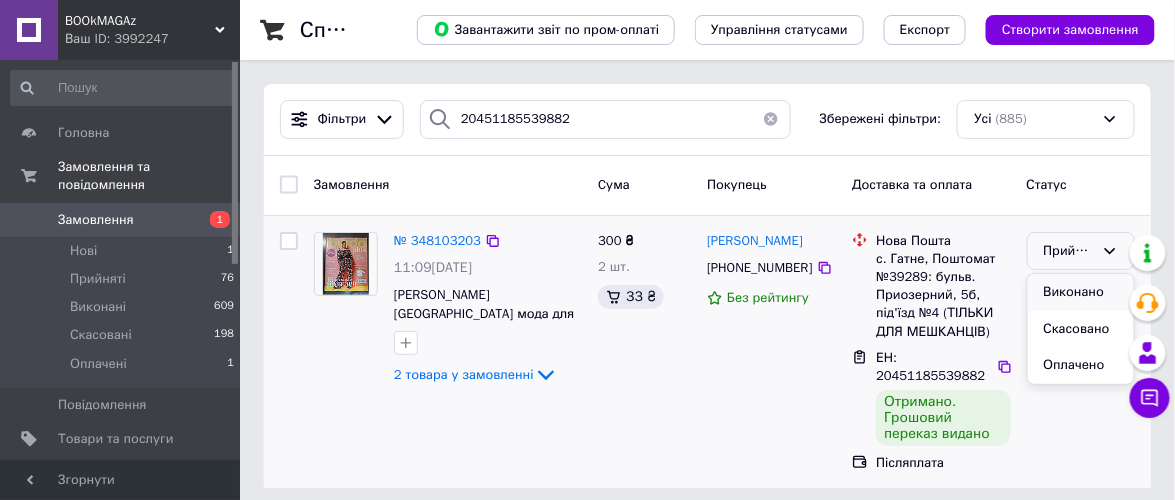 click on "Виконано" at bounding box center (1081, 292) 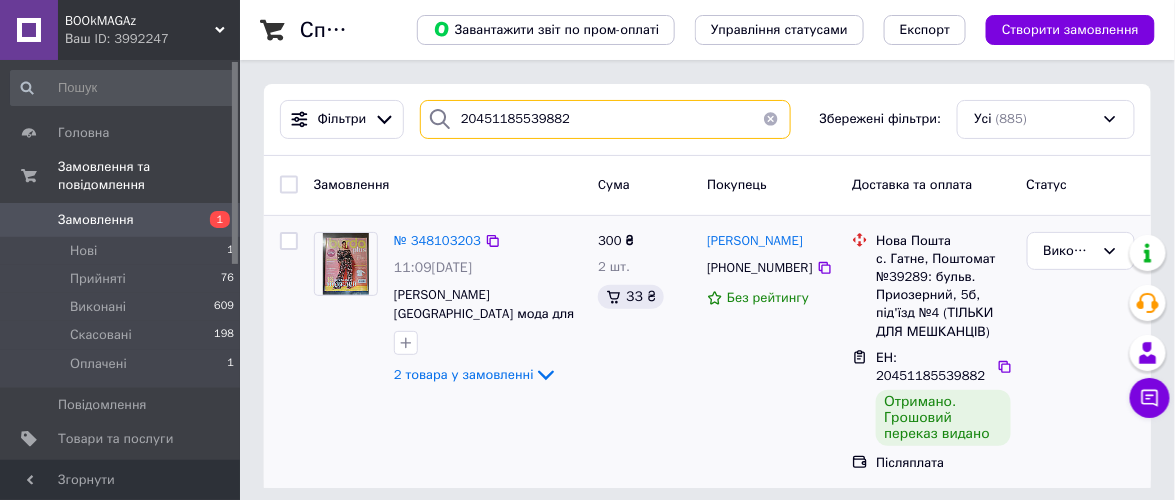 drag, startPoint x: 499, startPoint y: 118, endPoint x: 605, endPoint y: 118, distance: 106 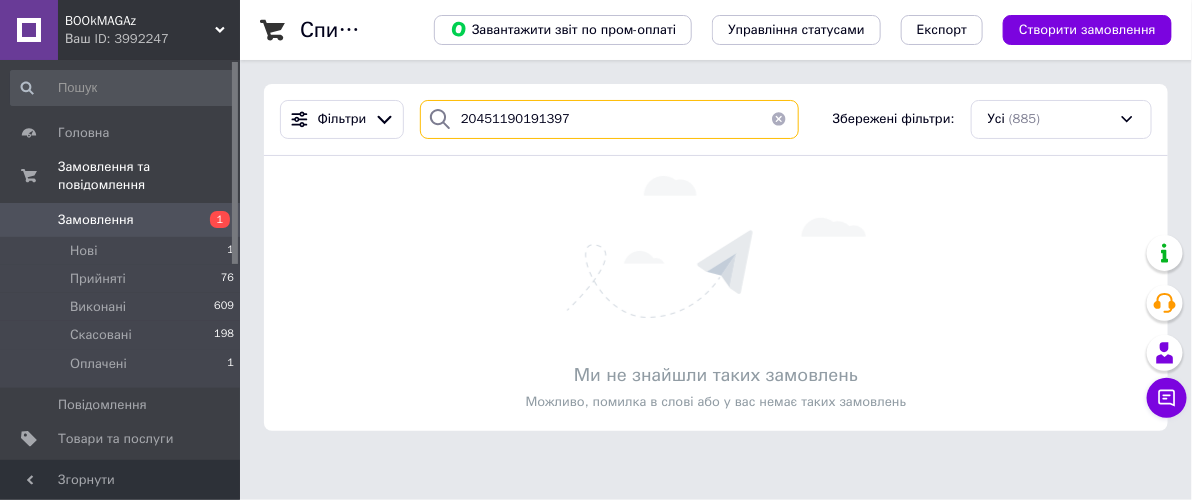 drag, startPoint x: 498, startPoint y: 117, endPoint x: 617, endPoint y: 117, distance: 119 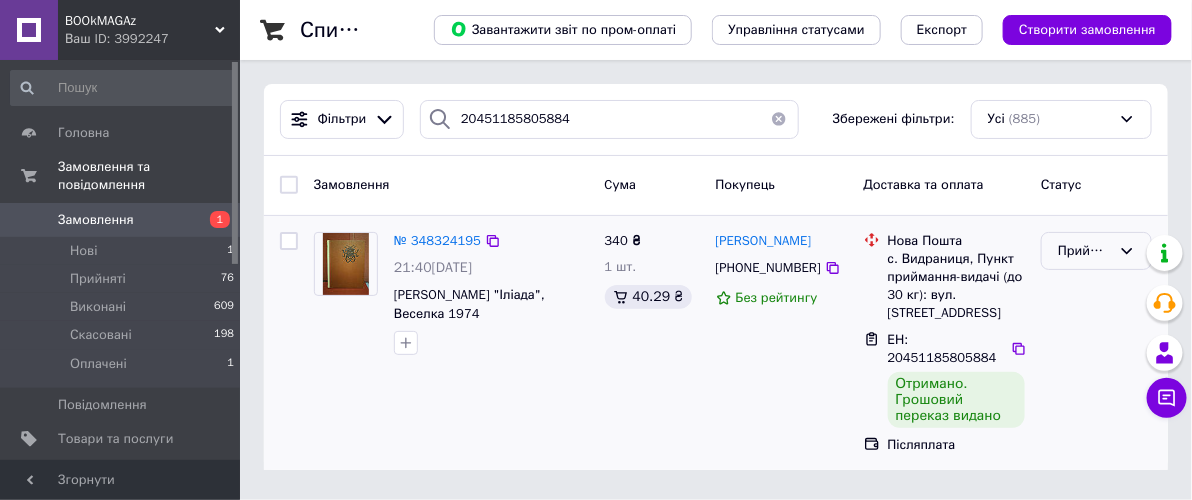 click 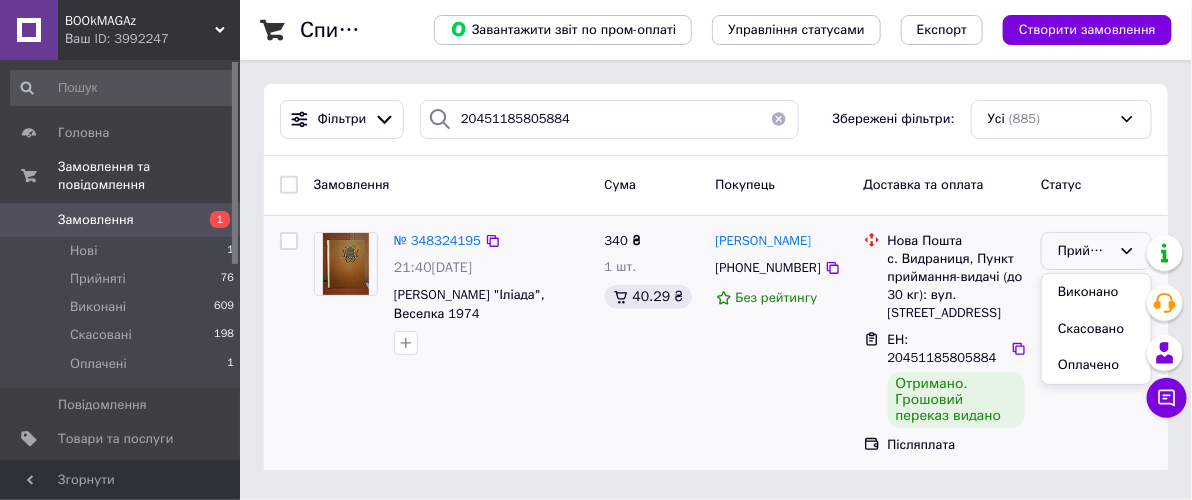 click on "Виконано" at bounding box center [1096, 292] 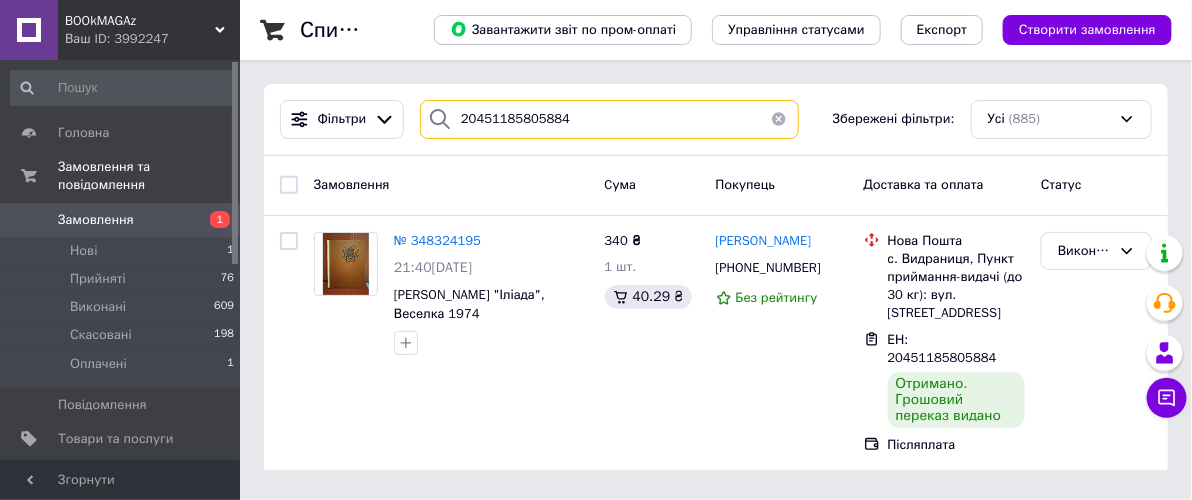drag, startPoint x: 504, startPoint y: 117, endPoint x: 611, endPoint y: 117, distance: 107 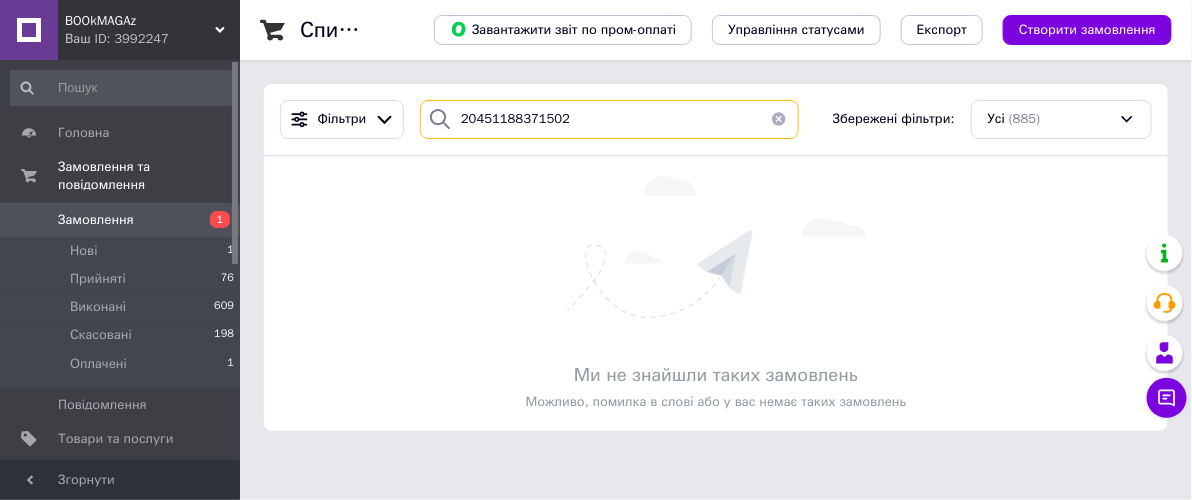 drag, startPoint x: 513, startPoint y: 116, endPoint x: 598, endPoint y: 115, distance: 85.00588 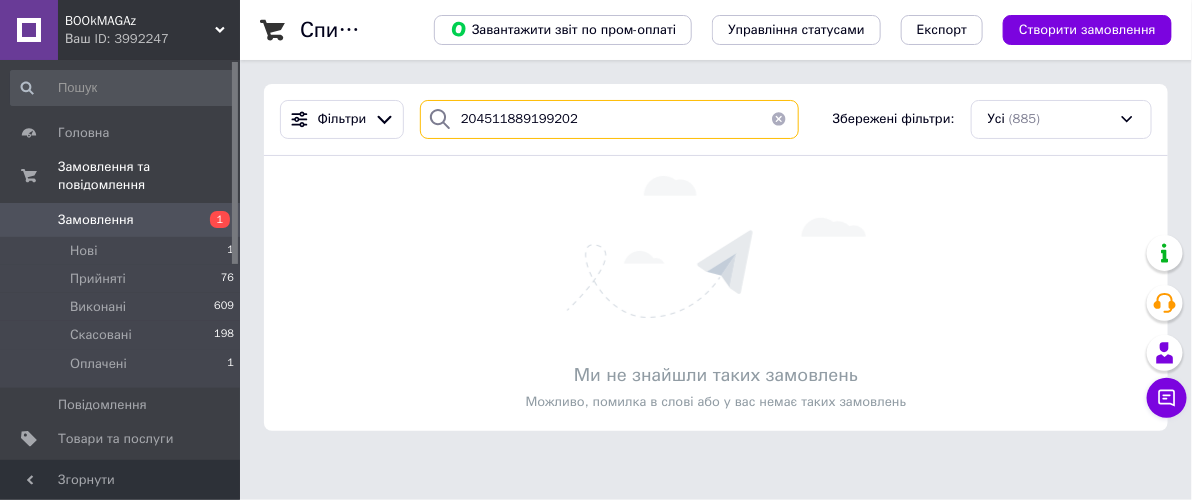 drag, startPoint x: 508, startPoint y: 117, endPoint x: 631, endPoint y: 117, distance: 123 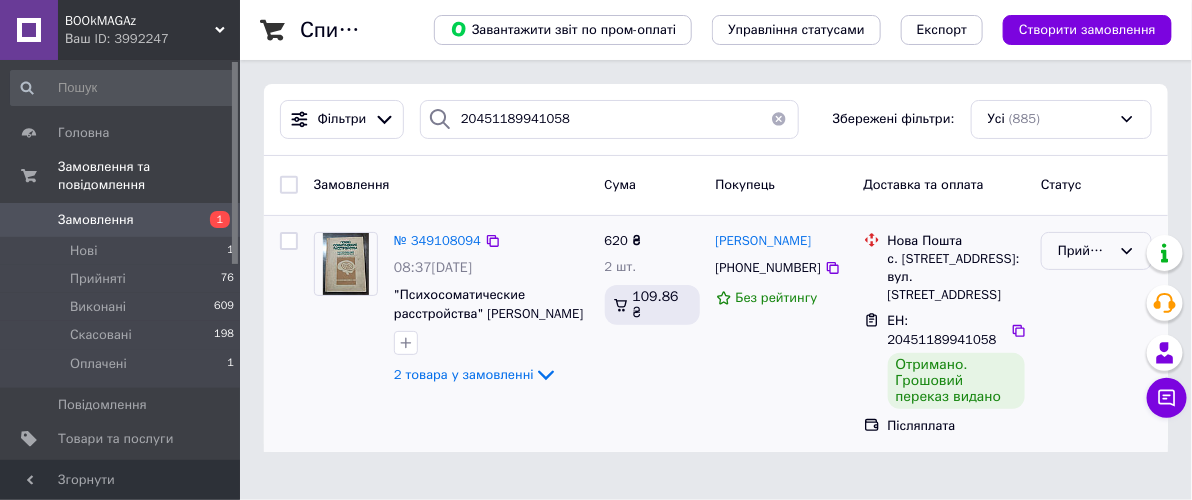 click 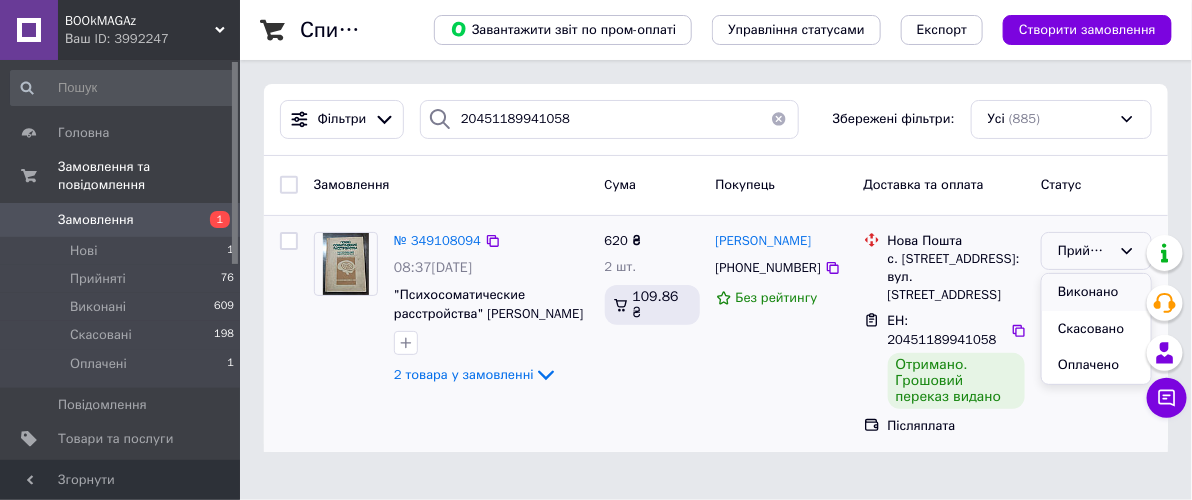 click on "Виконано" at bounding box center [1096, 292] 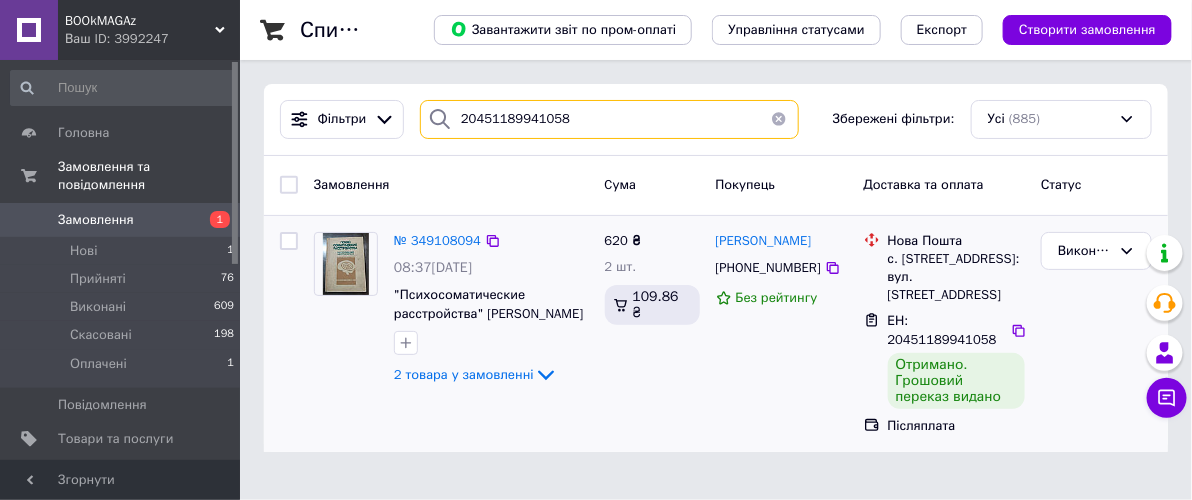 drag, startPoint x: 507, startPoint y: 117, endPoint x: 577, endPoint y: 120, distance: 70.064255 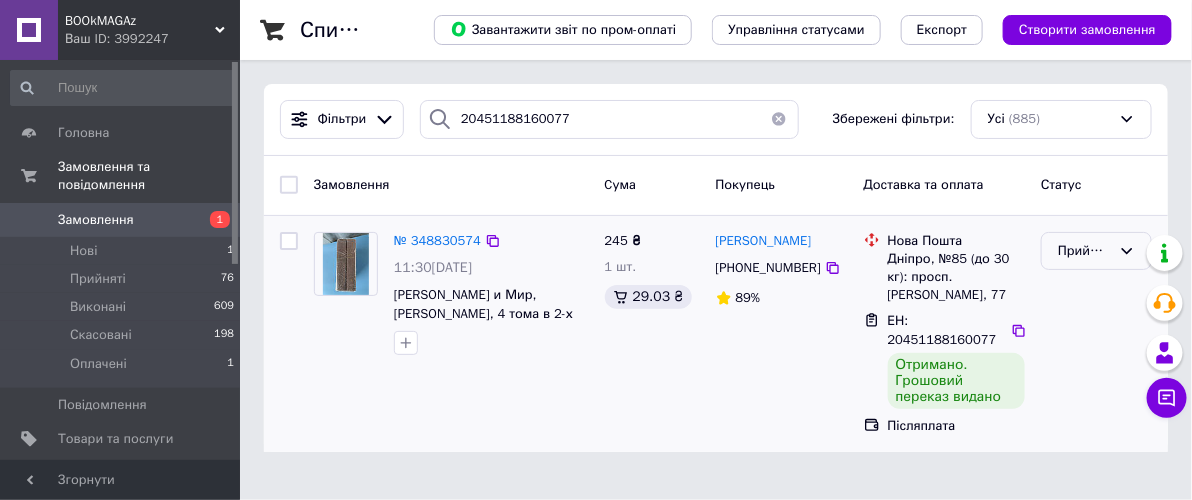 click 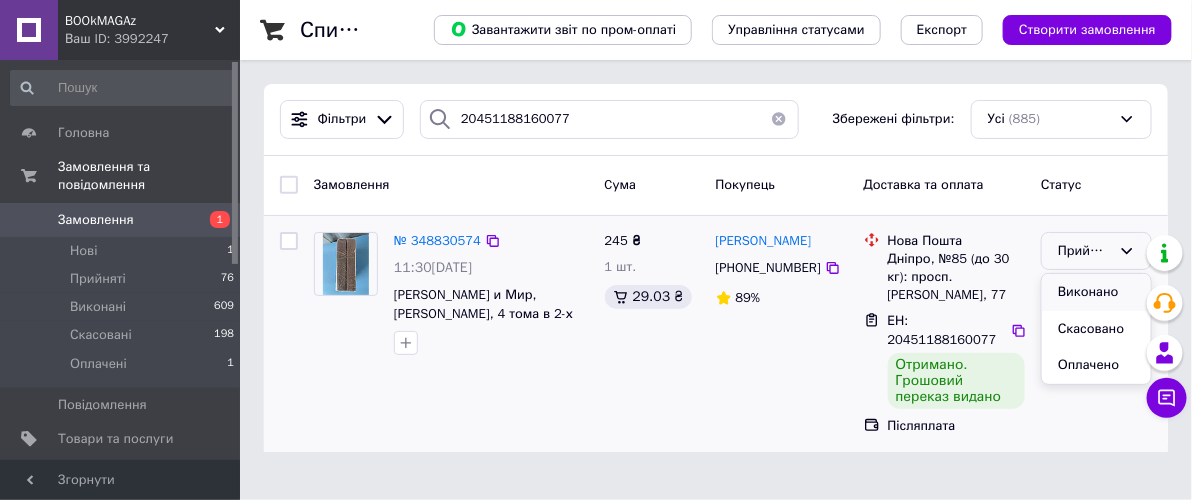 click on "Виконано" at bounding box center [1096, 292] 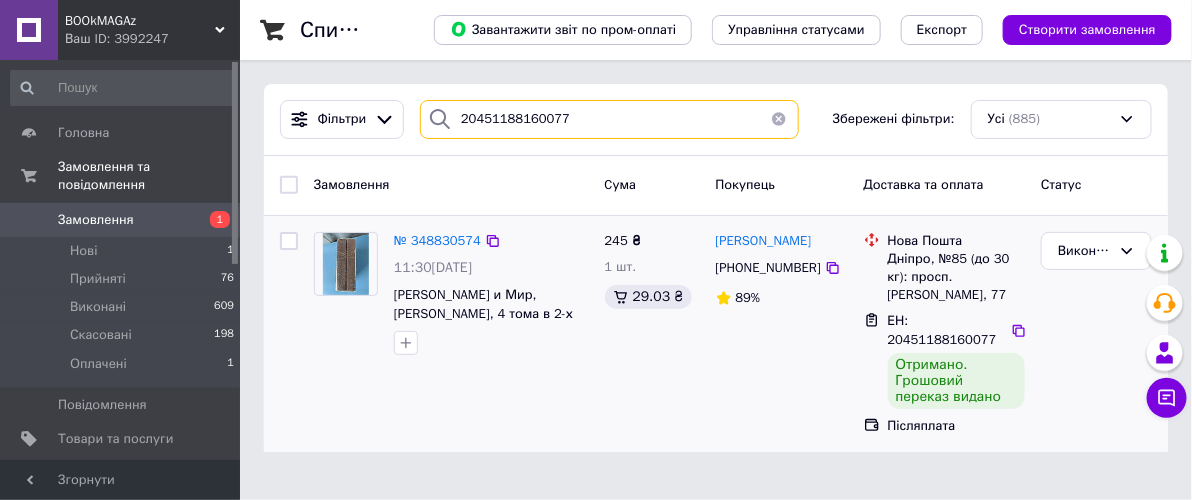 drag, startPoint x: 507, startPoint y: 120, endPoint x: 613, endPoint y: 120, distance: 106 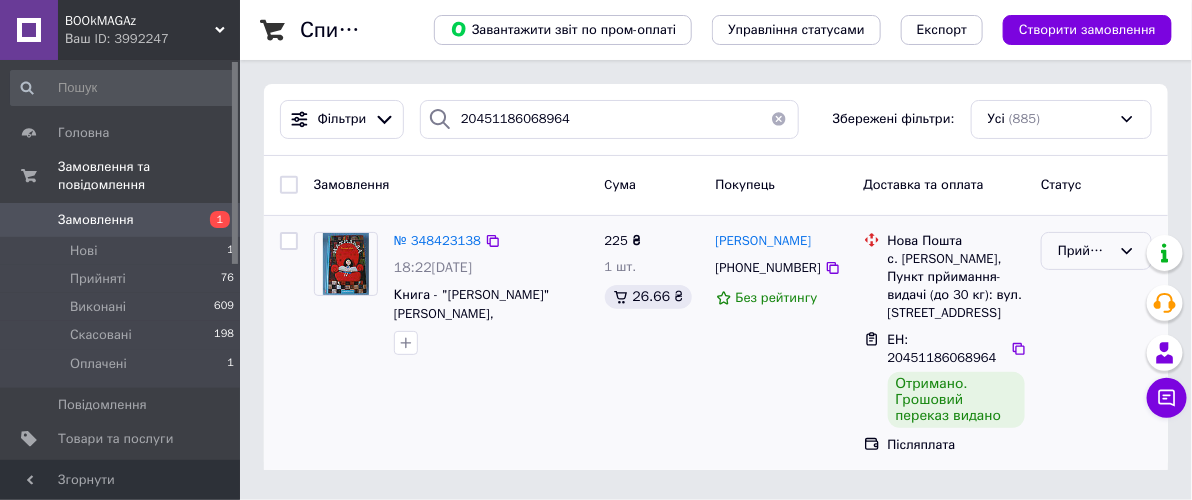 click 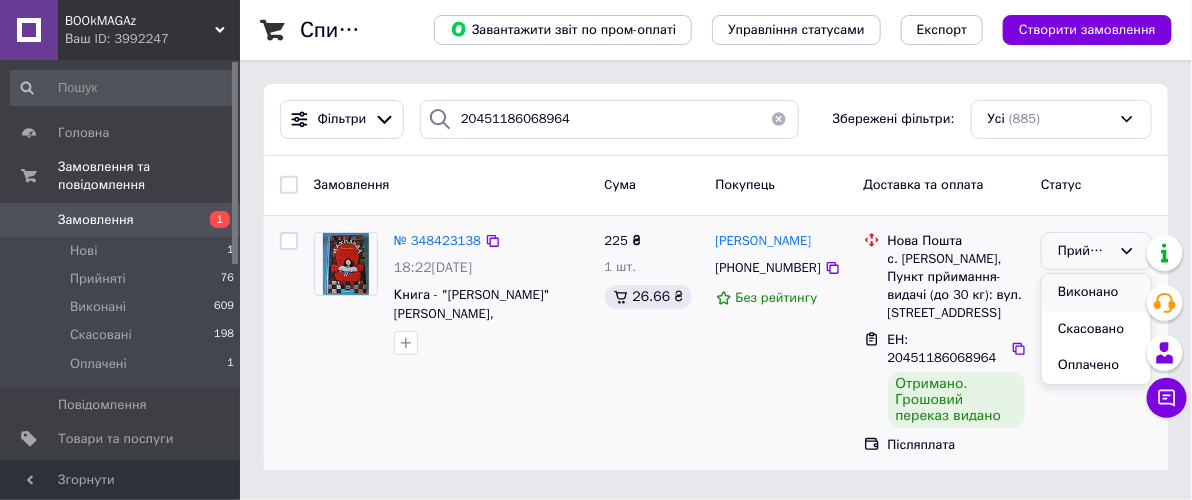 click on "Виконано" at bounding box center (1096, 292) 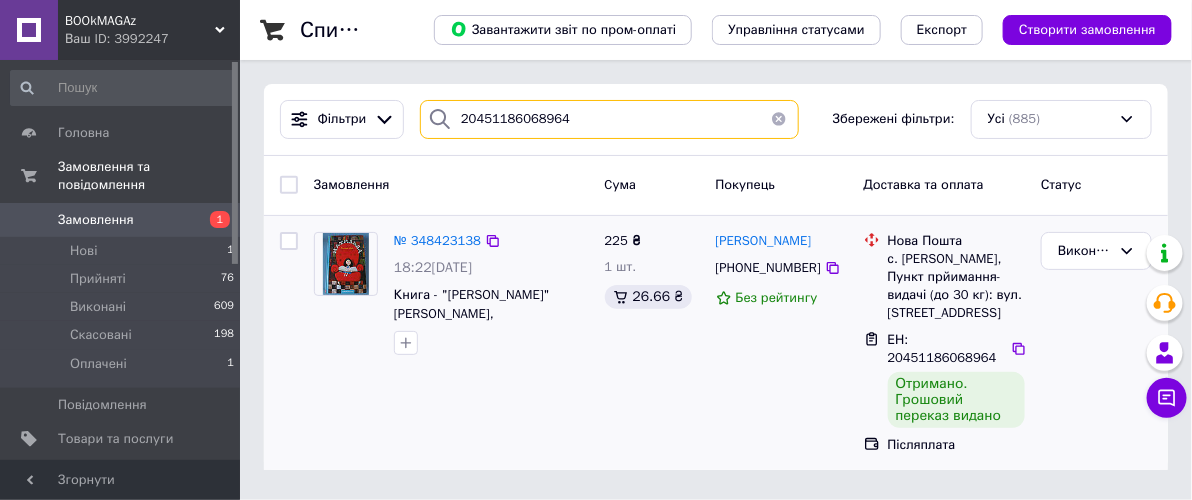 drag, startPoint x: 505, startPoint y: 120, endPoint x: 607, endPoint y: 123, distance: 102.044106 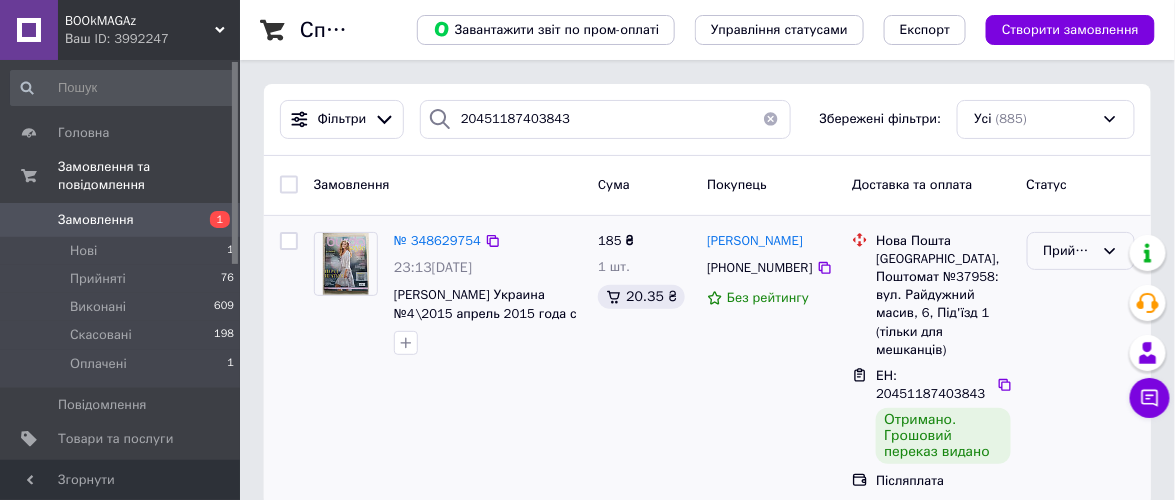 click 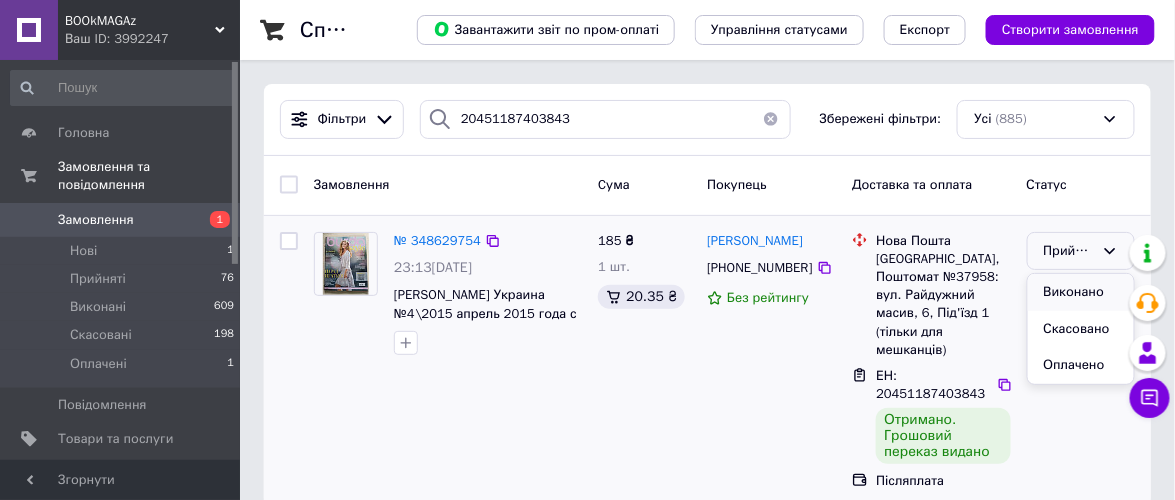 click on "Виконано" at bounding box center [1081, 292] 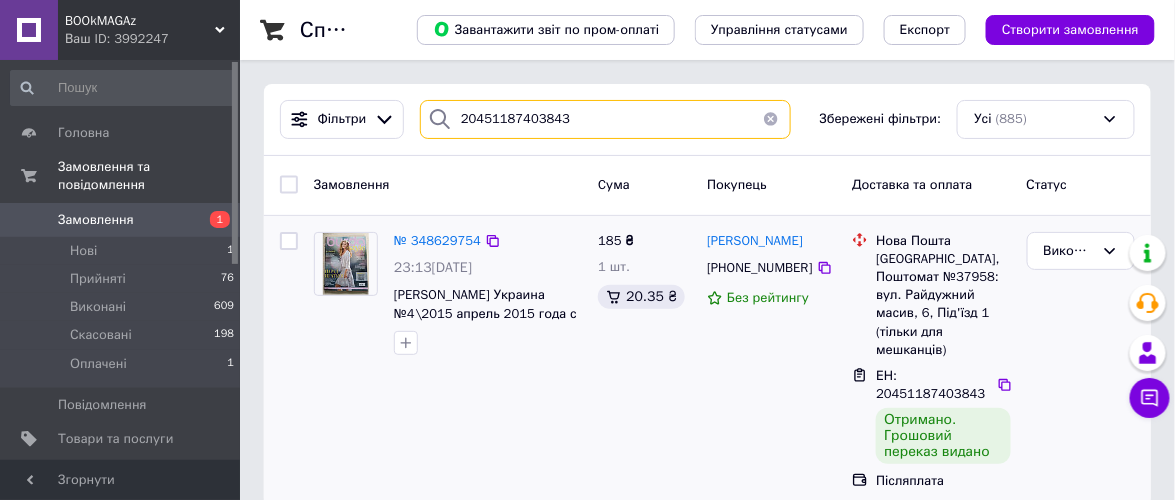 drag, startPoint x: 506, startPoint y: 117, endPoint x: 600, endPoint y: 118, distance: 94.00532 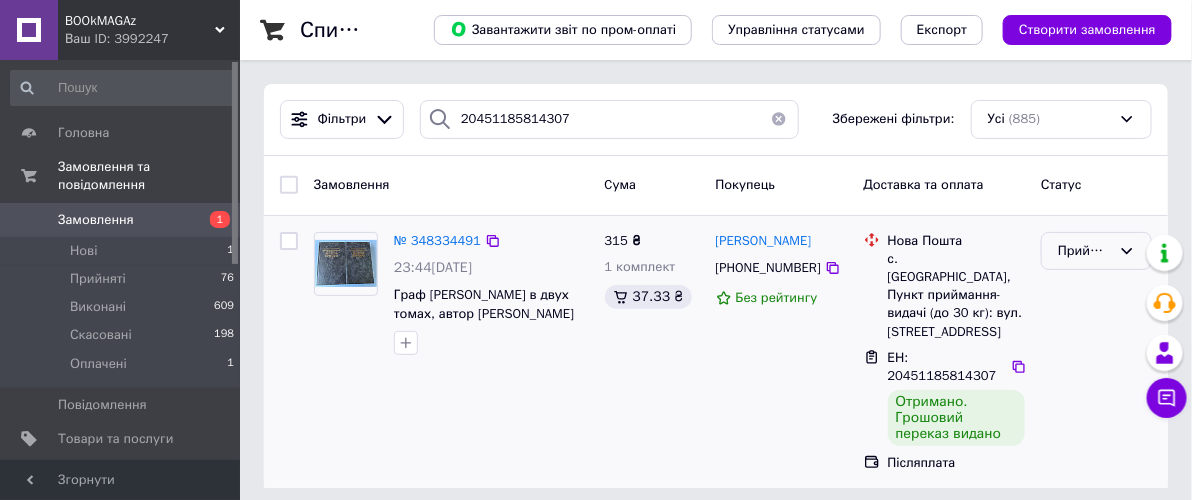 click 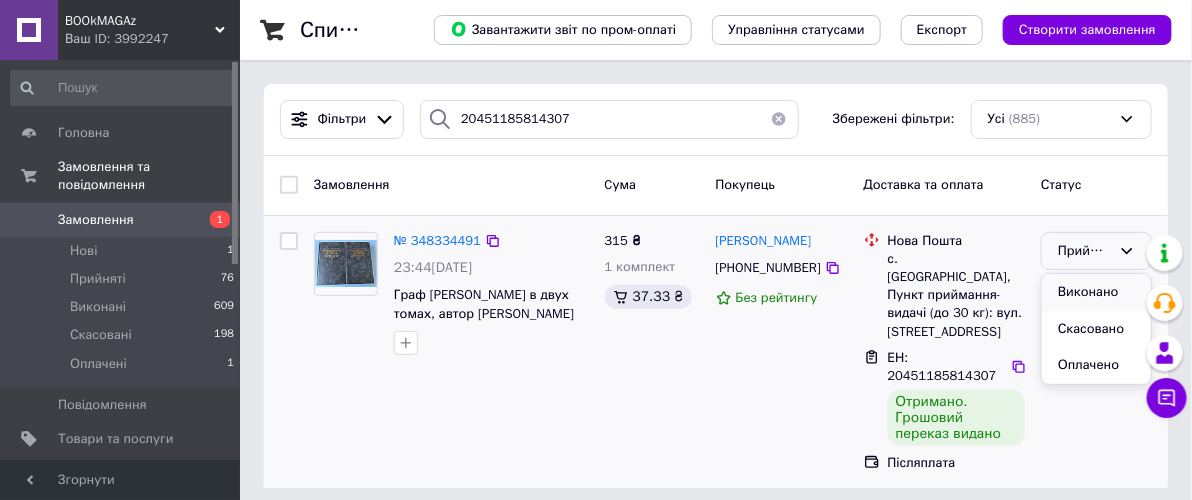 click on "Виконано" at bounding box center [1096, 292] 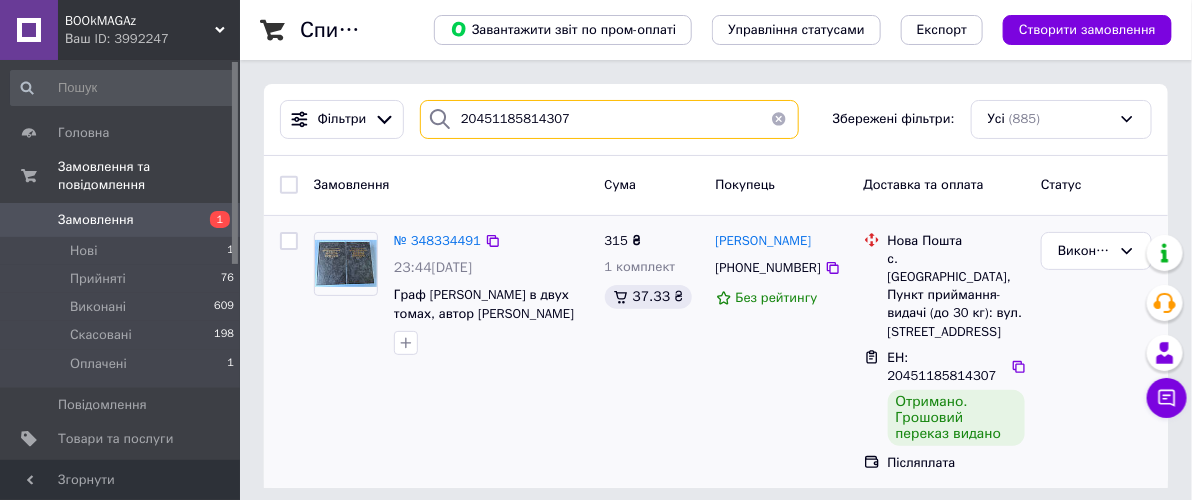 drag, startPoint x: 507, startPoint y: 119, endPoint x: 591, endPoint y: 119, distance: 84 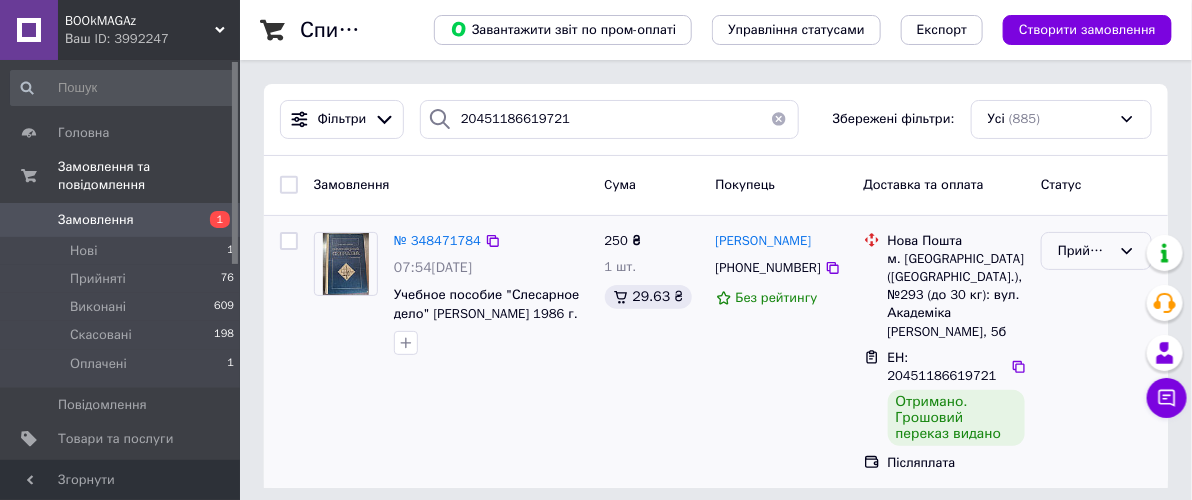 click 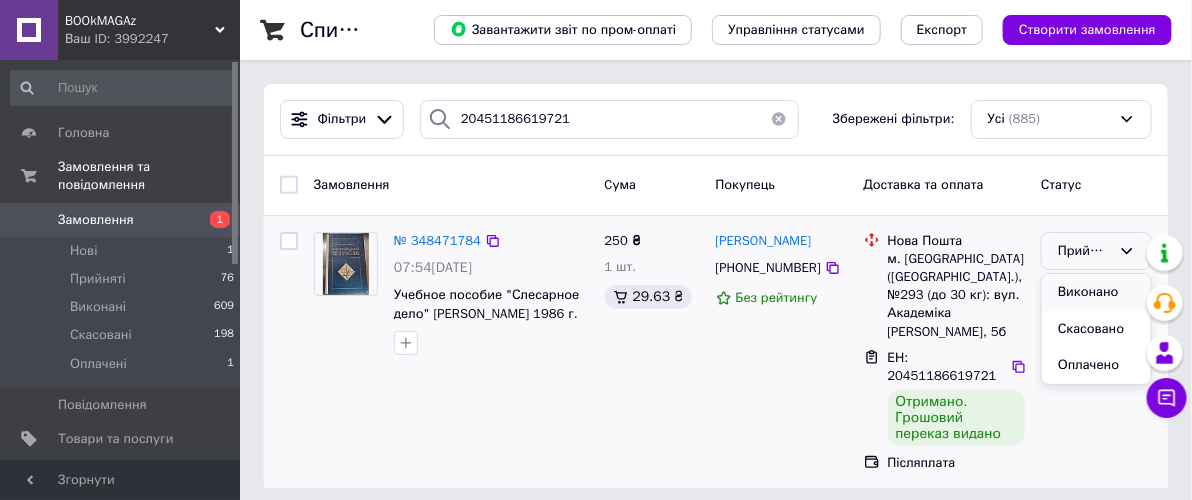 click on "Виконано" at bounding box center [1096, 292] 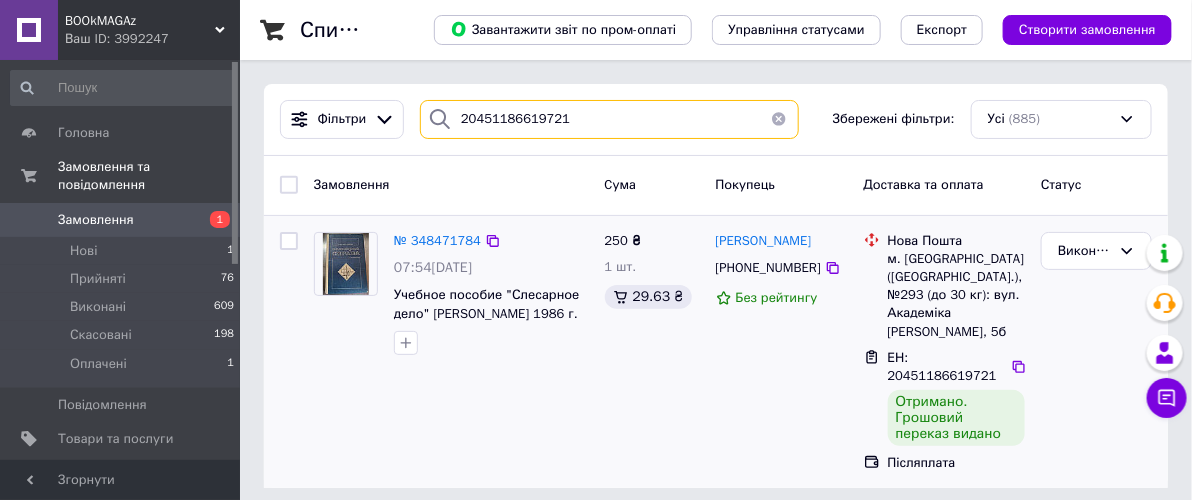 drag, startPoint x: 507, startPoint y: 118, endPoint x: 564, endPoint y: 122, distance: 57.14018 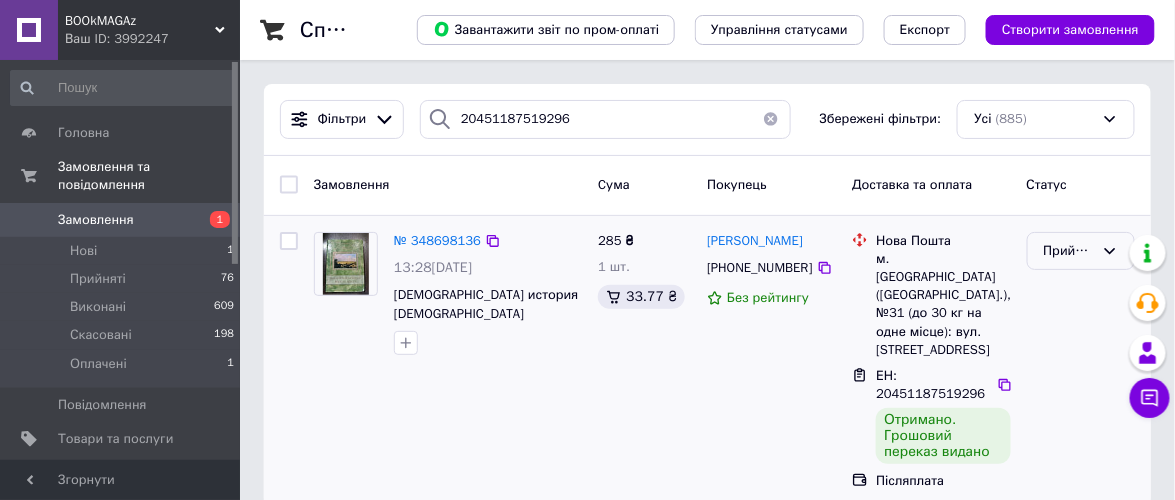 click 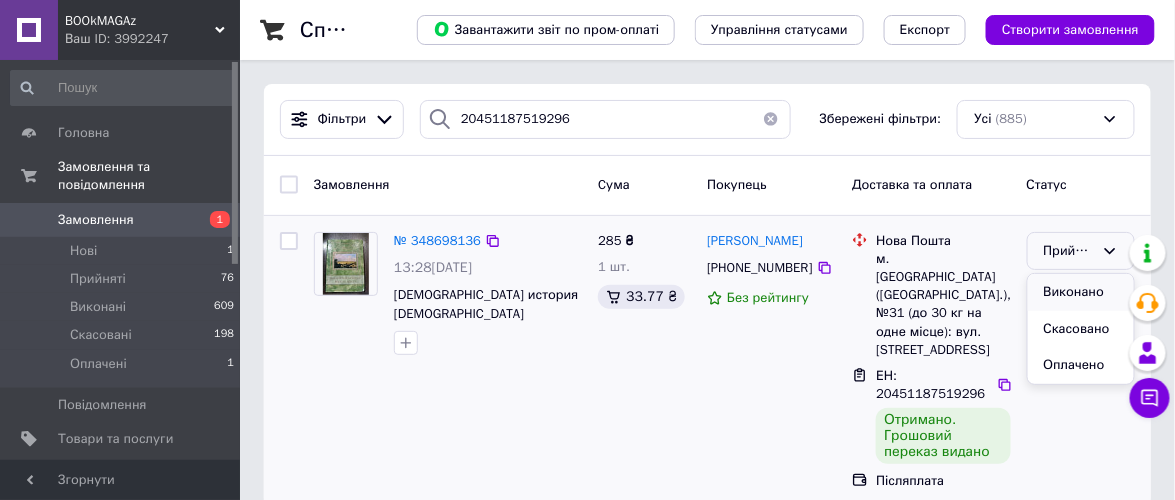 click on "Виконано" at bounding box center (1081, 292) 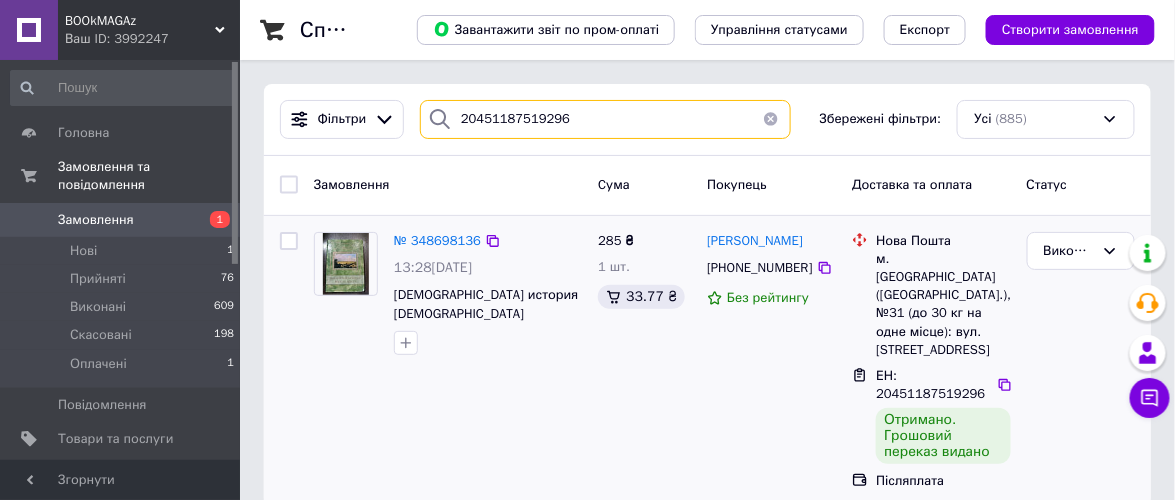 drag, startPoint x: 507, startPoint y: 114, endPoint x: 566, endPoint y: 114, distance: 59 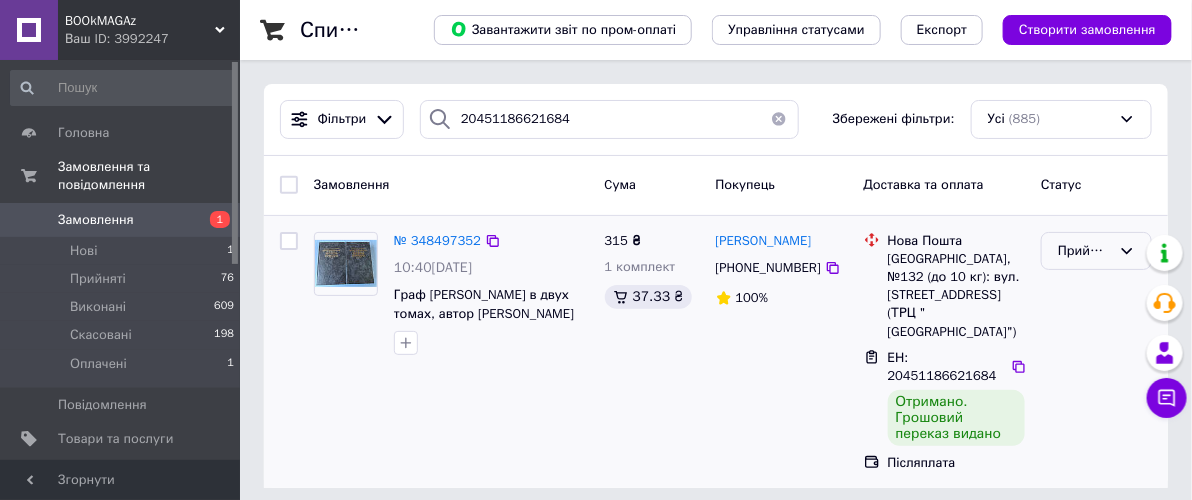 click 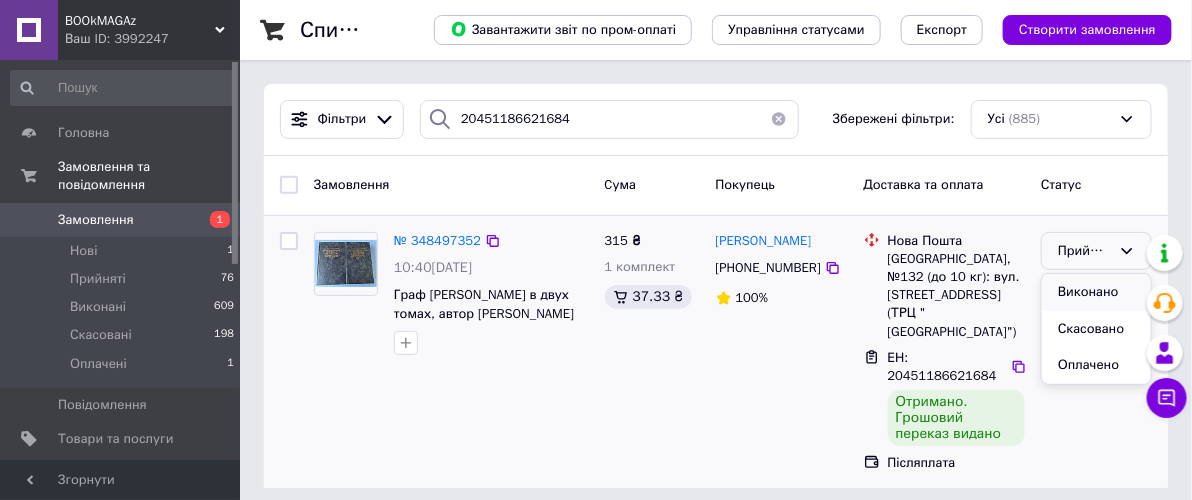 click on "Виконано" at bounding box center [1096, 292] 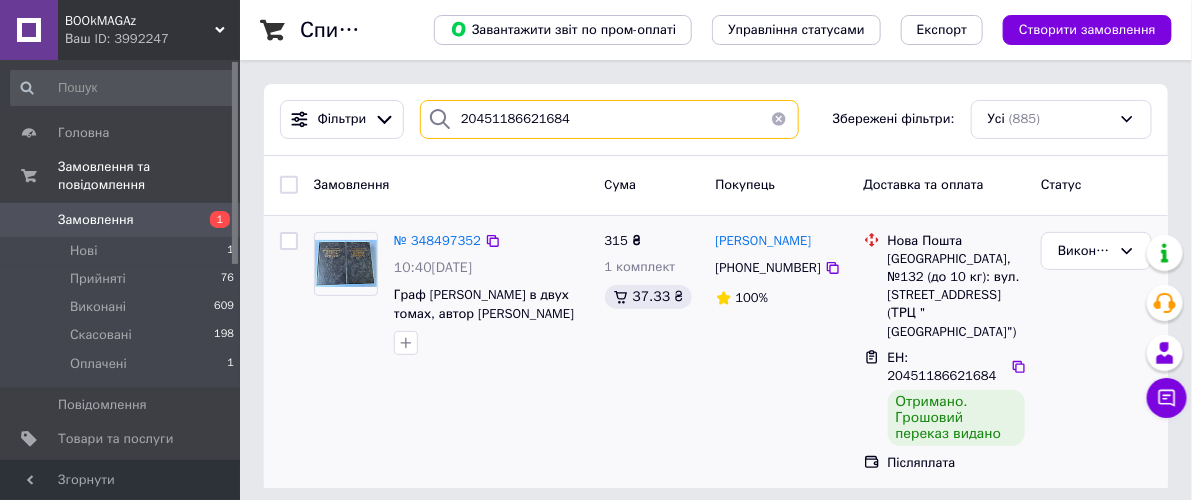 drag, startPoint x: 507, startPoint y: 120, endPoint x: 589, endPoint y: 121, distance: 82.006096 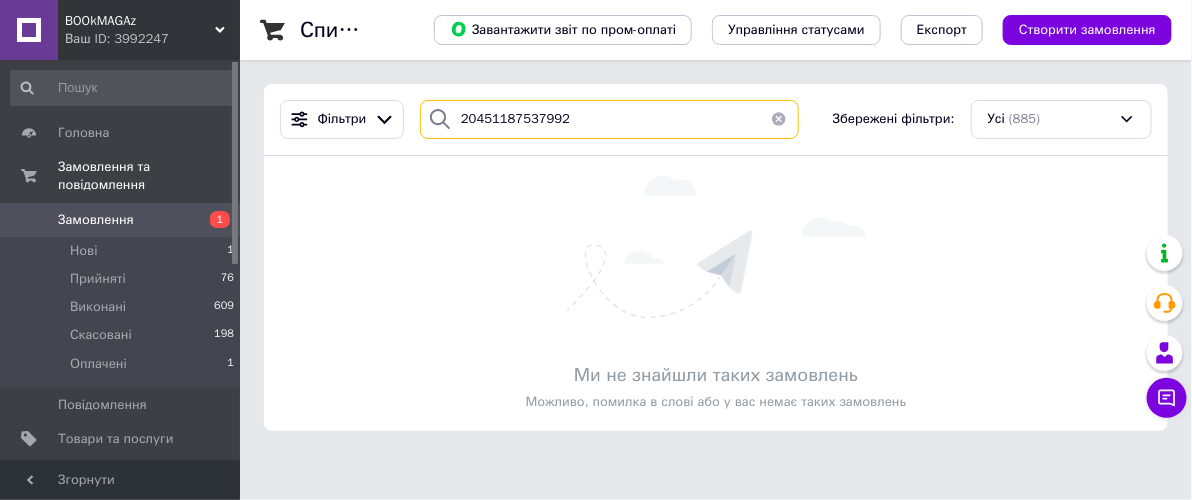 drag, startPoint x: 499, startPoint y: 119, endPoint x: 577, endPoint y: 119, distance: 78 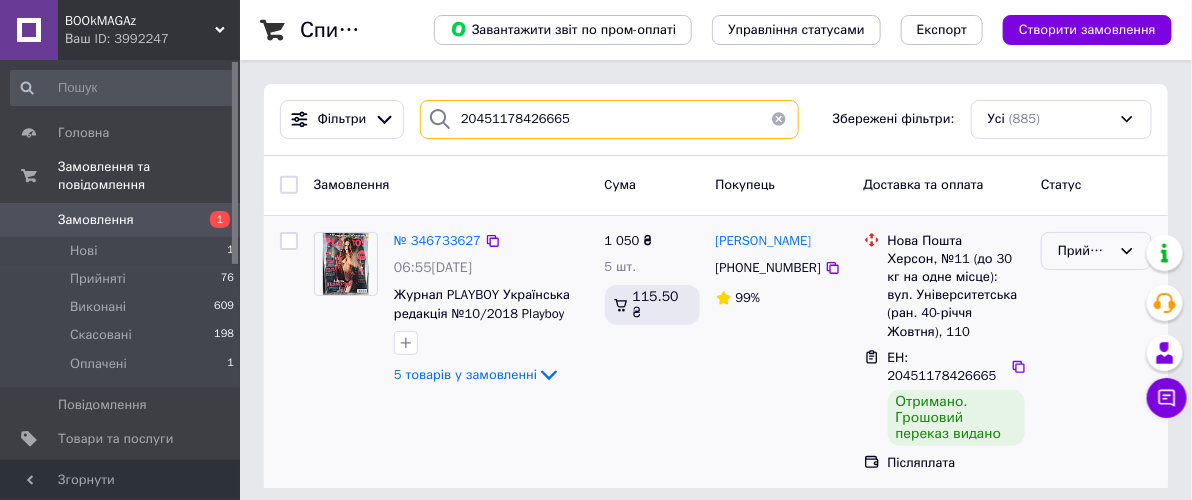 type on "20451178426665" 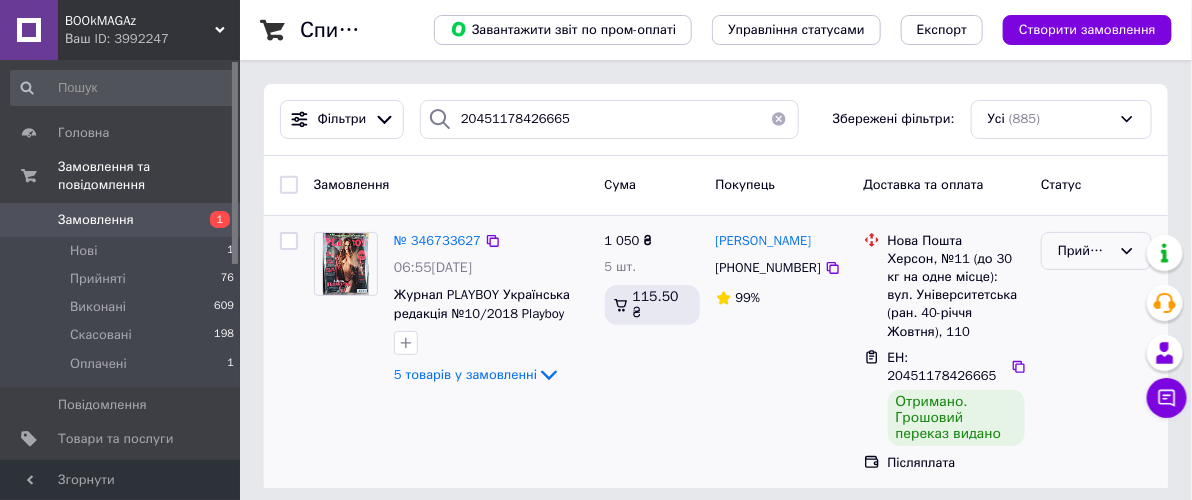 click 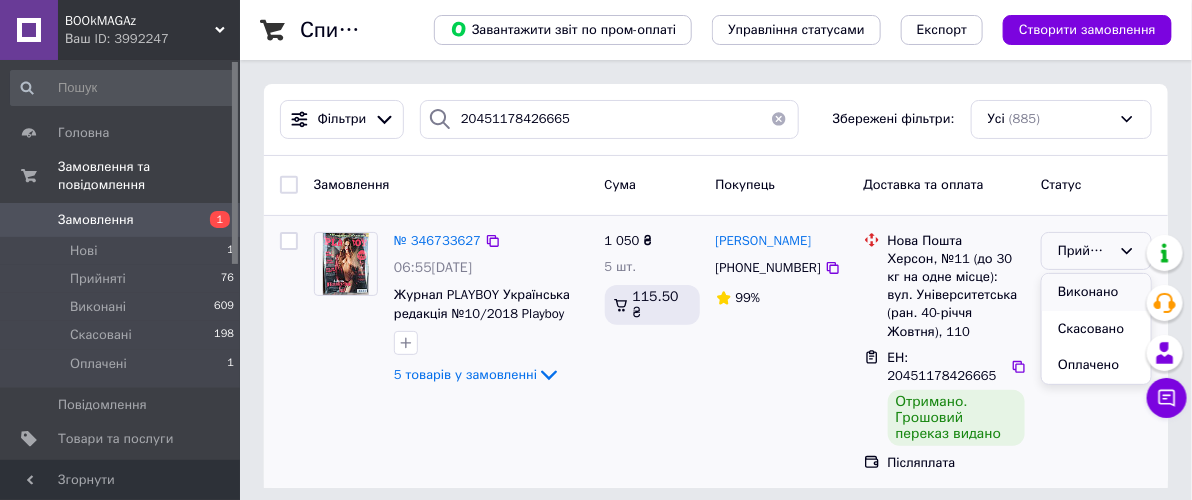 click on "Виконано" at bounding box center [1096, 292] 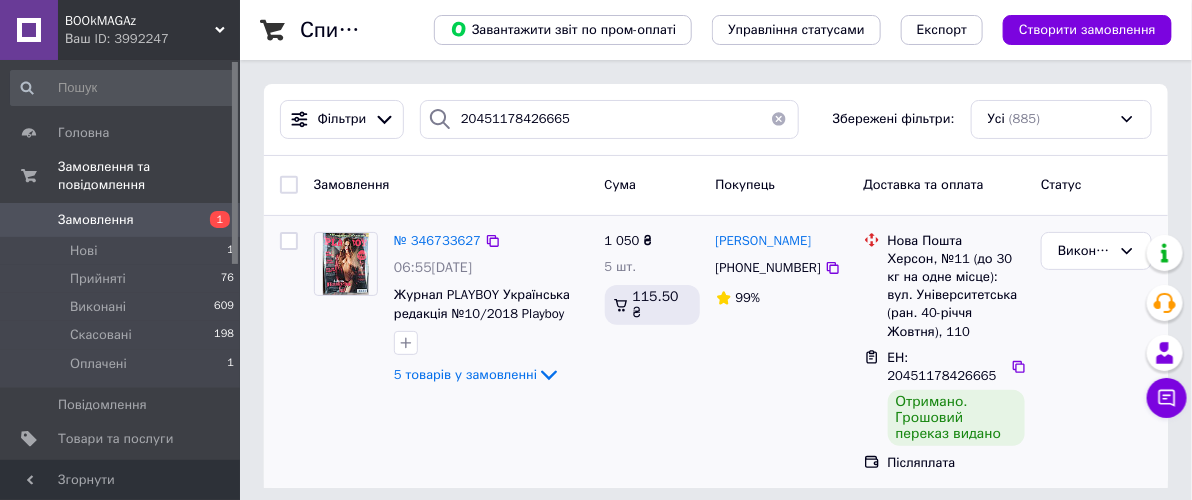 click at bounding box center (779, 119) 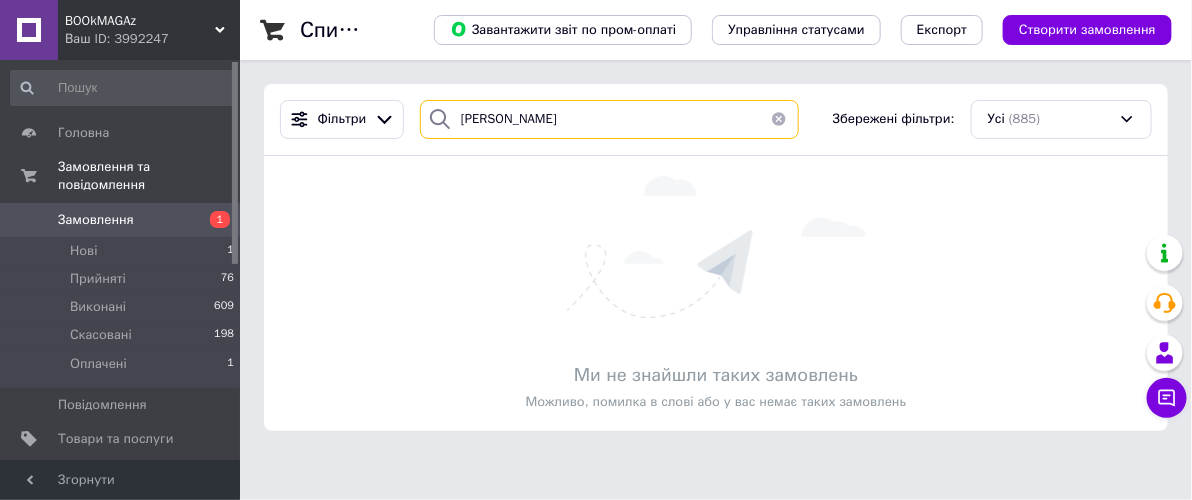 type on "[PERSON_NAME]" 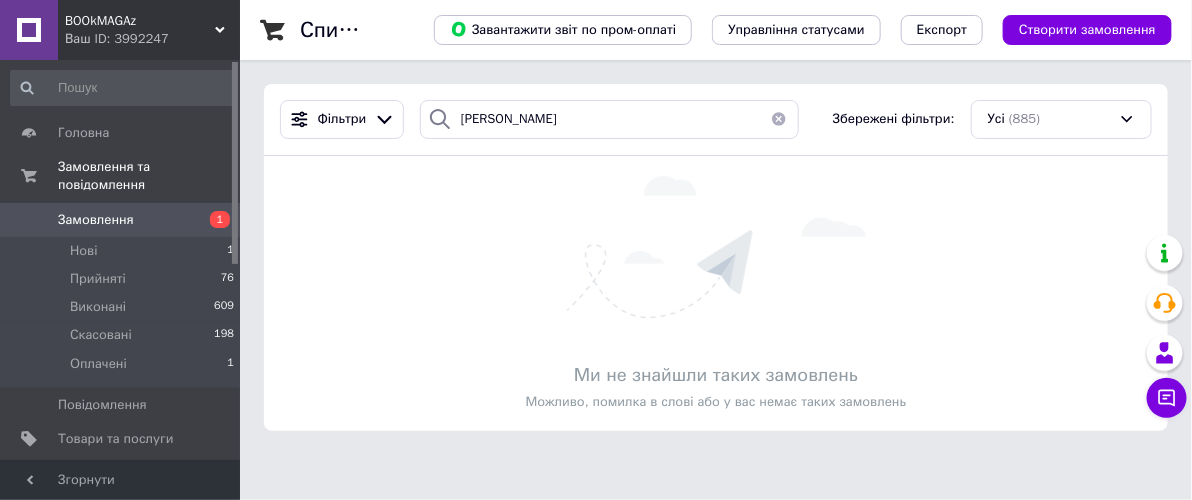 click at bounding box center (779, 119) 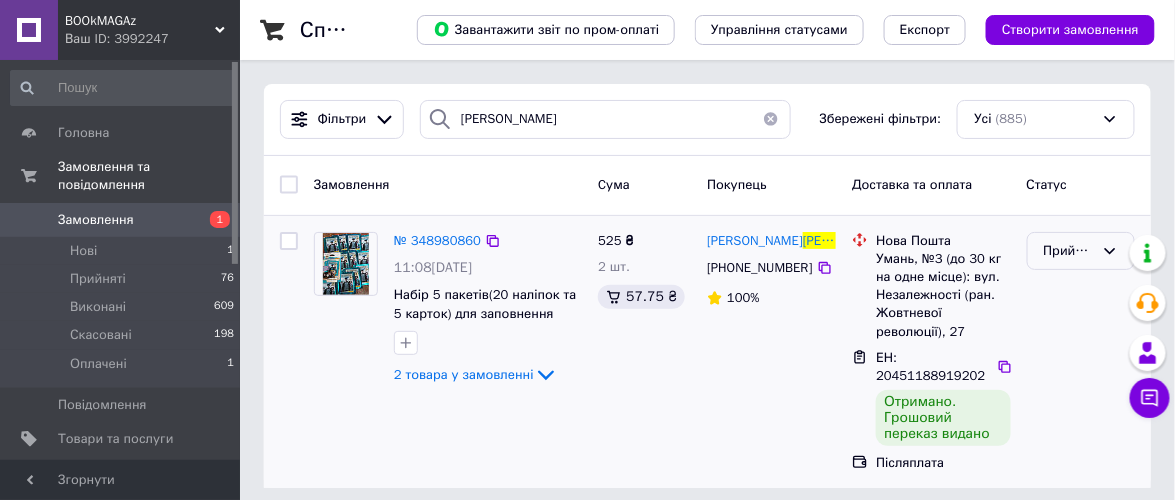 click 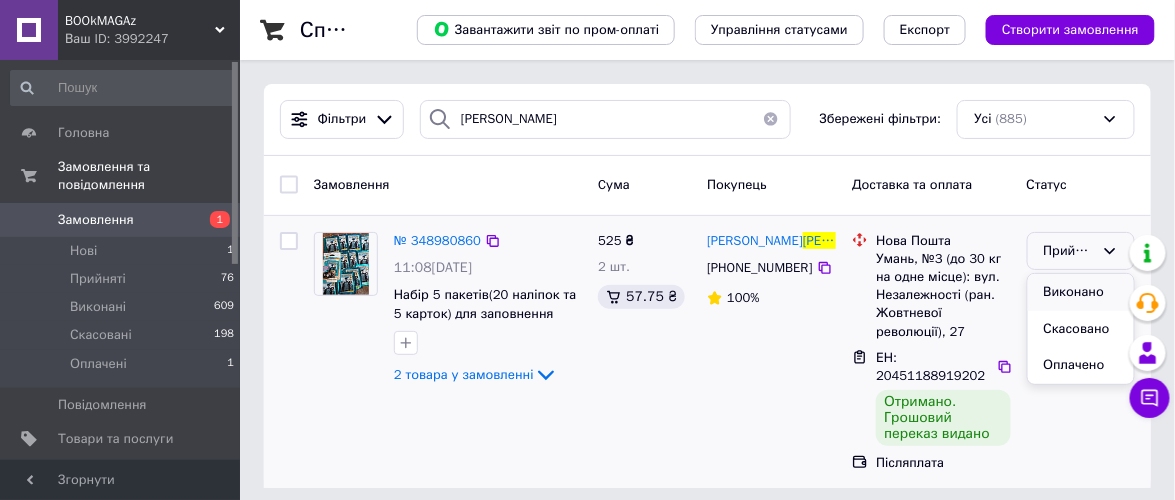 click on "Виконано" at bounding box center [1081, 292] 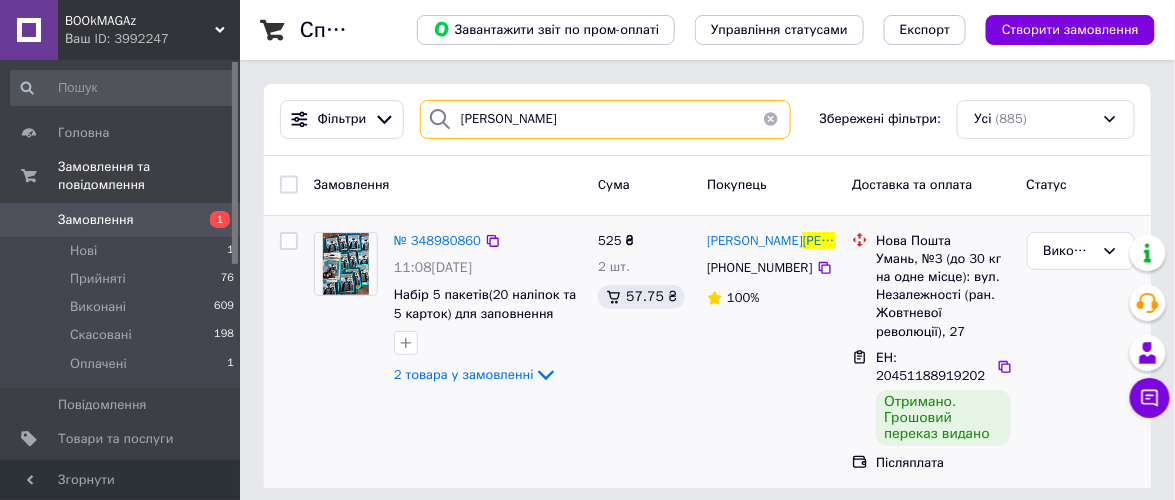 click on "[PERSON_NAME]" at bounding box center [605, 119] 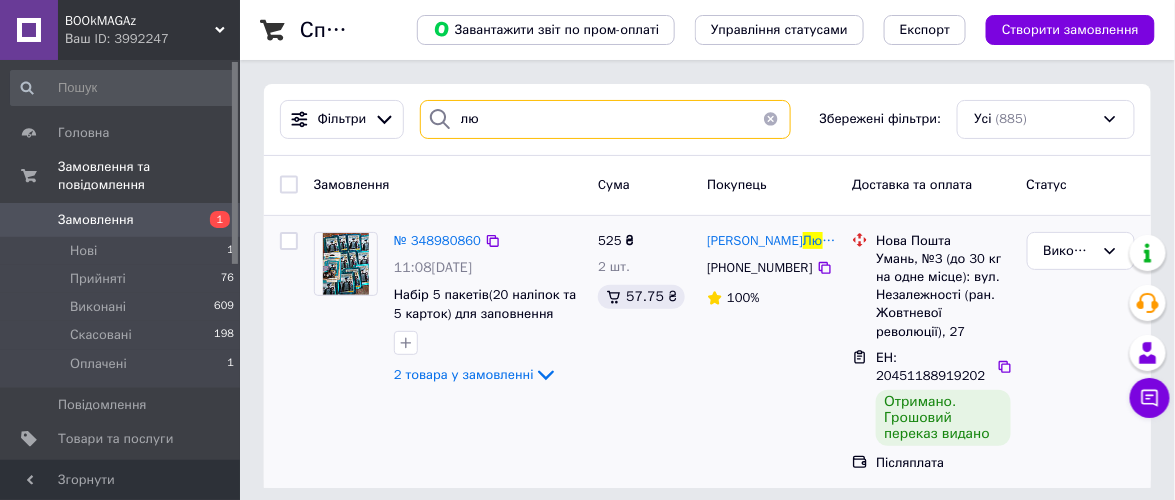 type on "л" 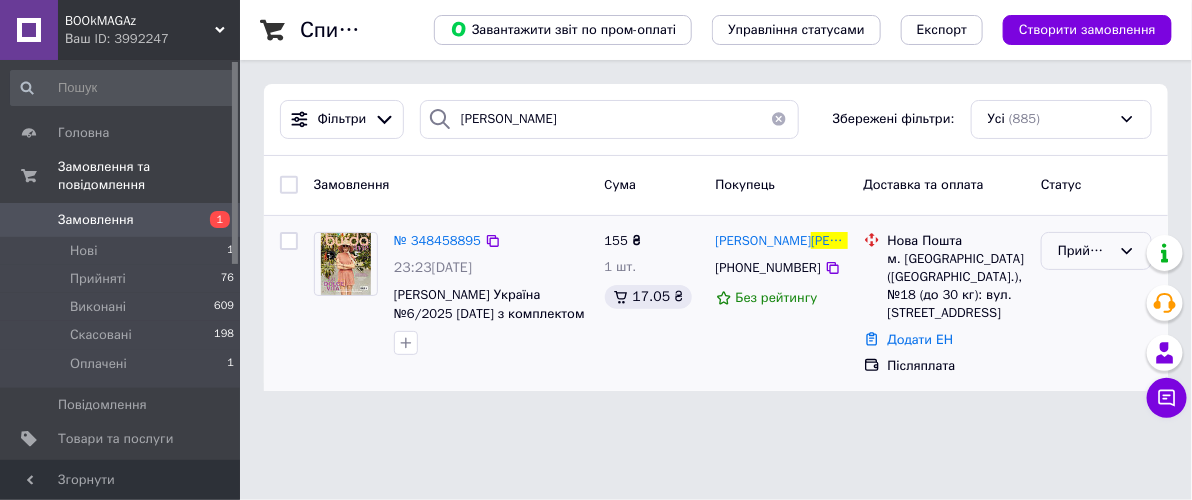 click 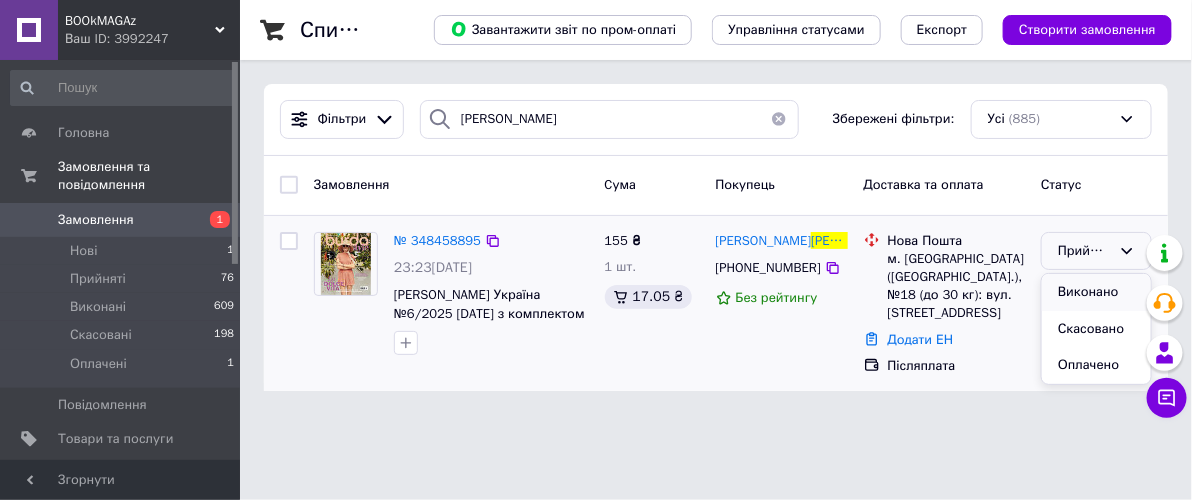click on "Виконано" at bounding box center (1096, 292) 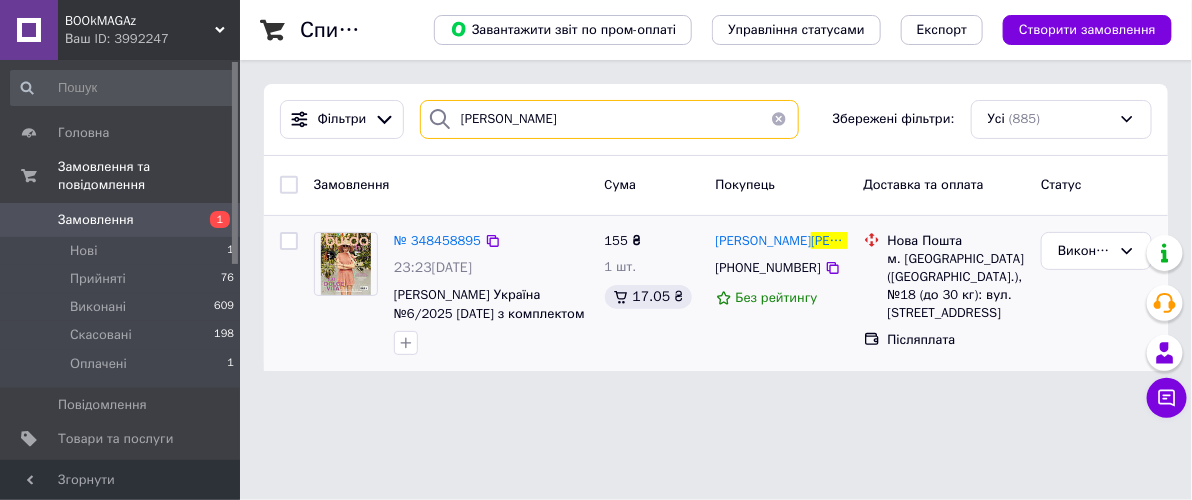 click on "[PERSON_NAME]" at bounding box center (609, 119) 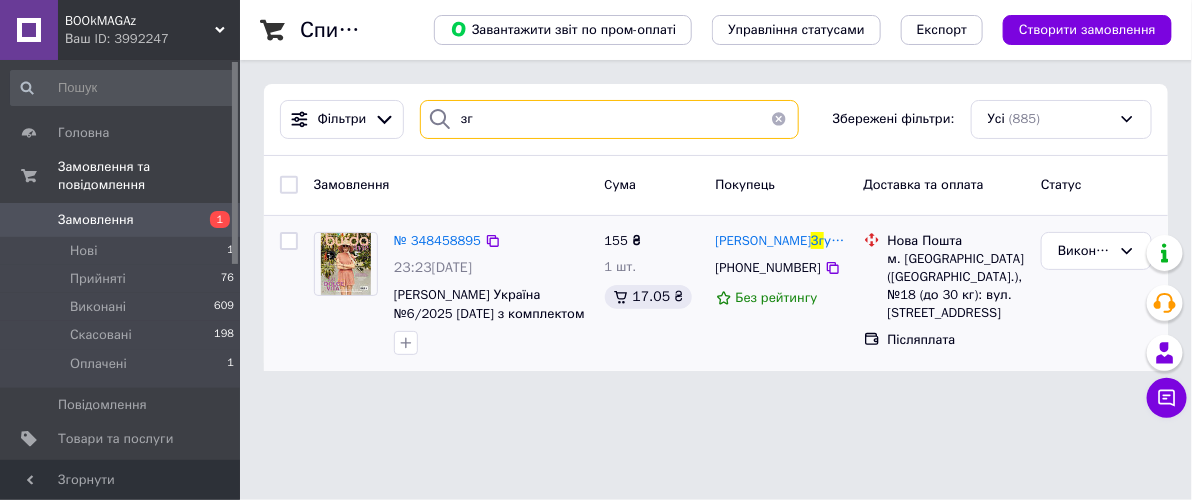 type on "з" 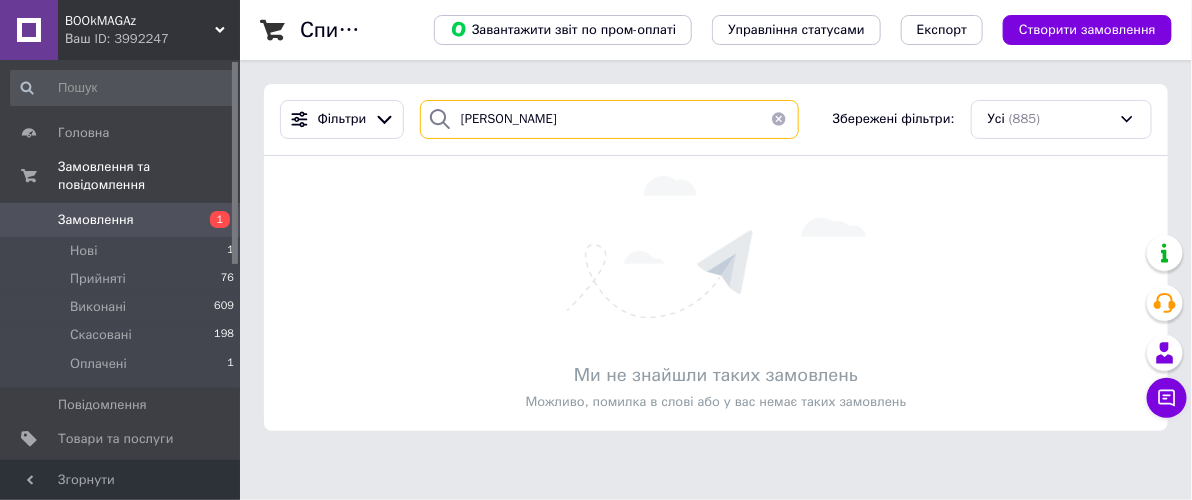 click on "[PERSON_NAME]" at bounding box center (609, 119) 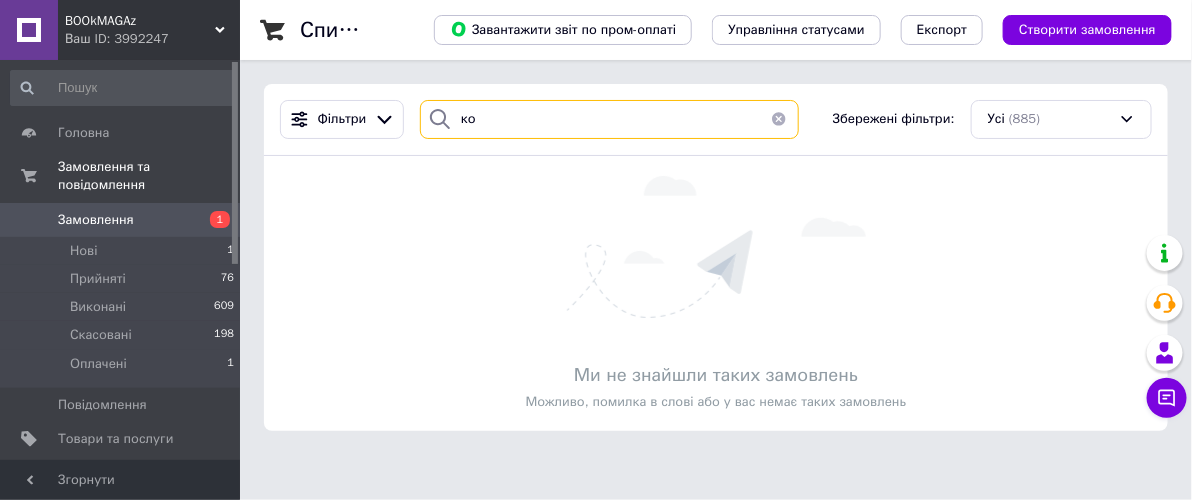 type on "к" 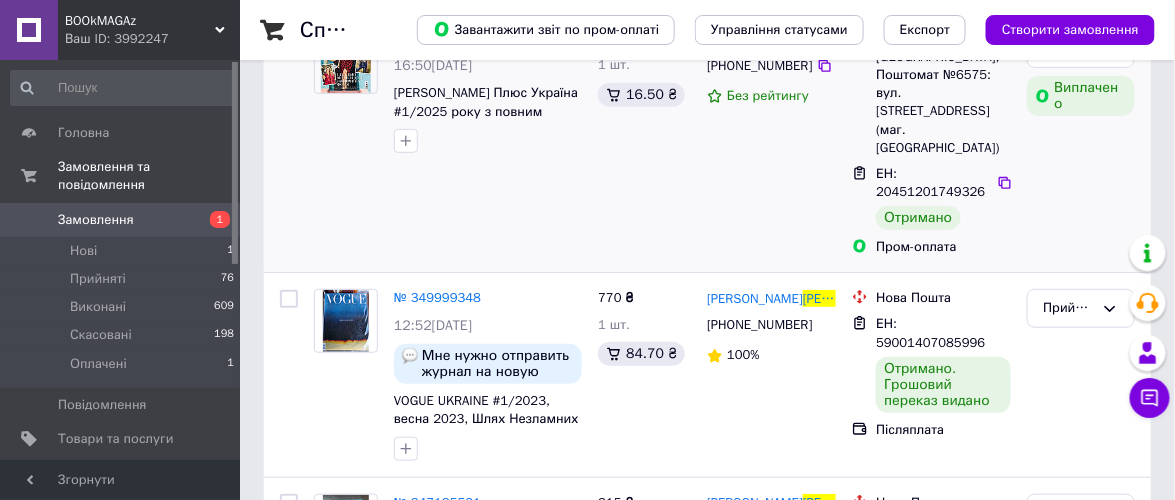 scroll, scrollTop: 222, scrollLeft: 0, axis: vertical 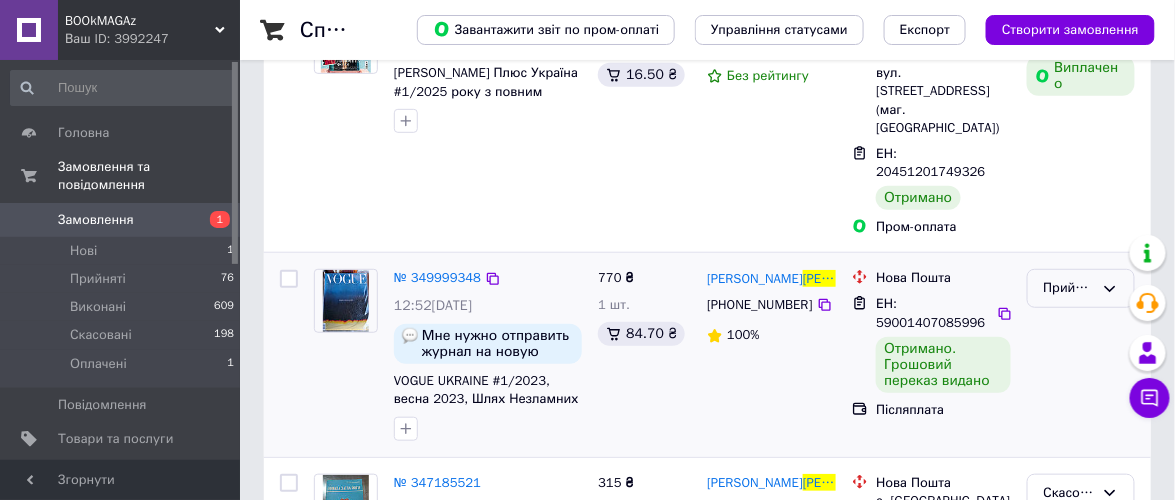 click 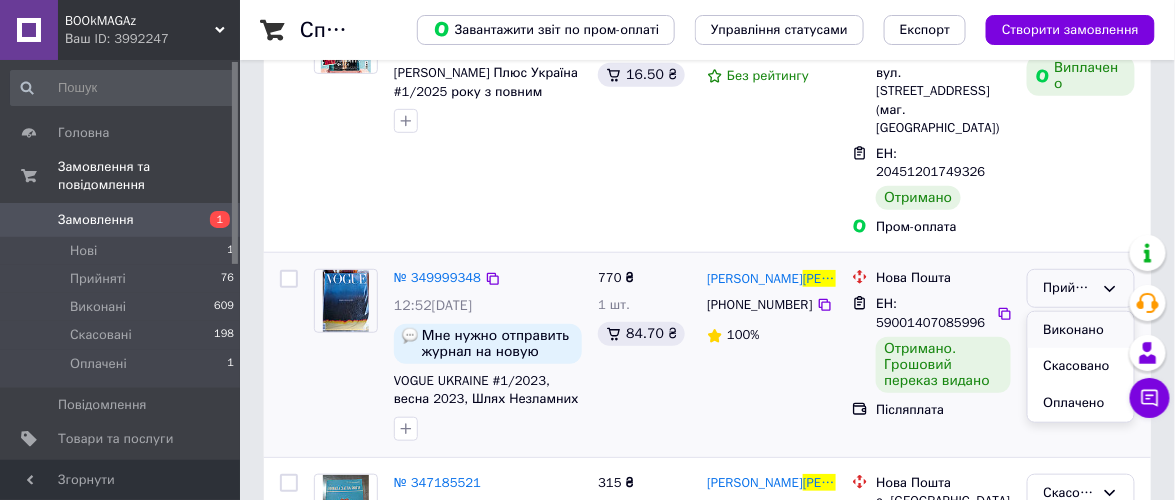 click on "Виконано" at bounding box center [1081, 330] 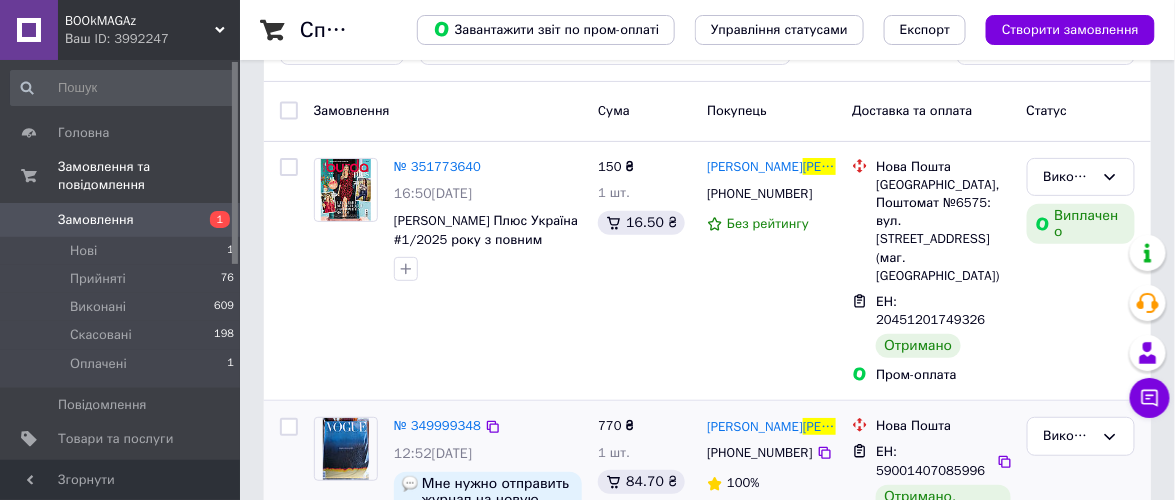 scroll, scrollTop: 0, scrollLeft: 0, axis: both 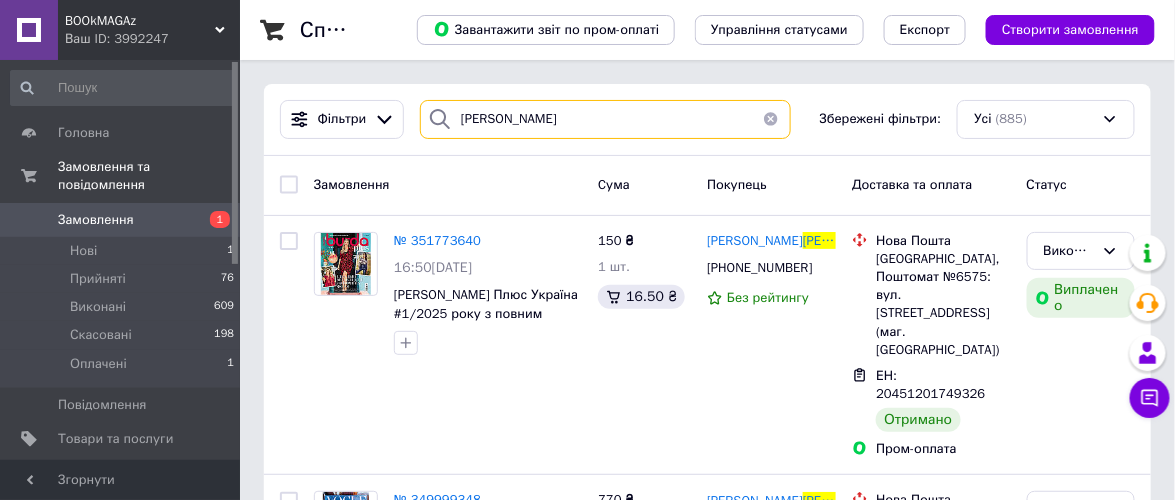 click on "[PERSON_NAME]" at bounding box center [605, 119] 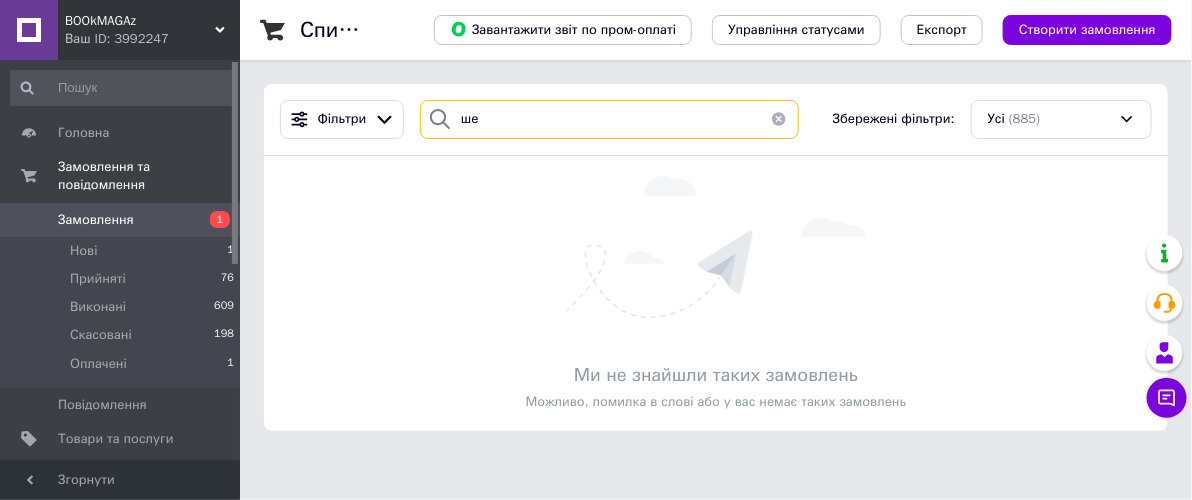 type on "ш" 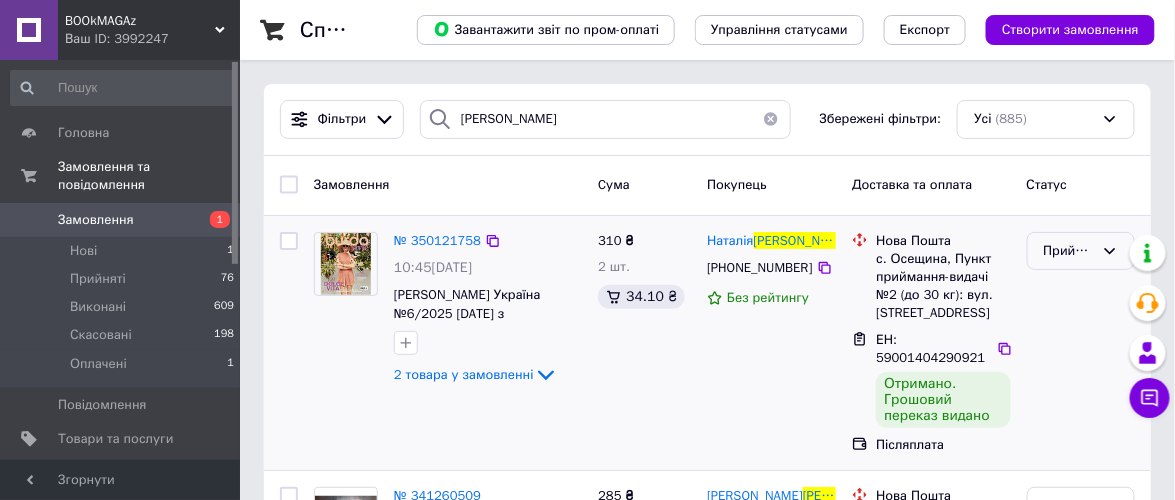 click 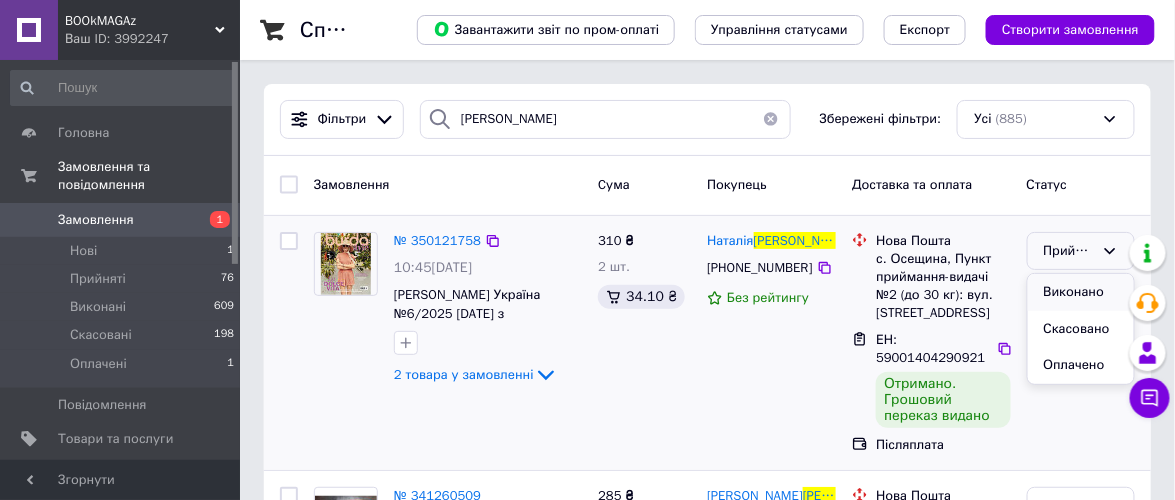click on "Виконано" at bounding box center (1081, 292) 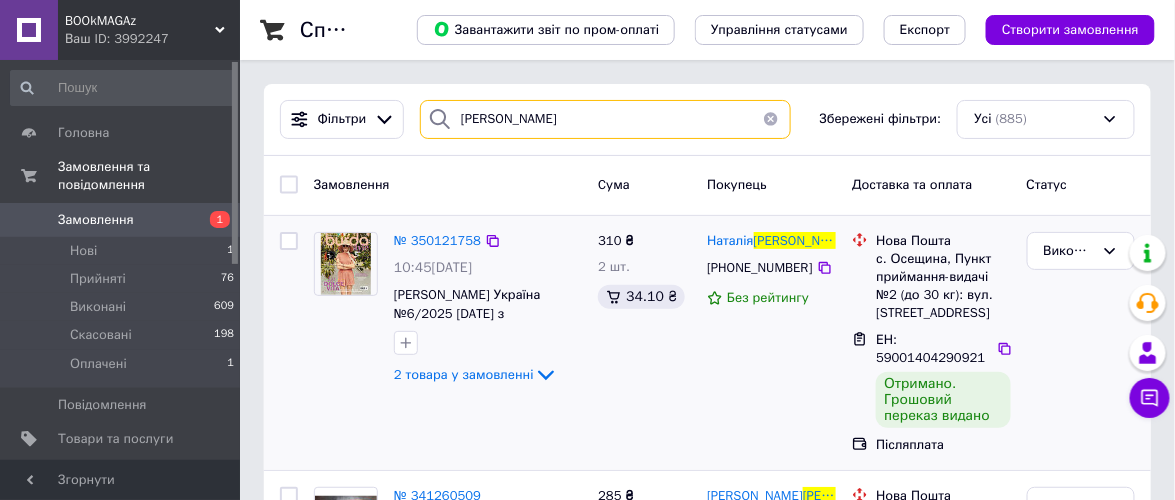 click on "[PERSON_NAME]" at bounding box center [605, 119] 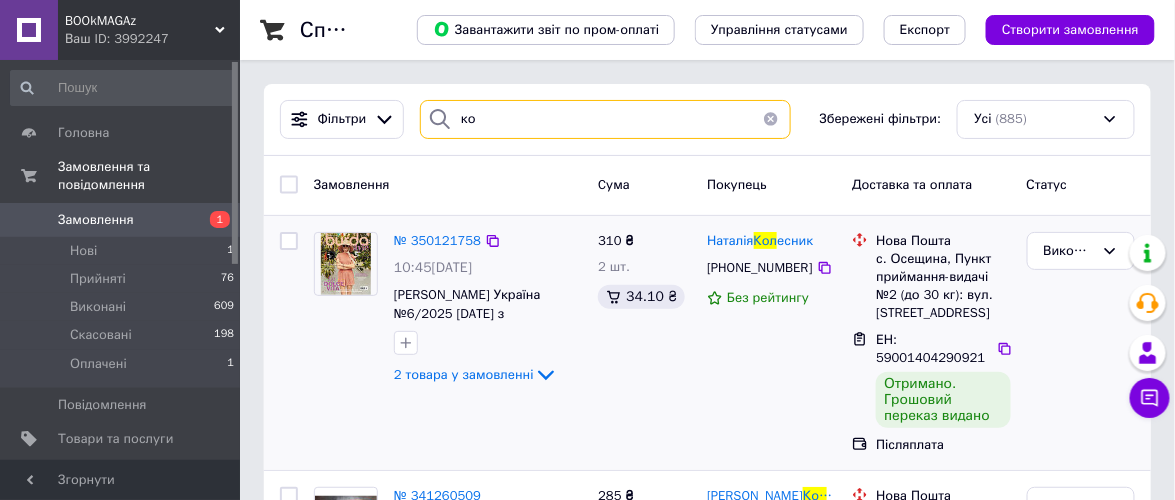 type on "к" 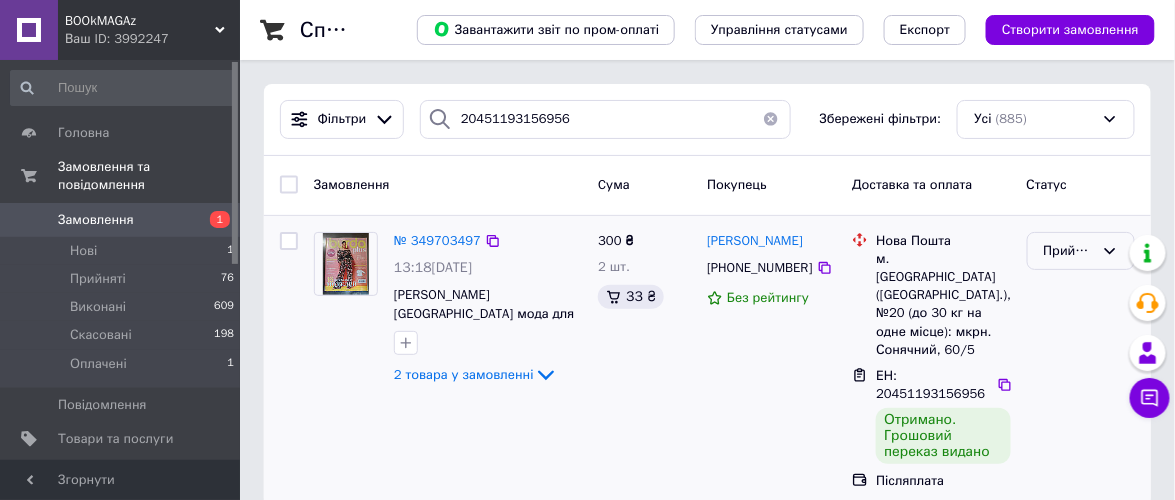 click 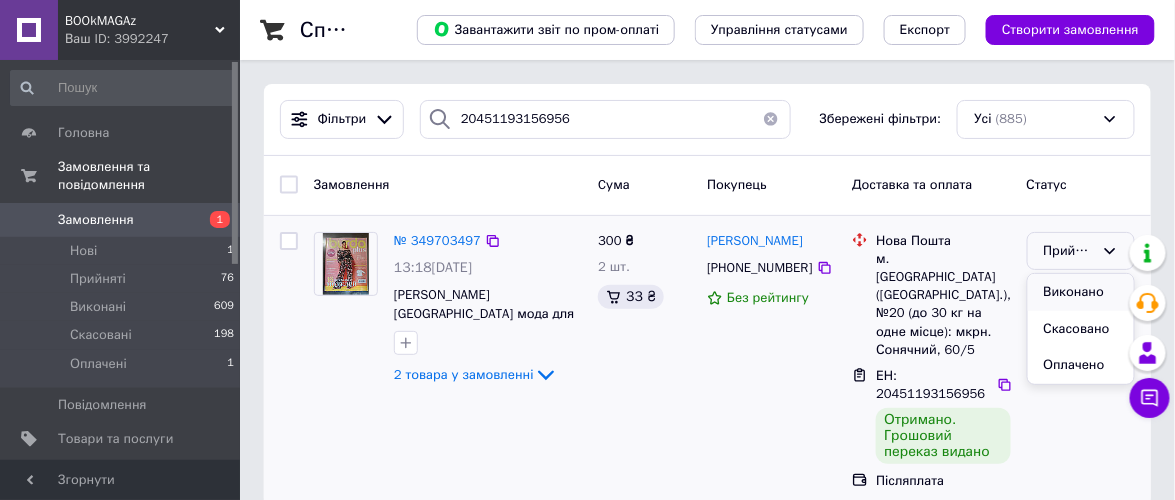 click on "Виконано" at bounding box center [1081, 292] 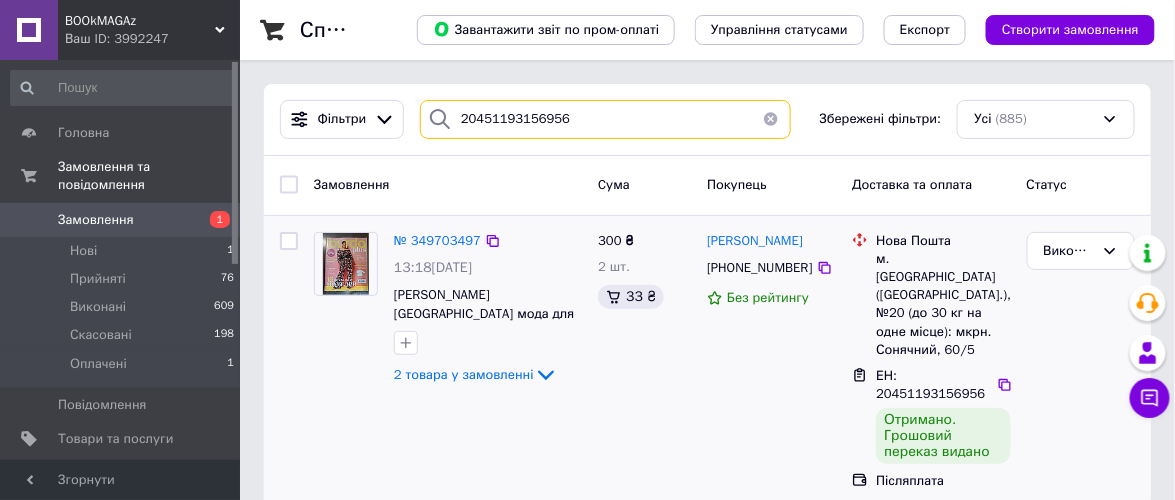 drag, startPoint x: 520, startPoint y: 119, endPoint x: 580, endPoint y: 120, distance: 60.00833 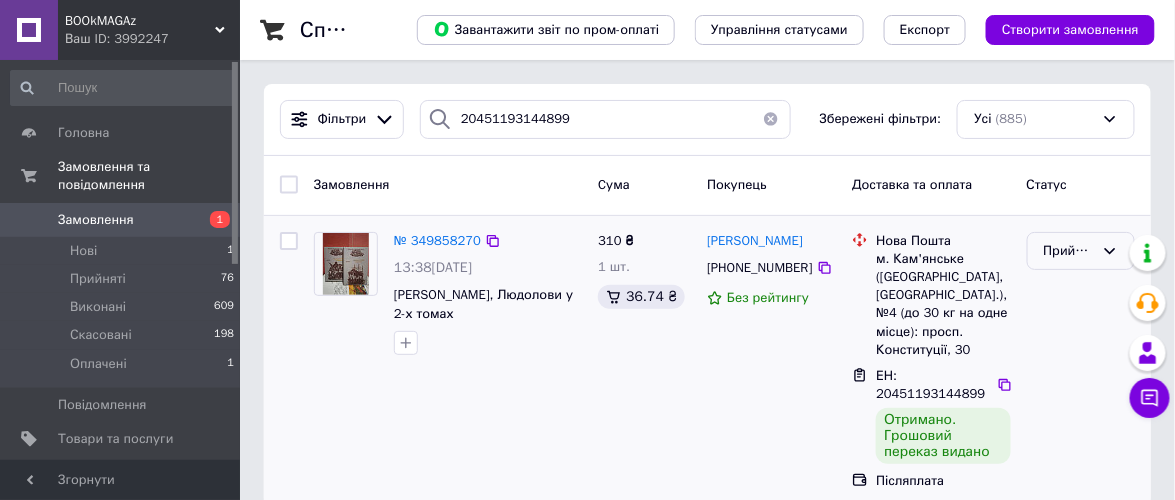 click 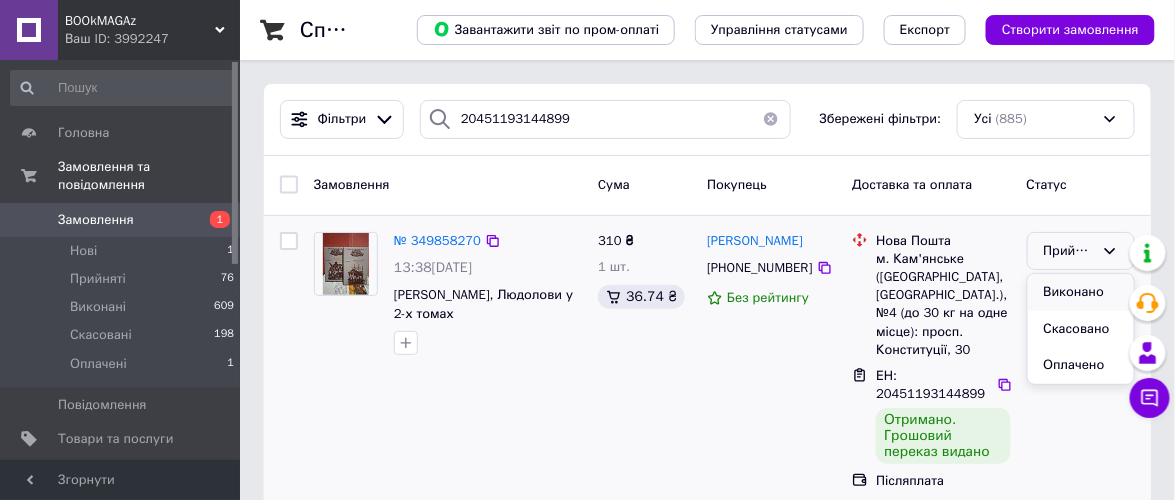 click on "Виконано" at bounding box center [1081, 292] 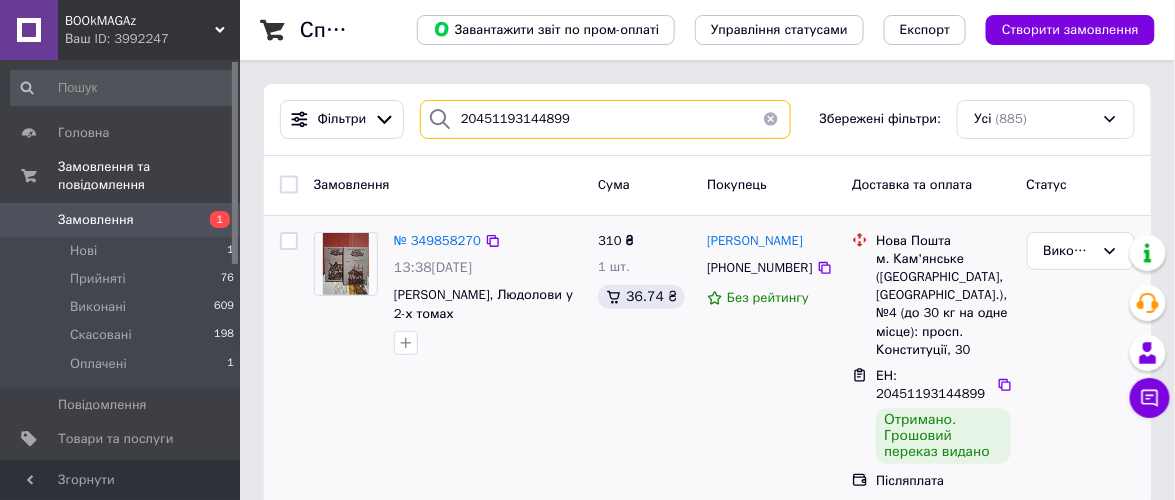 drag, startPoint x: 527, startPoint y: 117, endPoint x: 569, endPoint y: 117, distance: 42 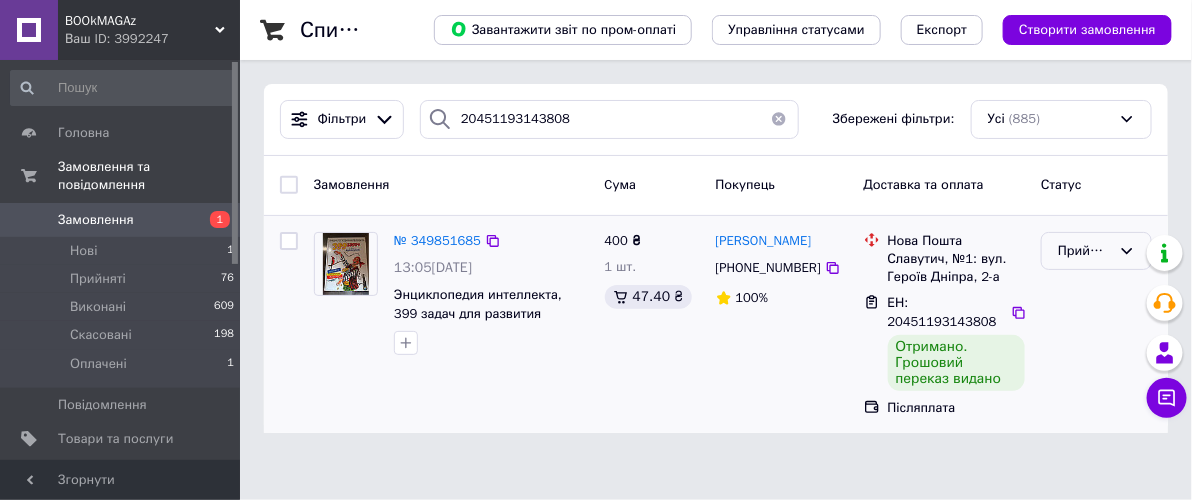 click 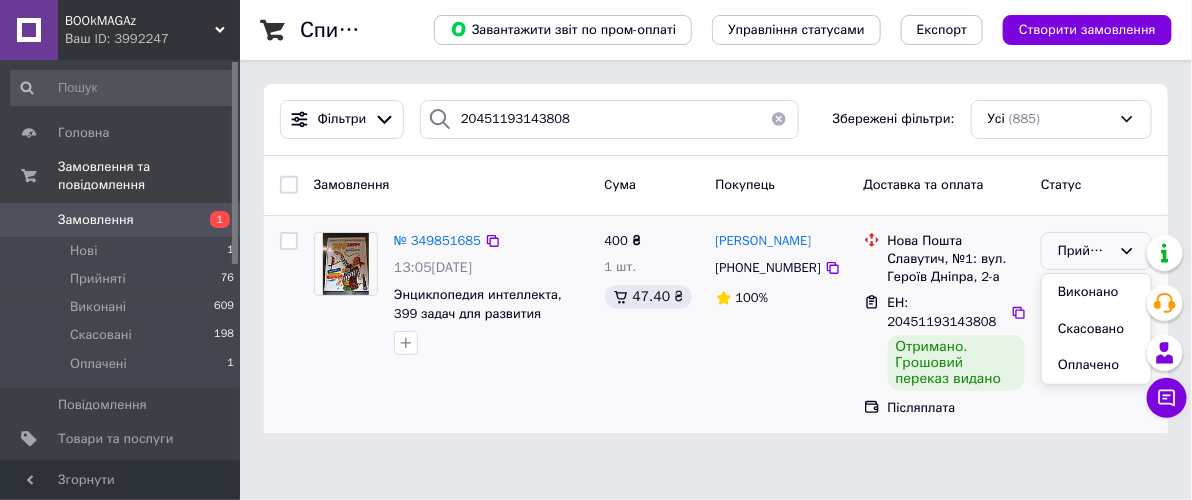 click on "Виконано" at bounding box center [1096, 292] 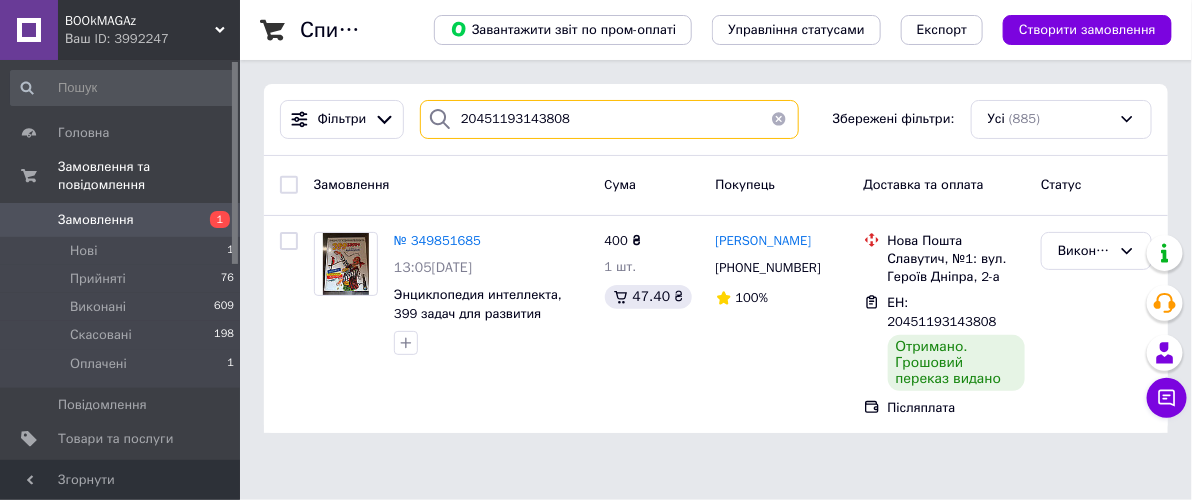 drag, startPoint x: 505, startPoint y: 118, endPoint x: 563, endPoint y: 120, distance: 58.034473 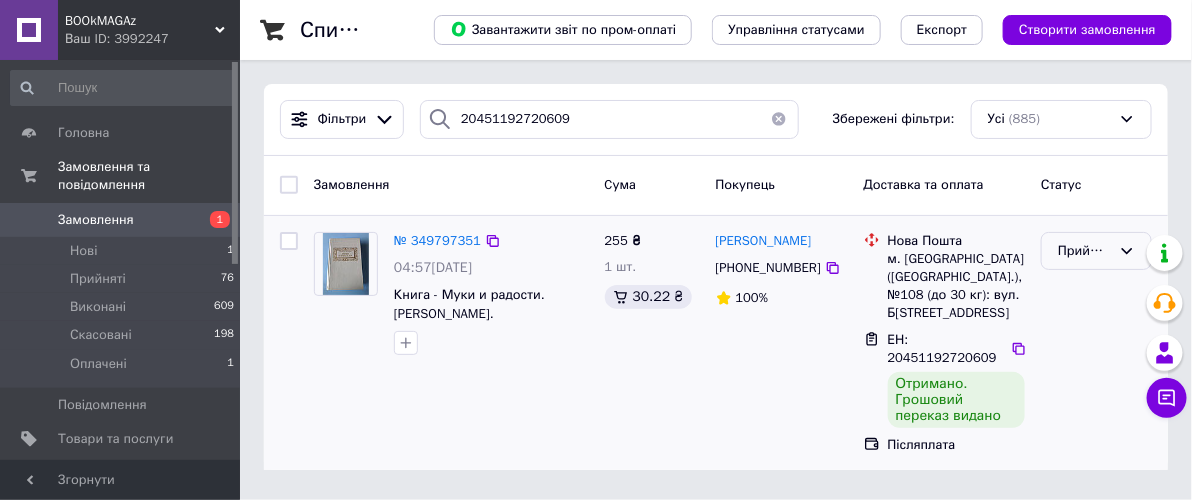 click 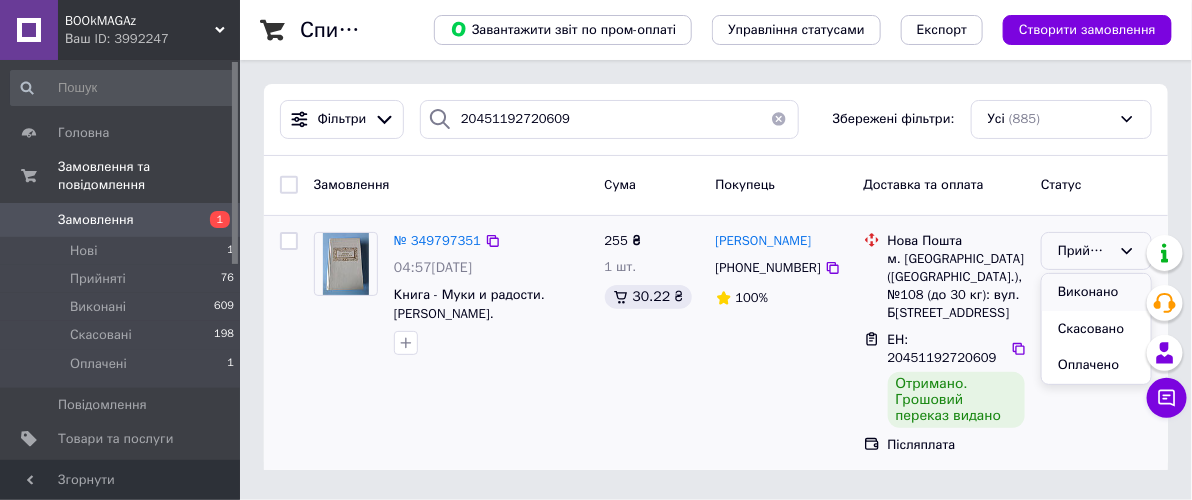 click on "Виконано" at bounding box center (1096, 292) 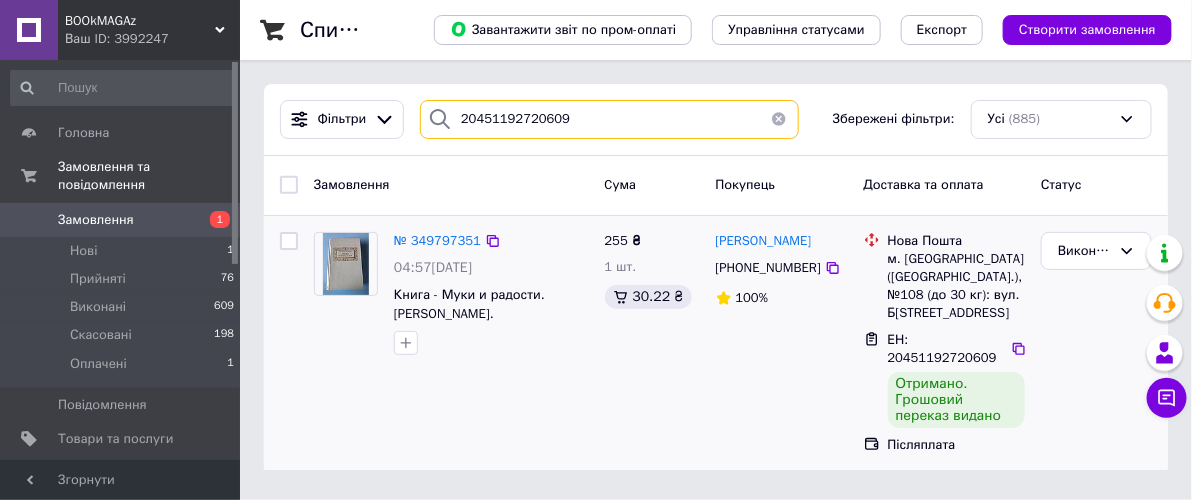 drag, startPoint x: 507, startPoint y: 118, endPoint x: 590, endPoint y: 124, distance: 83.21658 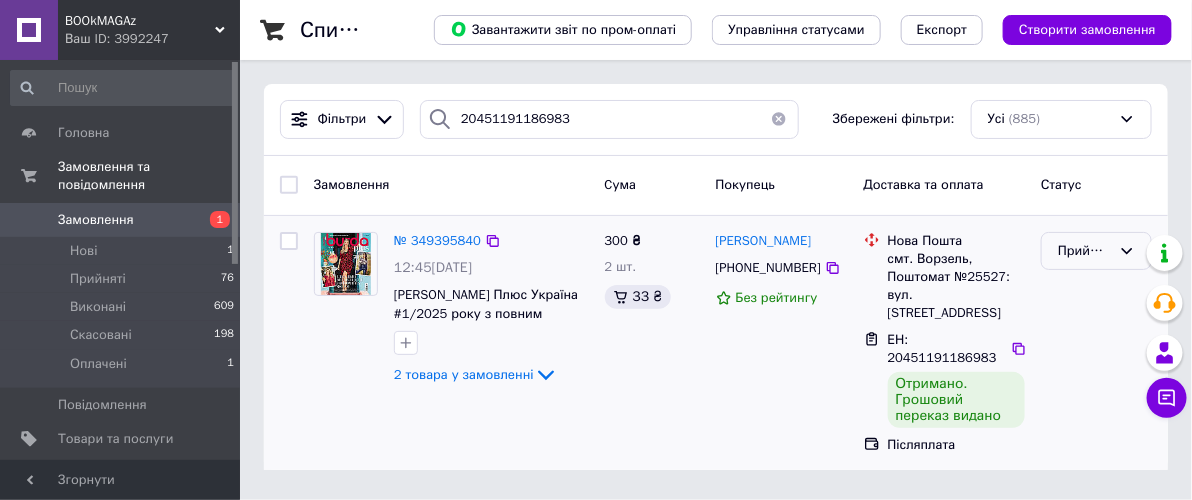 click 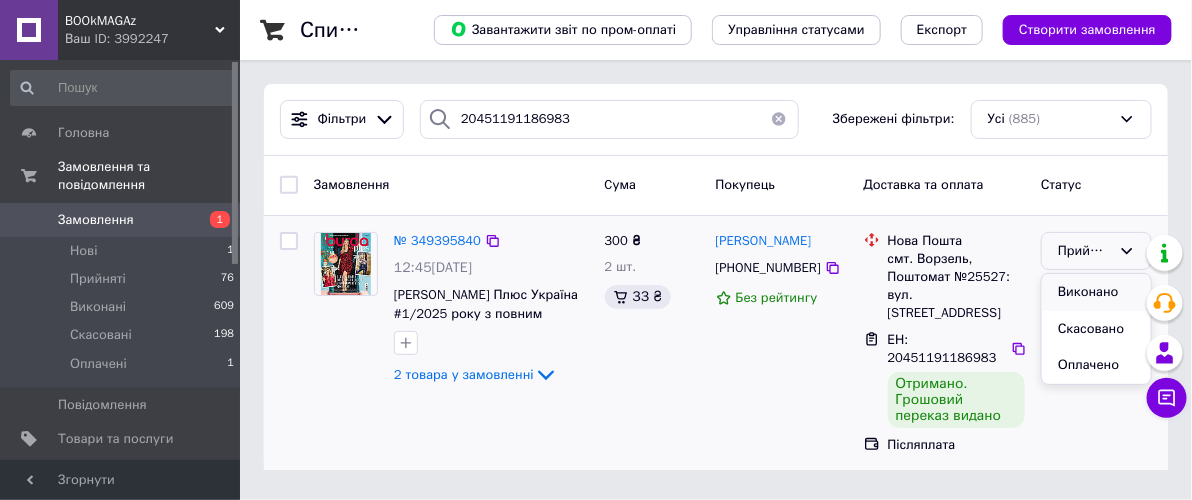 click on "Виконано" at bounding box center (1096, 292) 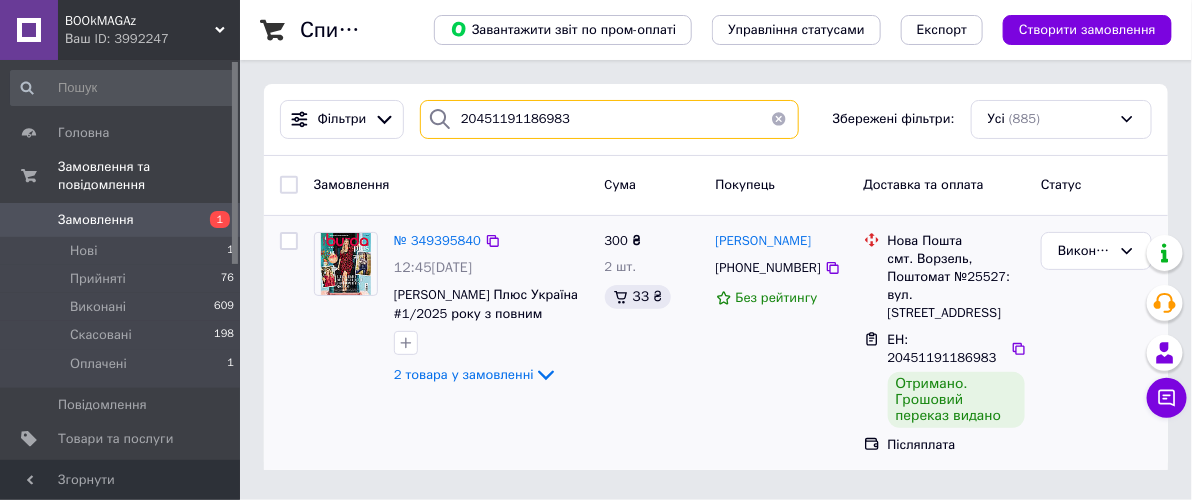drag, startPoint x: 498, startPoint y: 117, endPoint x: 602, endPoint y: 124, distance: 104.23531 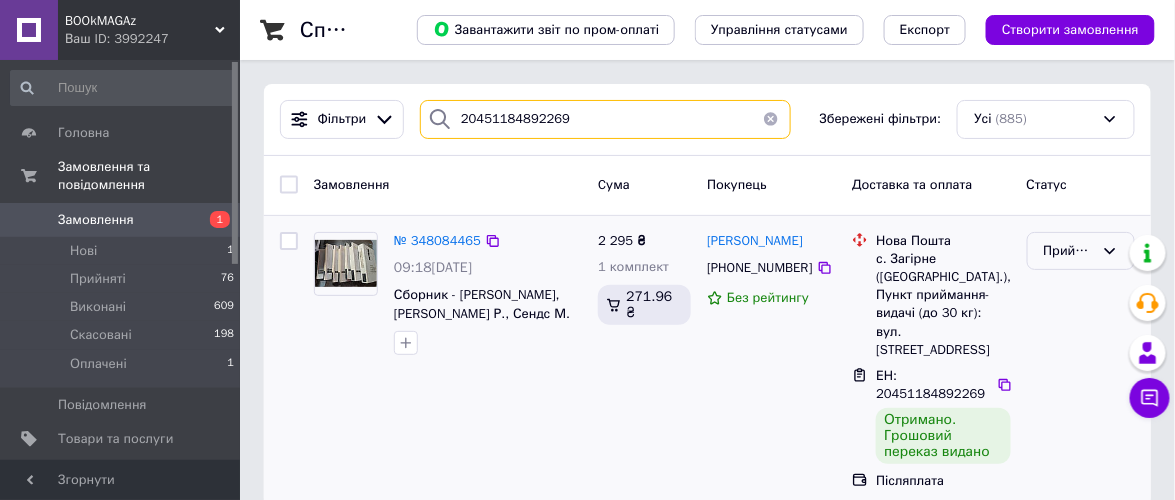 type on "20451184892269" 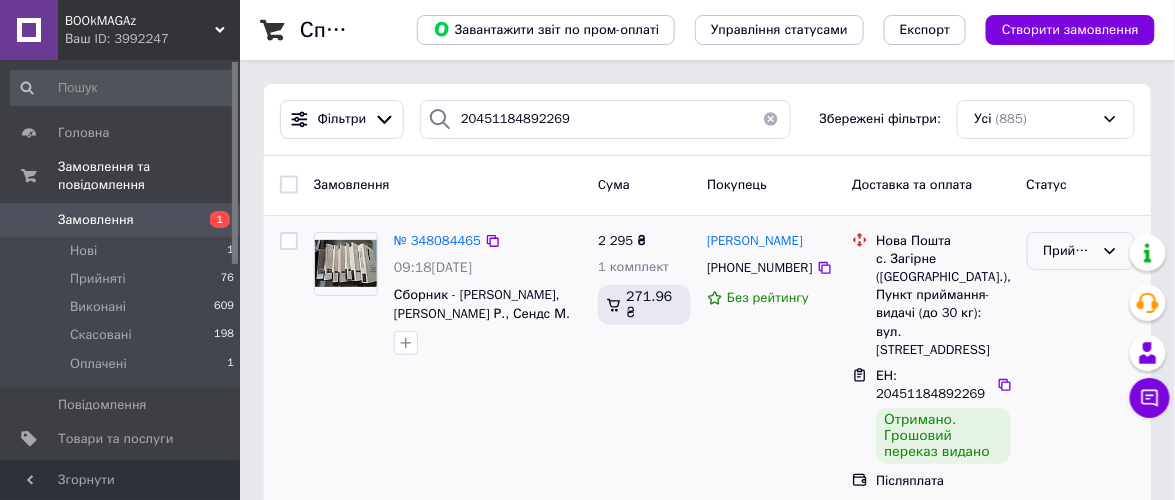 click 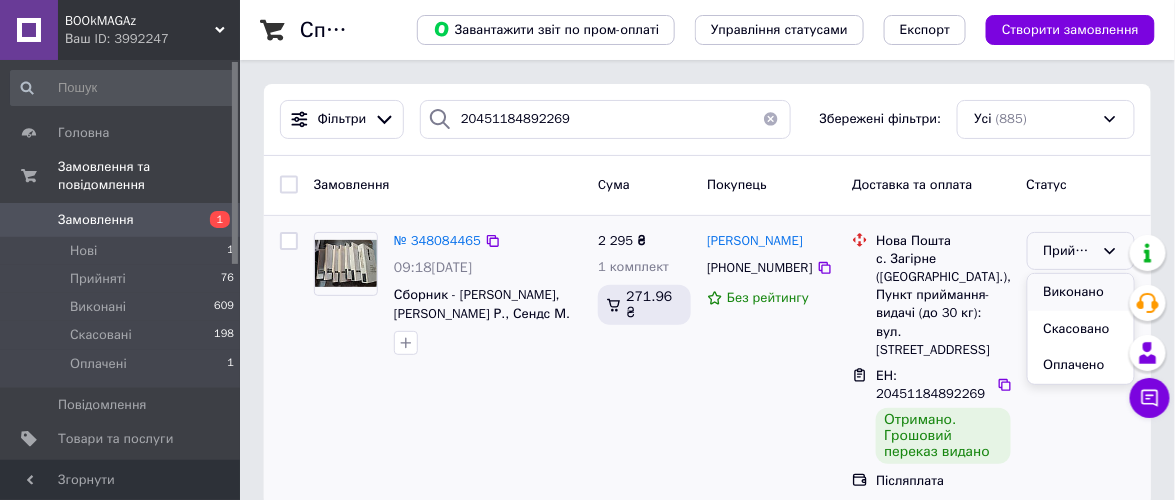 click on "Виконано" at bounding box center (1081, 292) 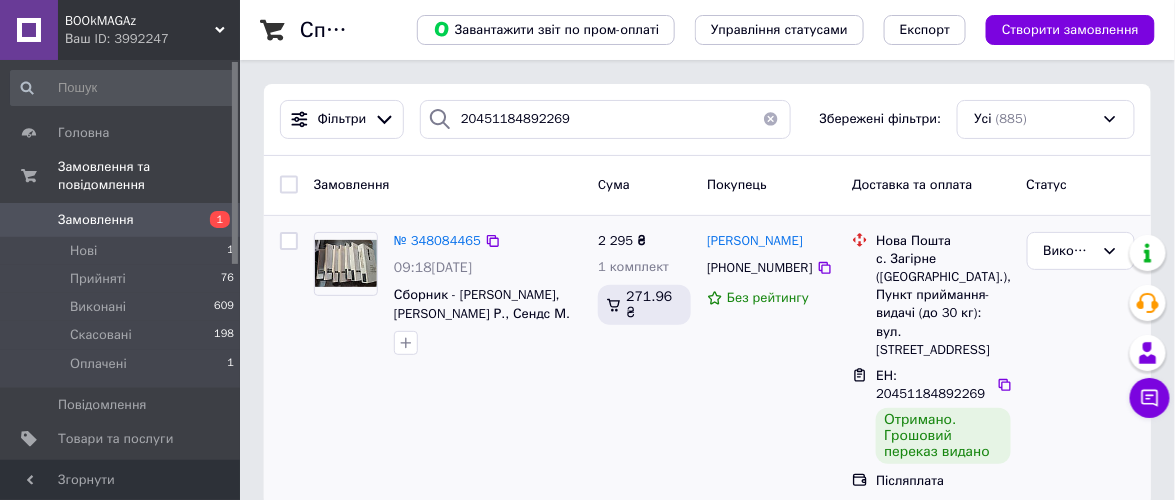 click at bounding box center (771, 119) 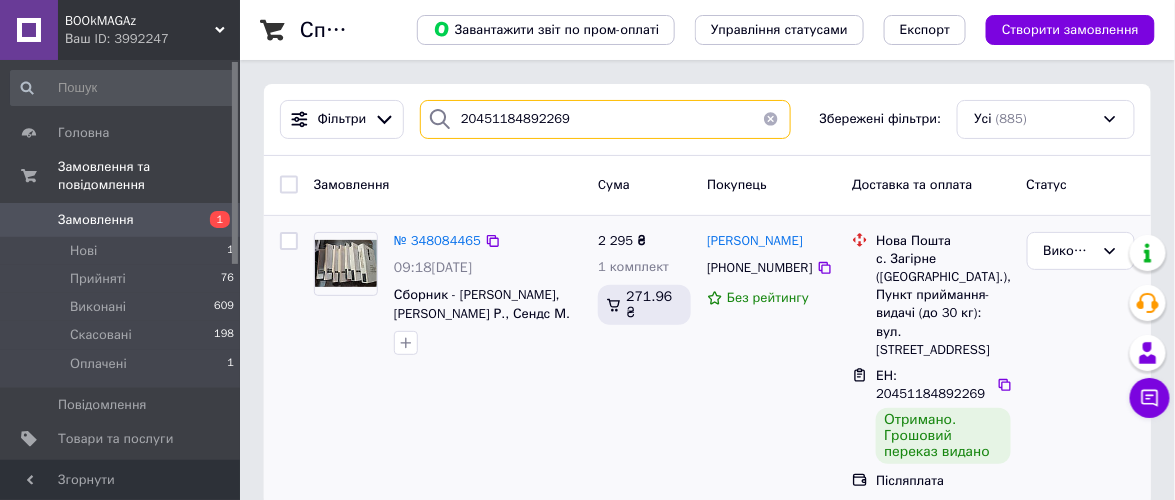 type 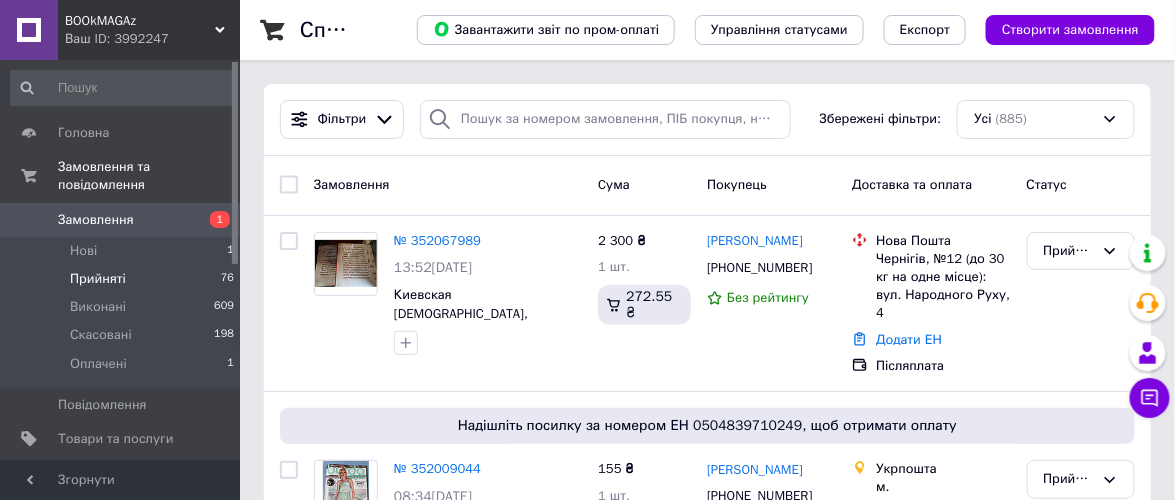 click on "Прийняті" at bounding box center [98, 279] 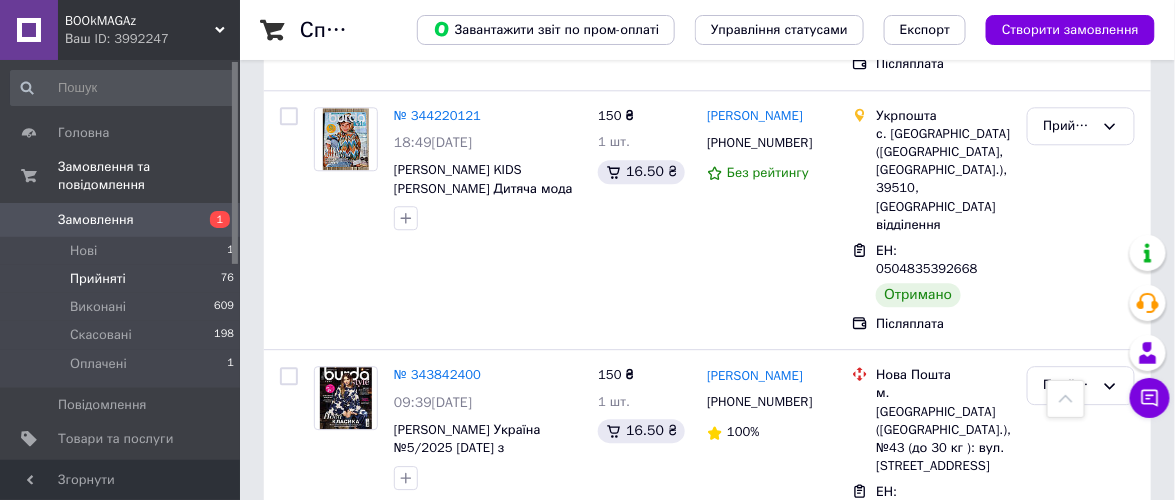scroll, scrollTop: 9348, scrollLeft: 0, axis: vertical 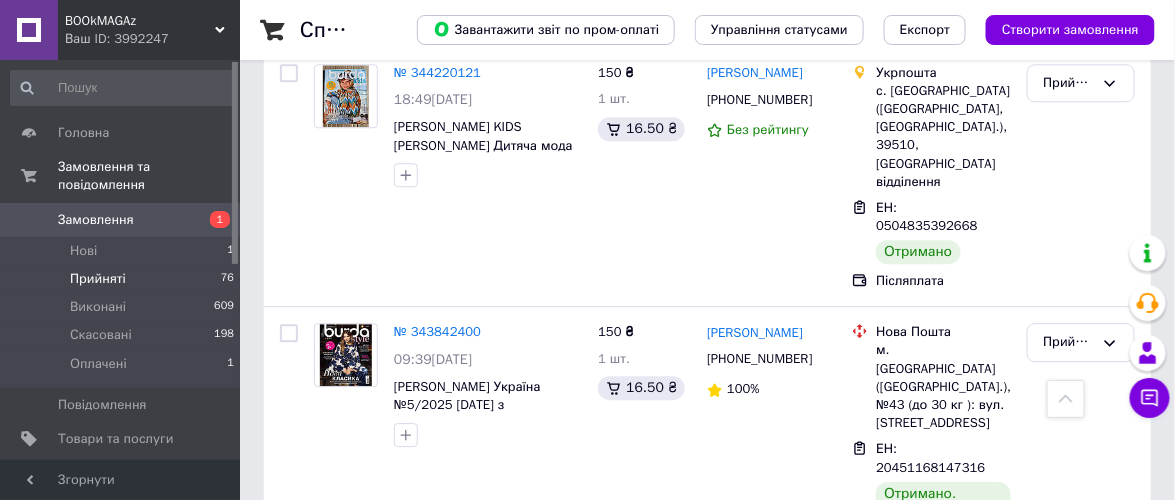 click 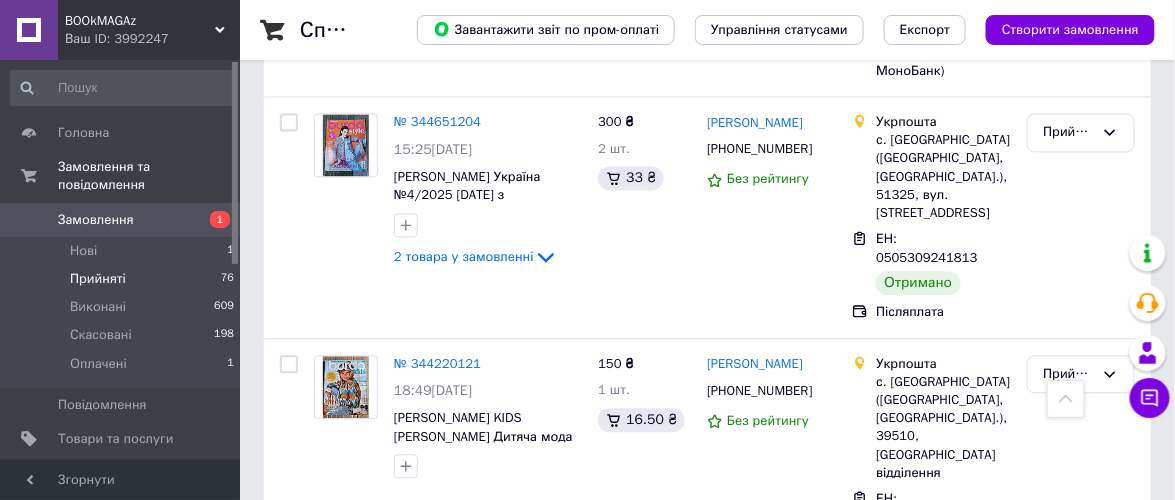 scroll, scrollTop: 9015, scrollLeft: 0, axis: vertical 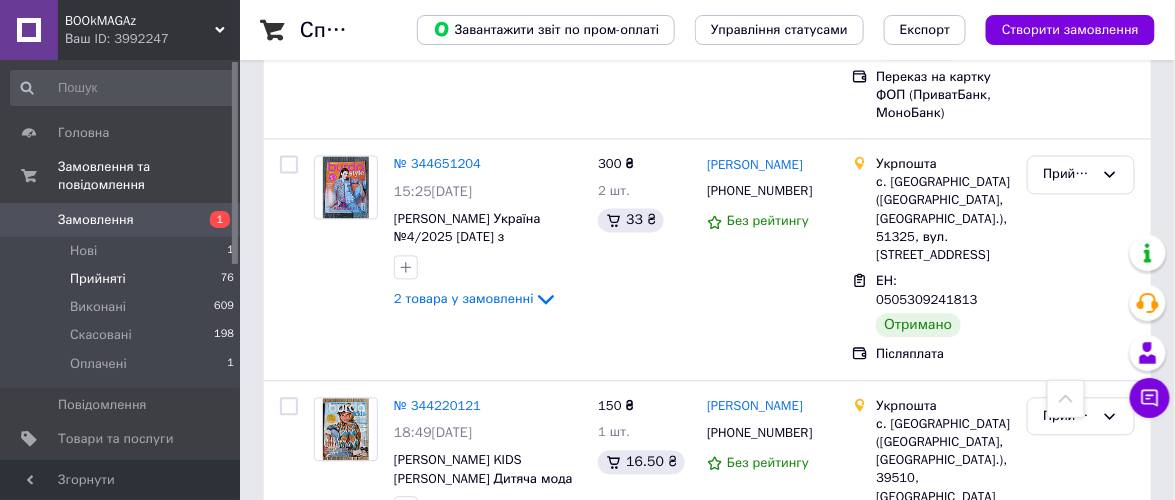 click 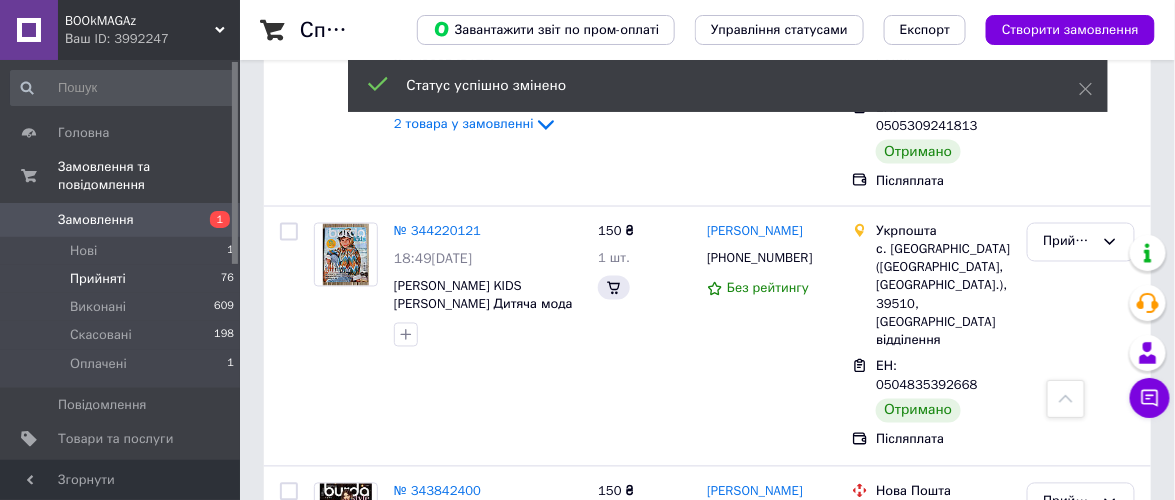 scroll, scrollTop: 8520, scrollLeft: 0, axis: vertical 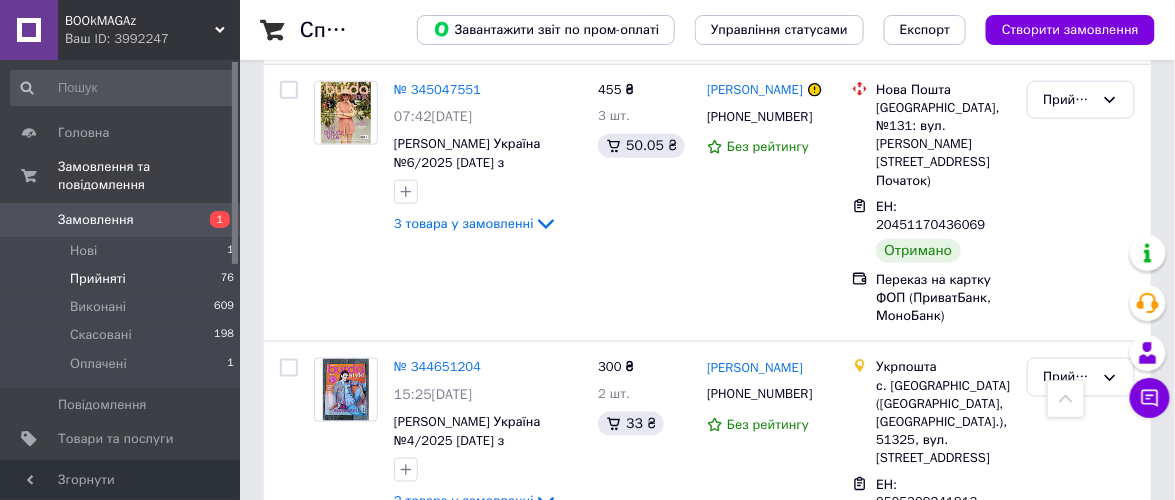 click 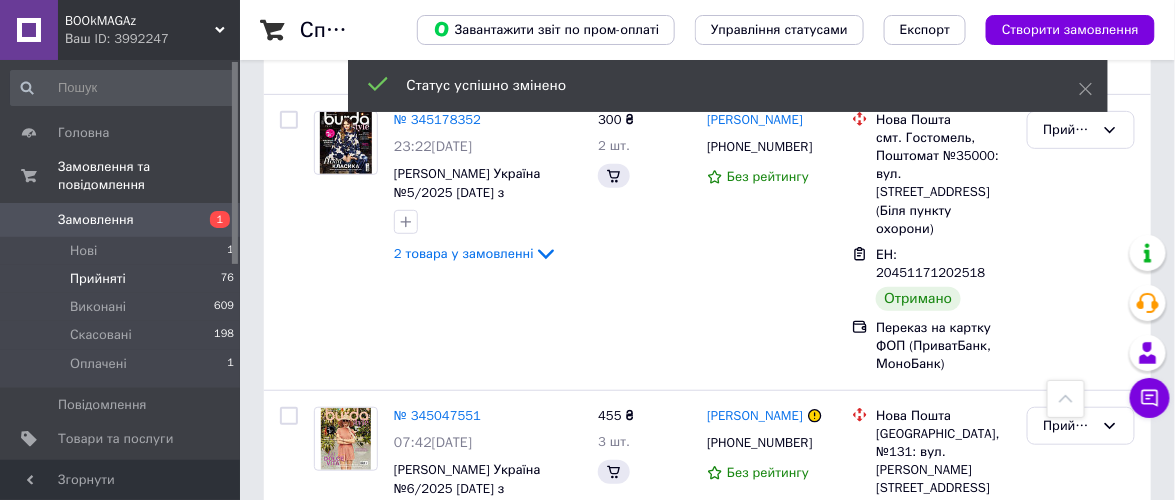 scroll, scrollTop: 8297, scrollLeft: 0, axis: vertical 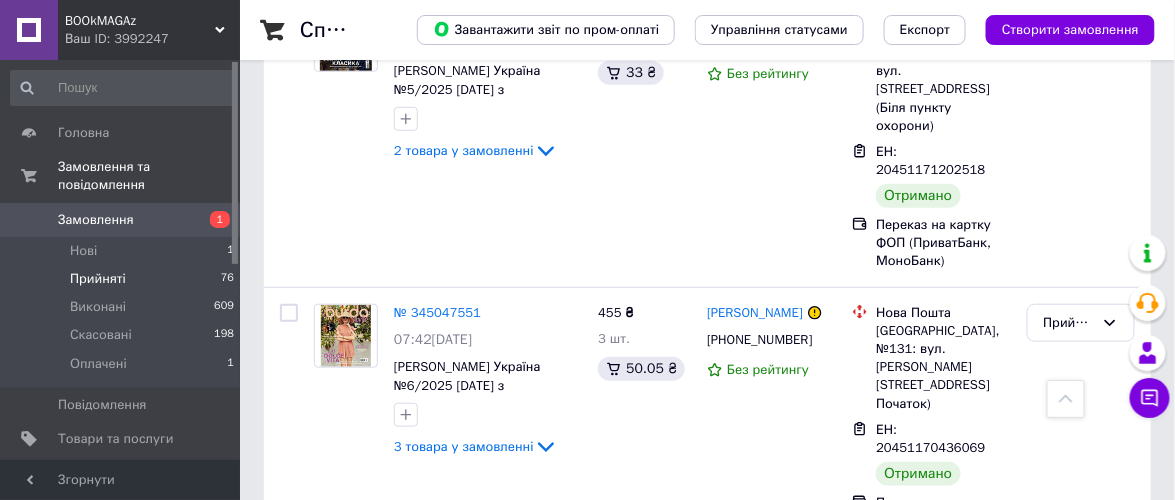 click 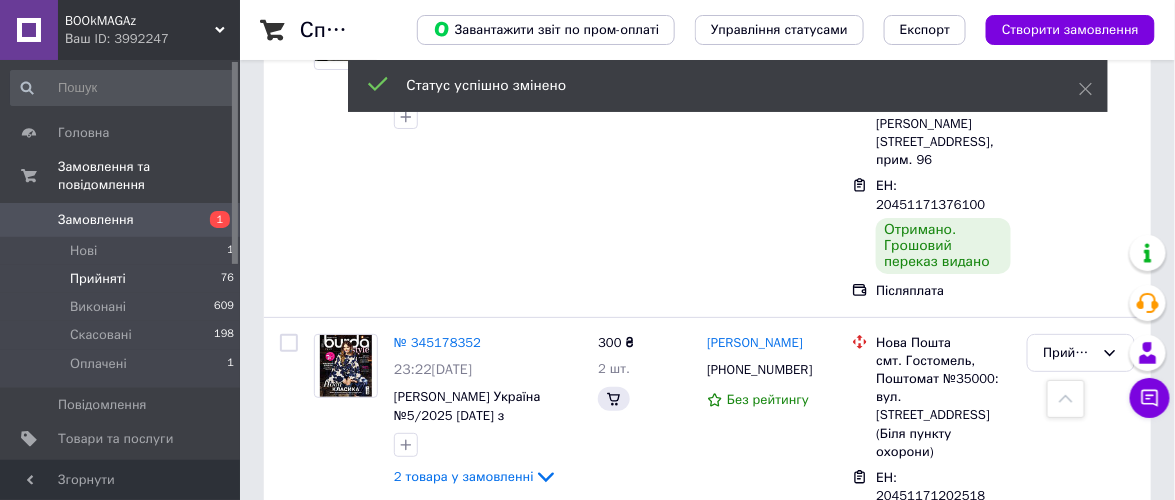 scroll, scrollTop: 8075, scrollLeft: 0, axis: vertical 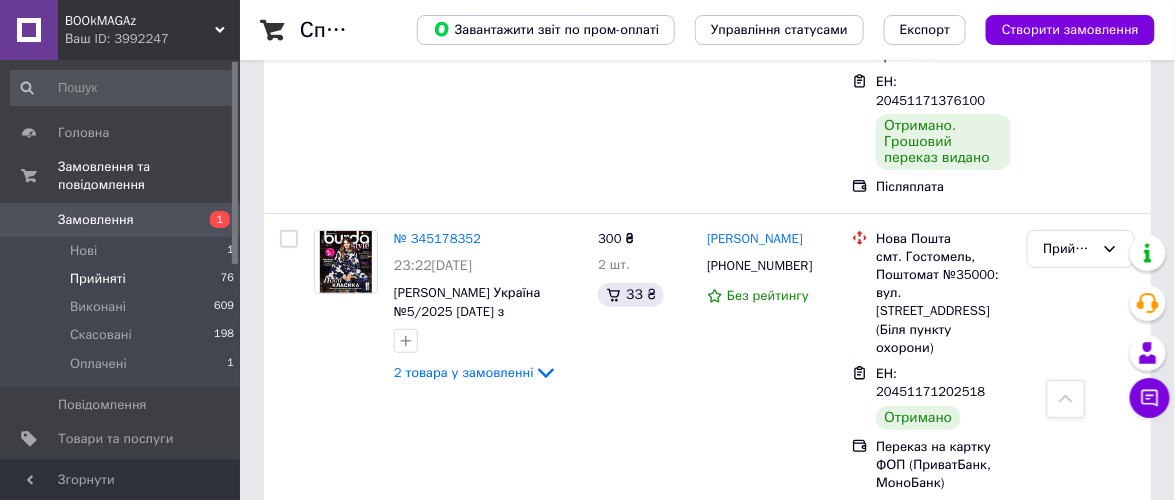click 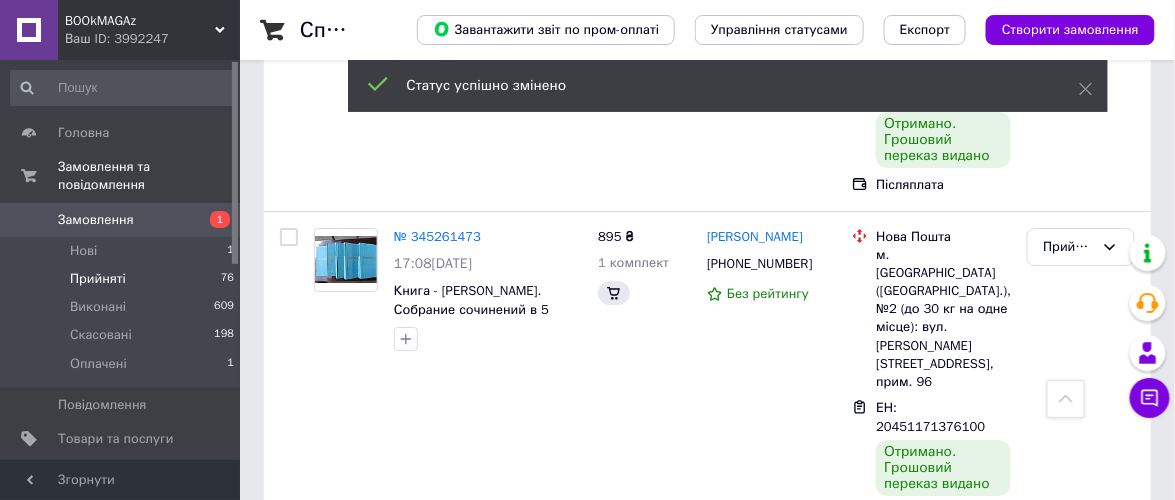 scroll, scrollTop: 7853, scrollLeft: 0, axis: vertical 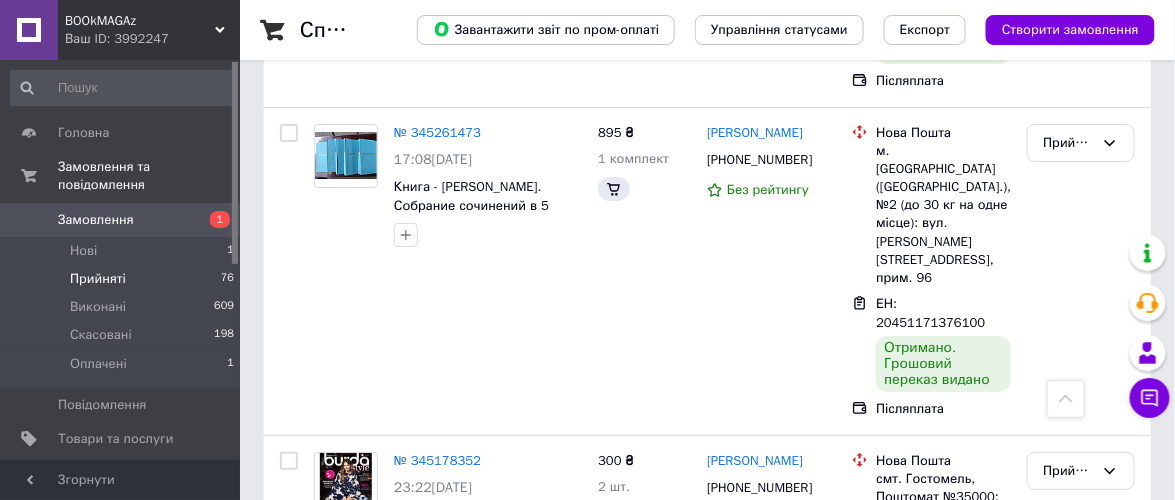 click 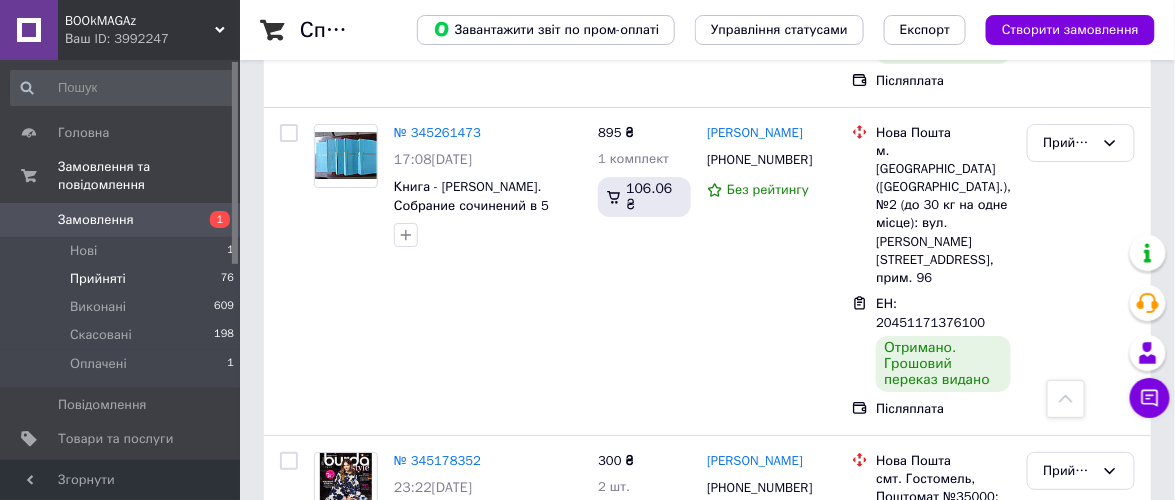 click on "Виконано" at bounding box center [1081, 1086] 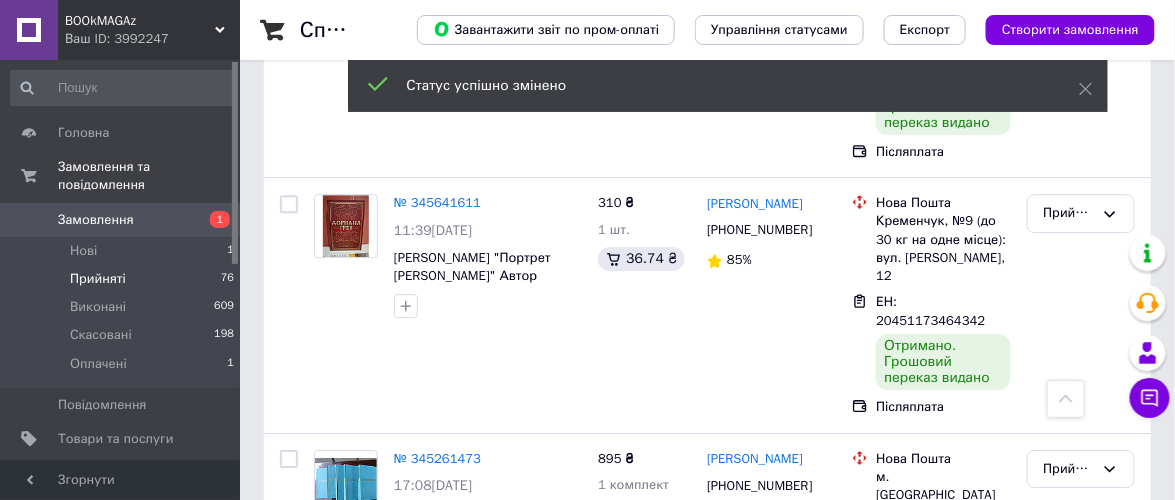 scroll, scrollTop: 7631, scrollLeft: 0, axis: vertical 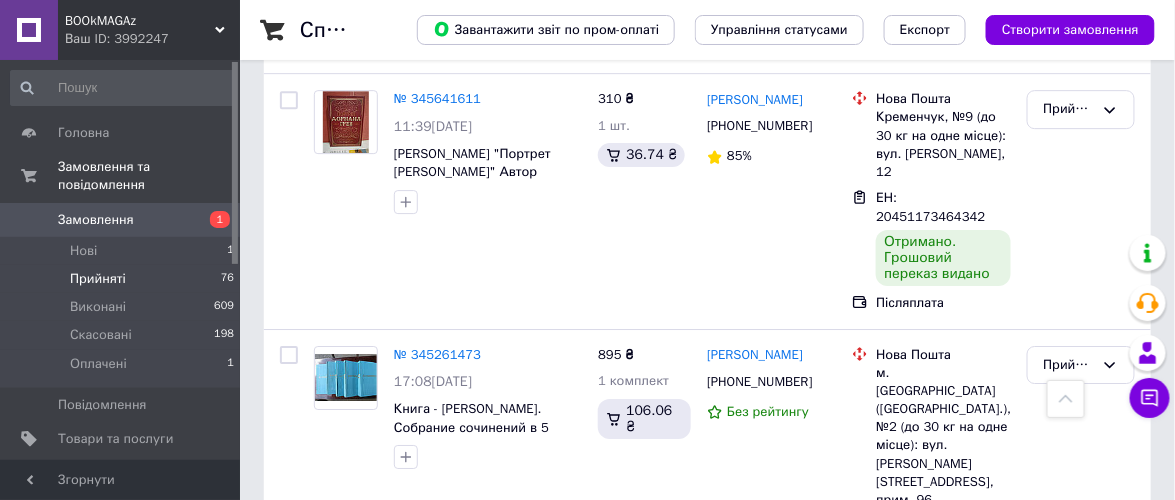 click 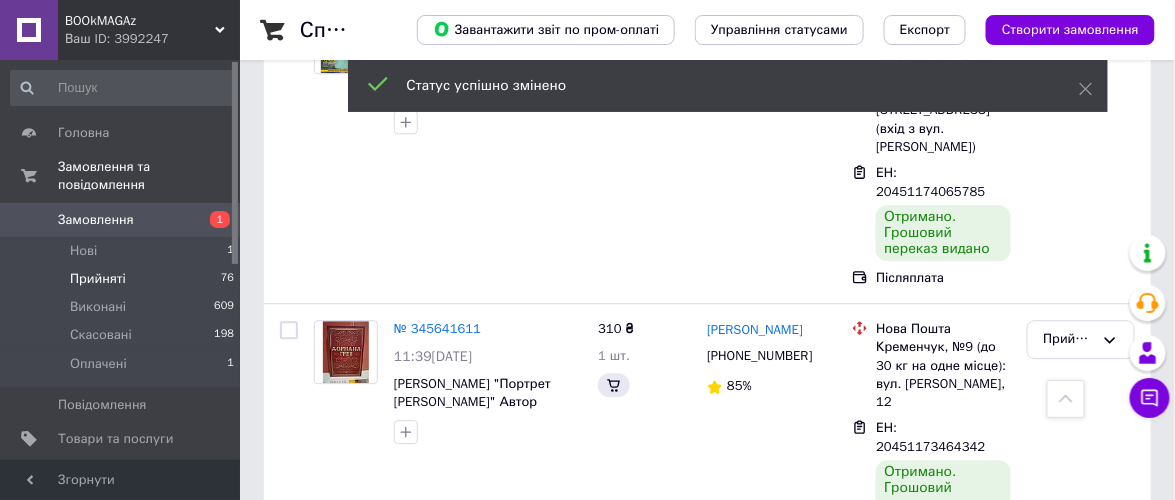 scroll, scrollTop: 7297, scrollLeft: 0, axis: vertical 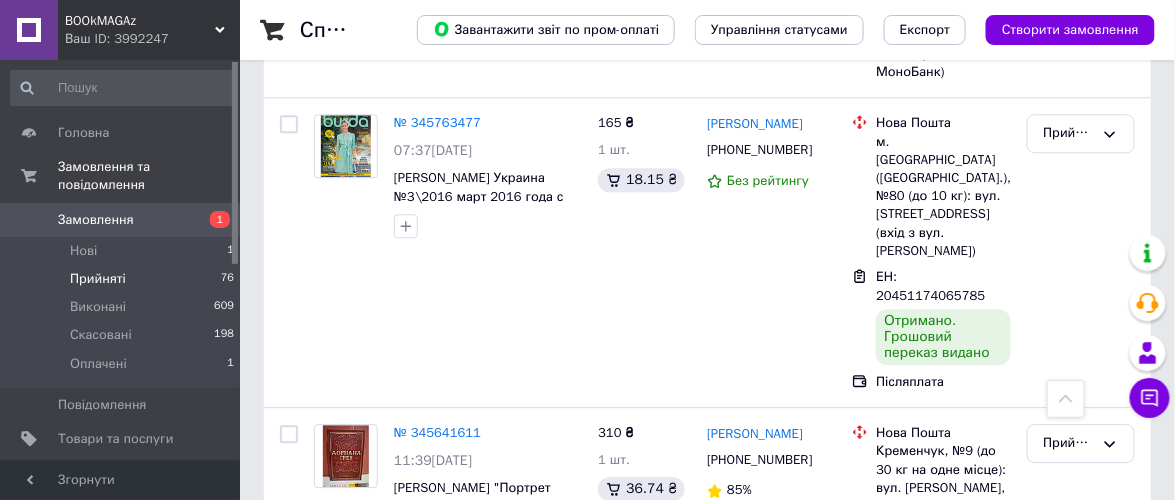 click 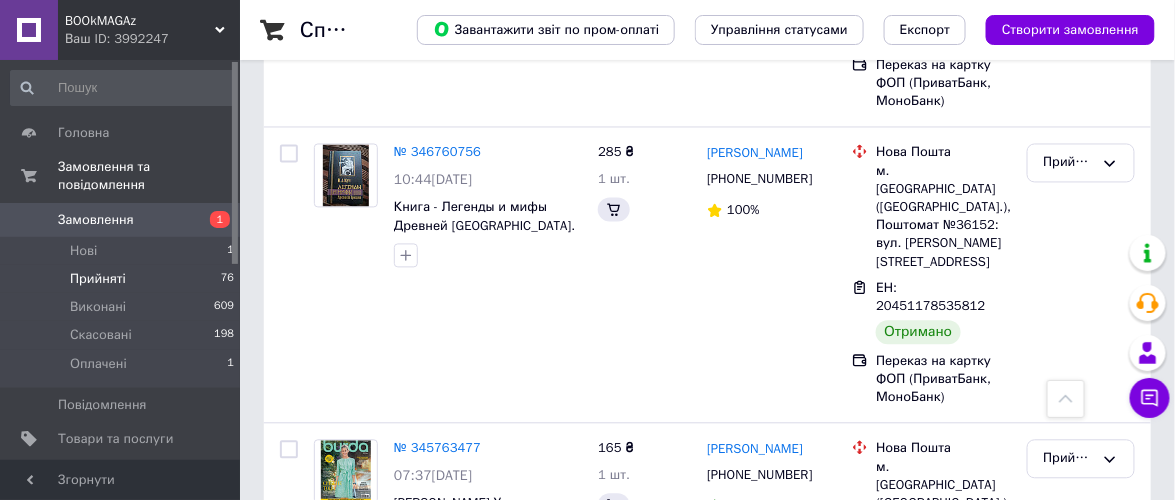 scroll, scrollTop: 7075, scrollLeft: 0, axis: vertical 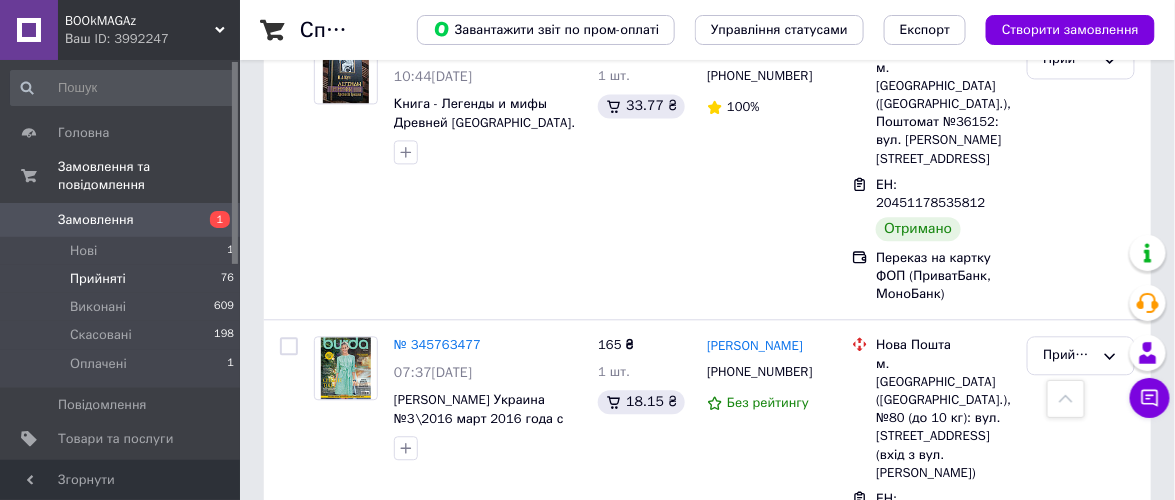 click 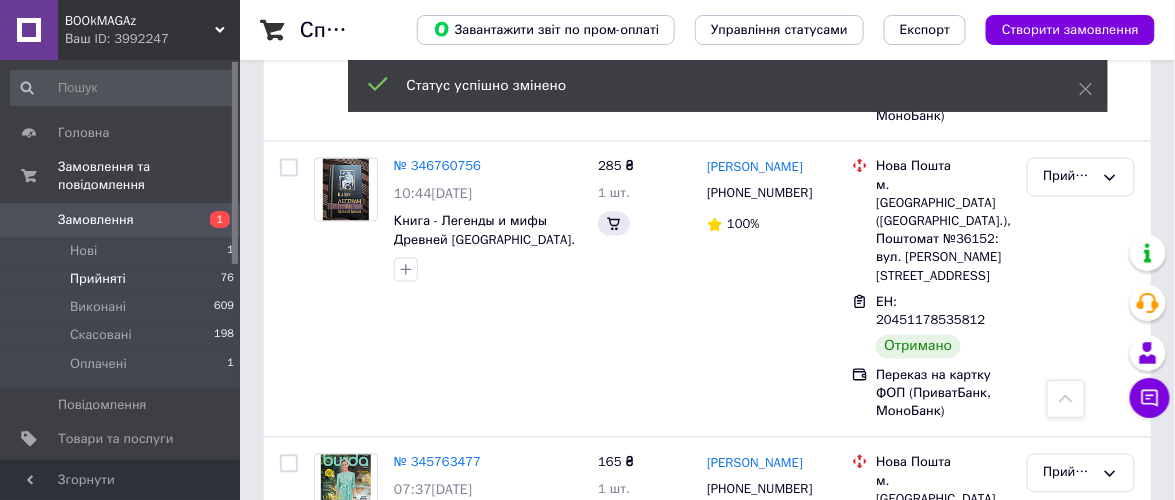 scroll, scrollTop: 6853, scrollLeft: 0, axis: vertical 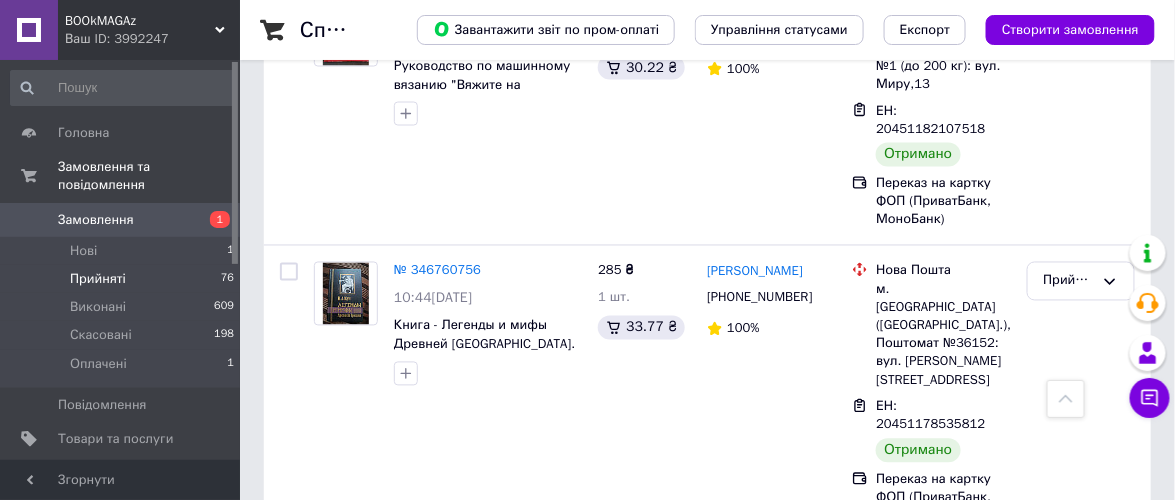 click 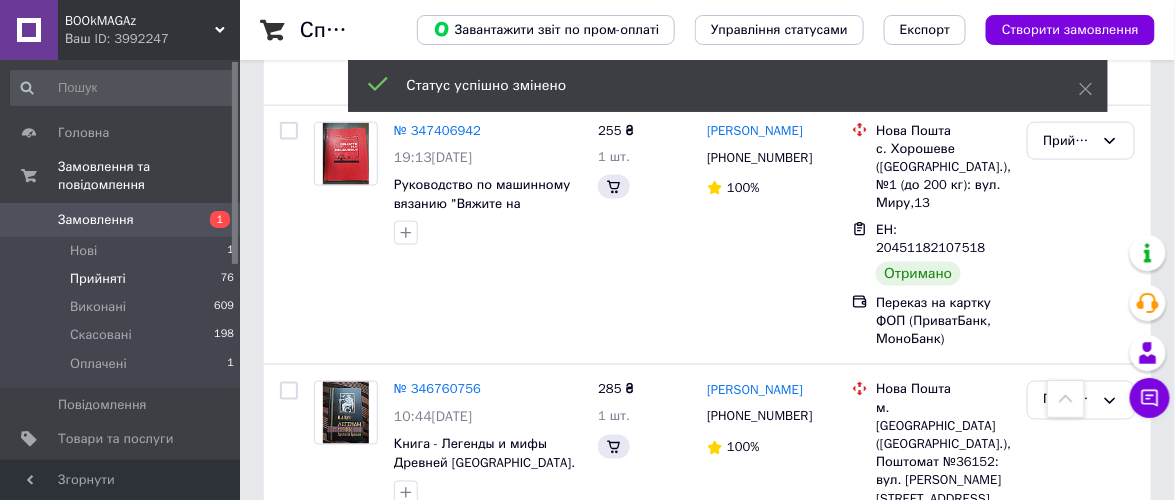 scroll, scrollTop: 6629, scrollLeft: 0, axis: vertical 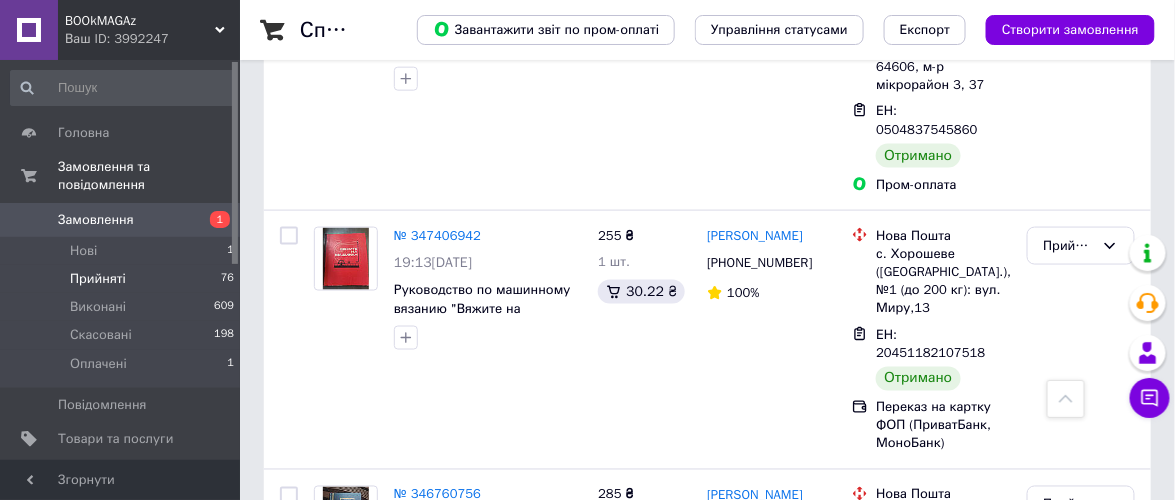 click 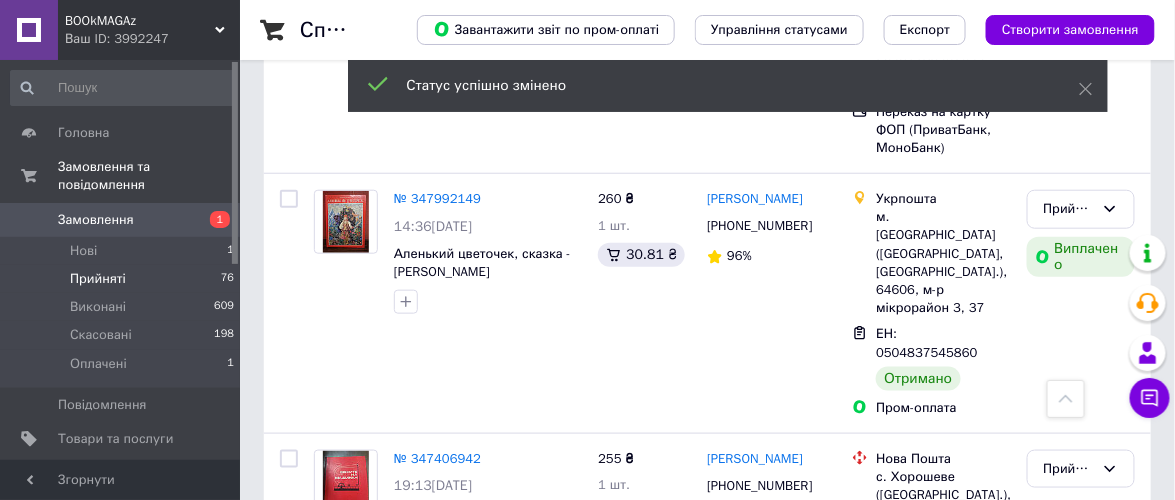 scroll, scrollTop: 6296, scrollLeft: 0, axis: vertical 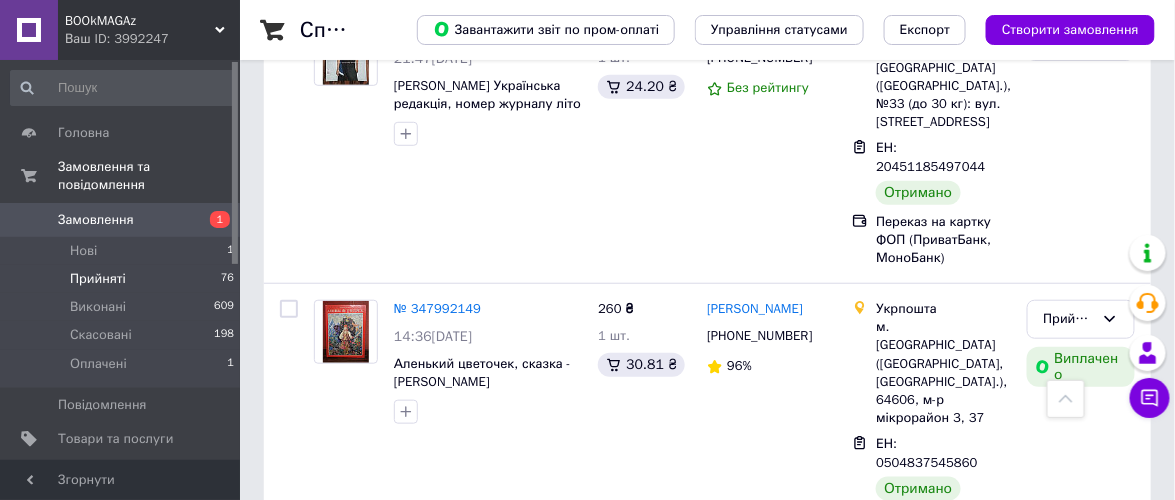 click 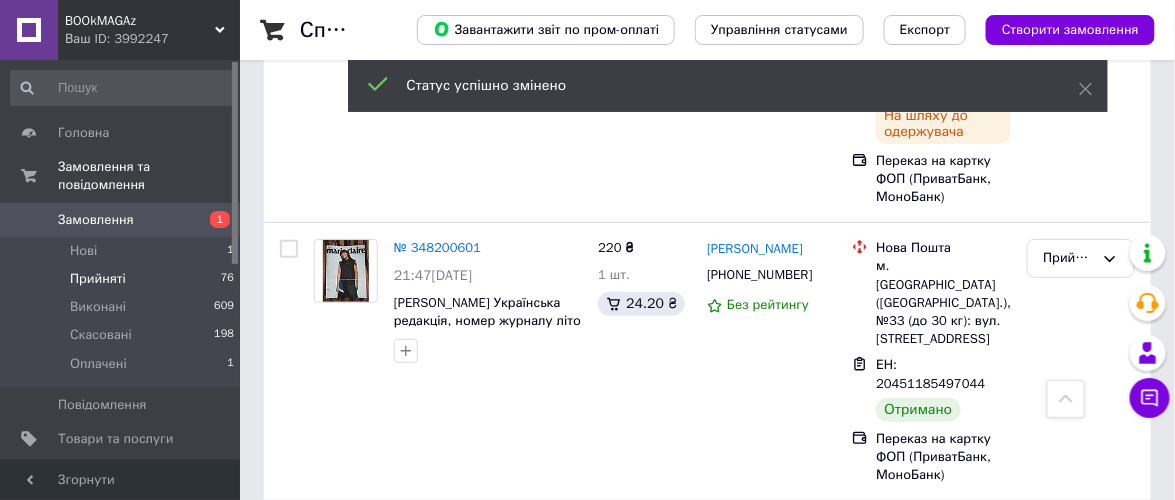 scroll, scrollTop: 6073, scrollLeft: 0, axis: vertical 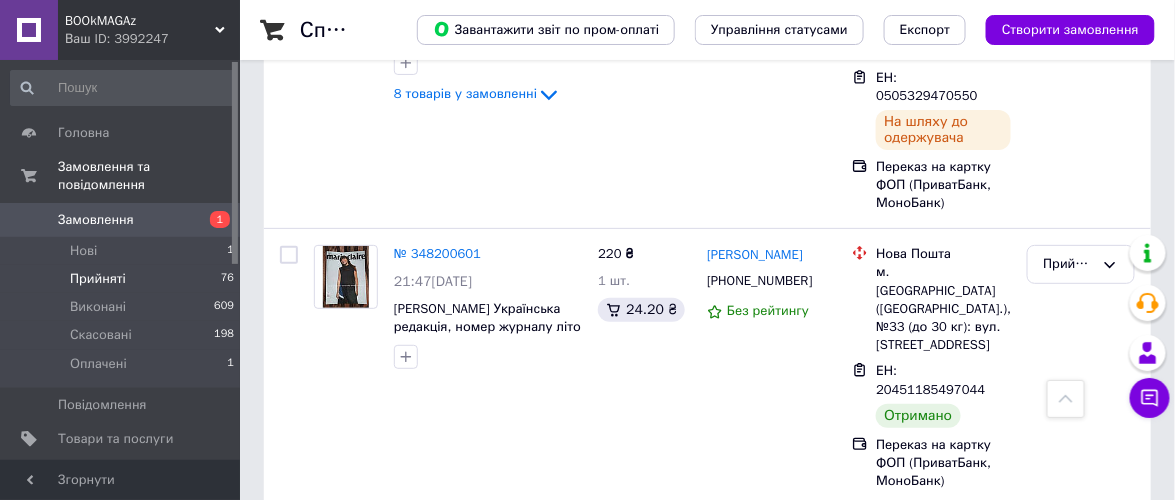 click 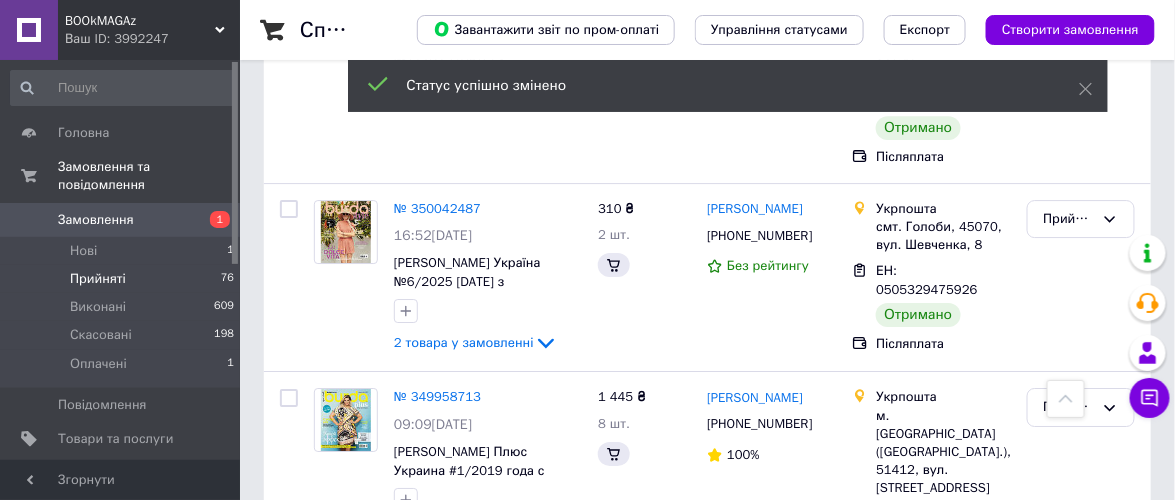 scroll, scrollTop: 5740, scrollLeft: 0, axis: vertical 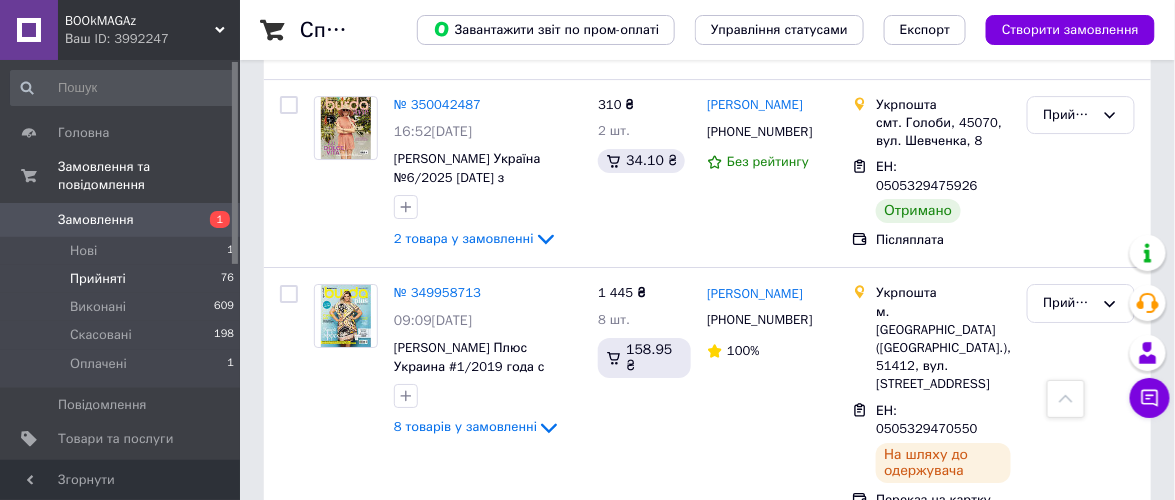 click on "Прийнято" at bounding box center [1081, 875] 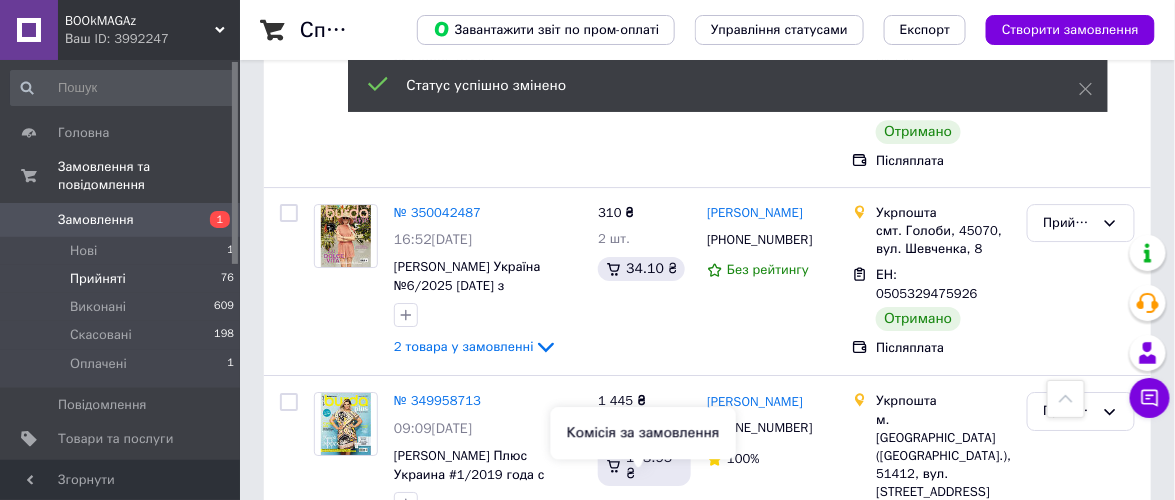 scroll, scrollTop: 5627, scrollLeft: 0, axis: vertical 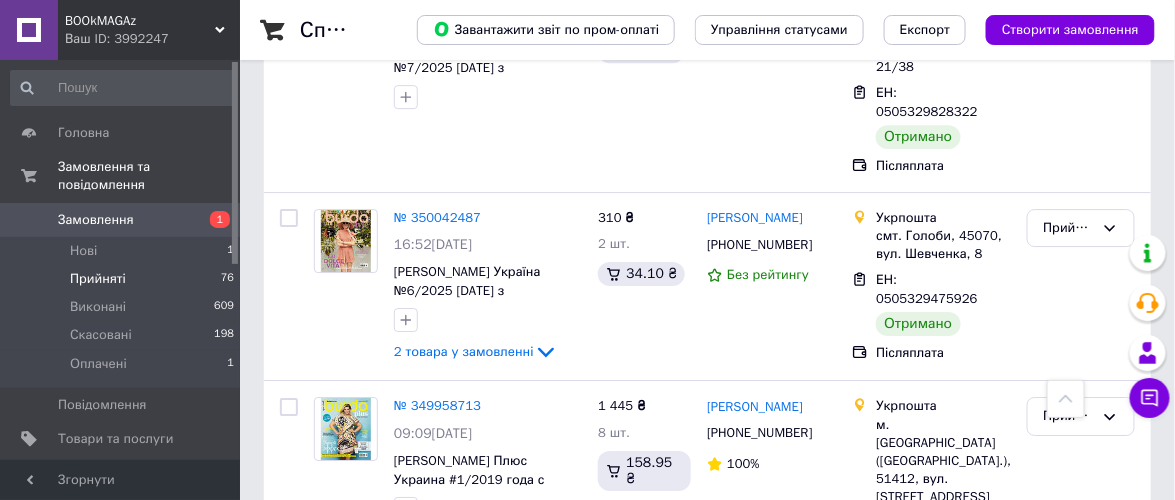 click 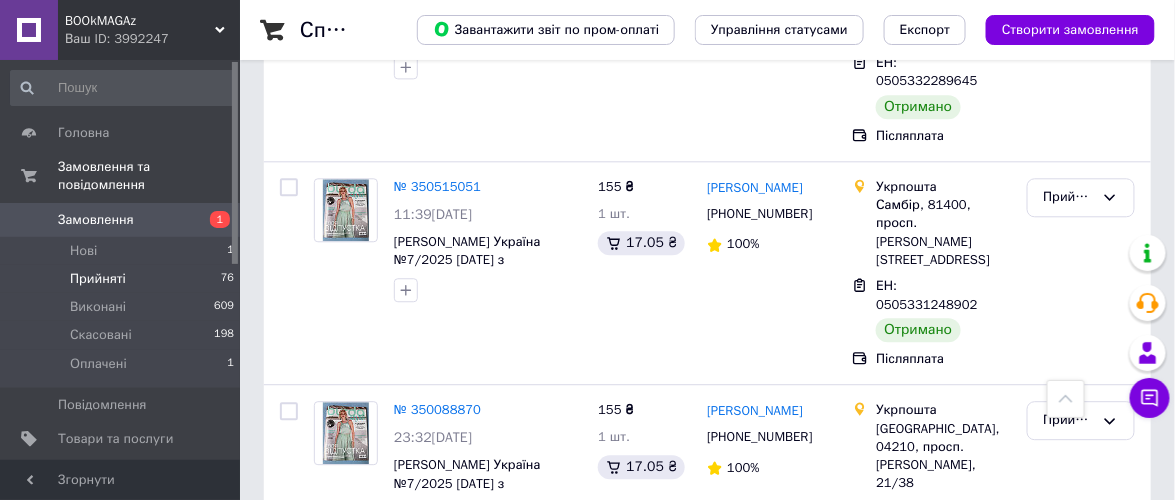 scroll, scrollTop: 5183, scrollLeft: 0, axis: vertical 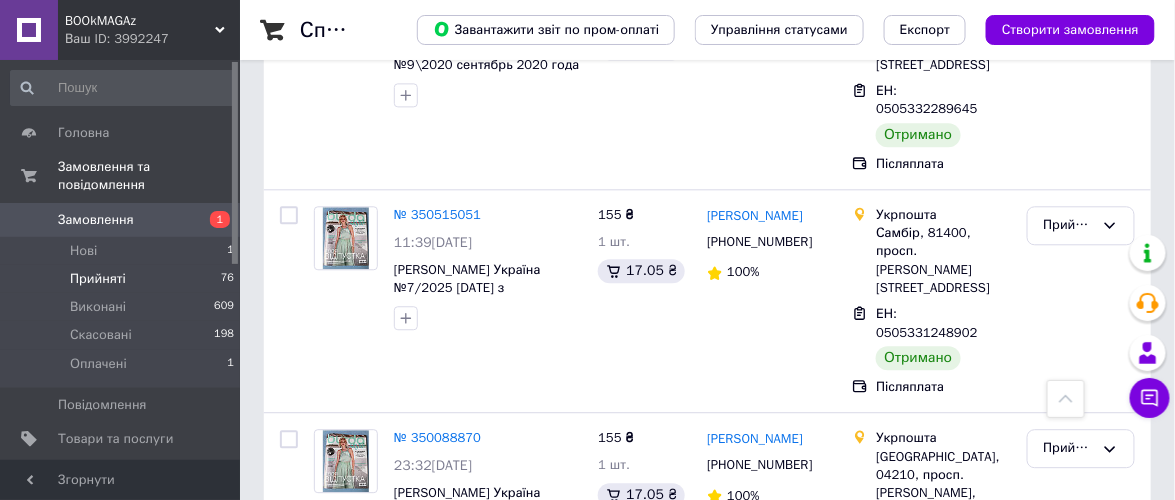 click 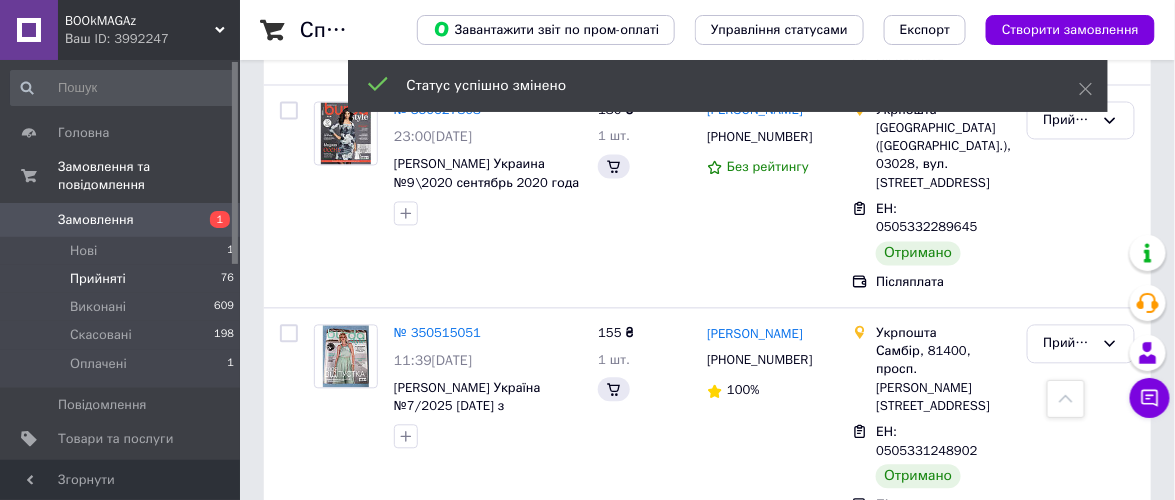 scroll, scrollTop: 4960, scrollLeft: 0, axis: vertical 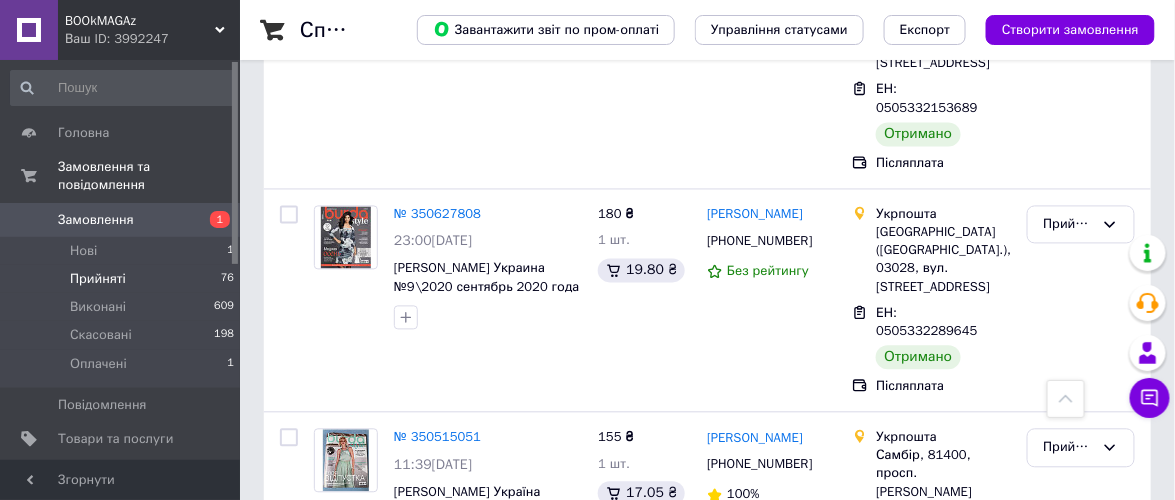 click 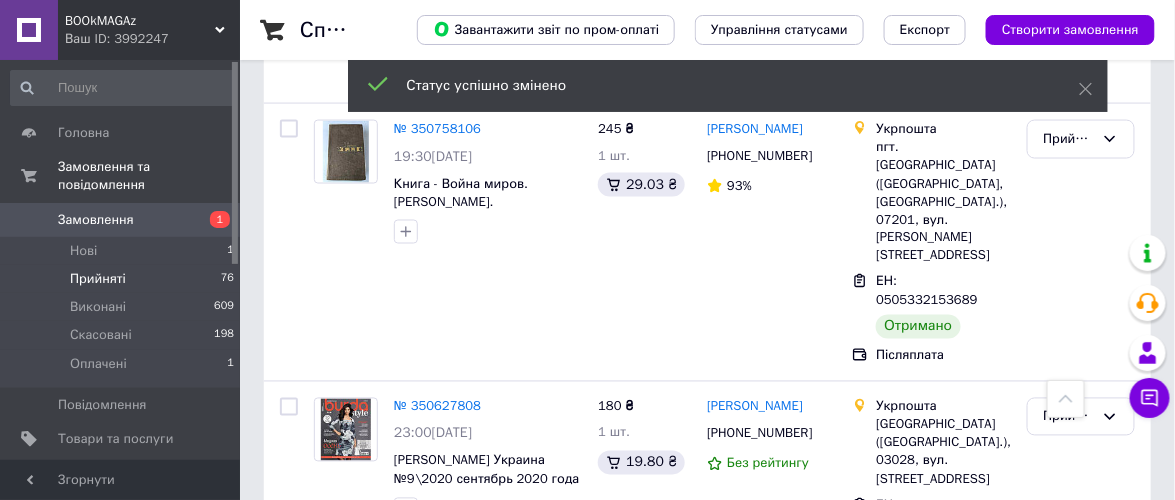 scroll, scrollTop: 4738, scrollLeft: 0, axis: vertical 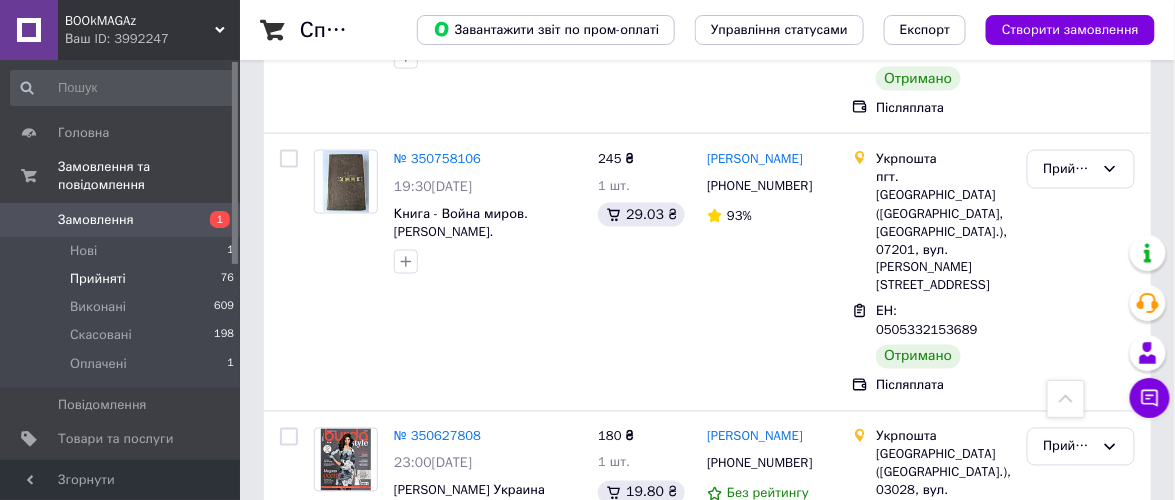 click 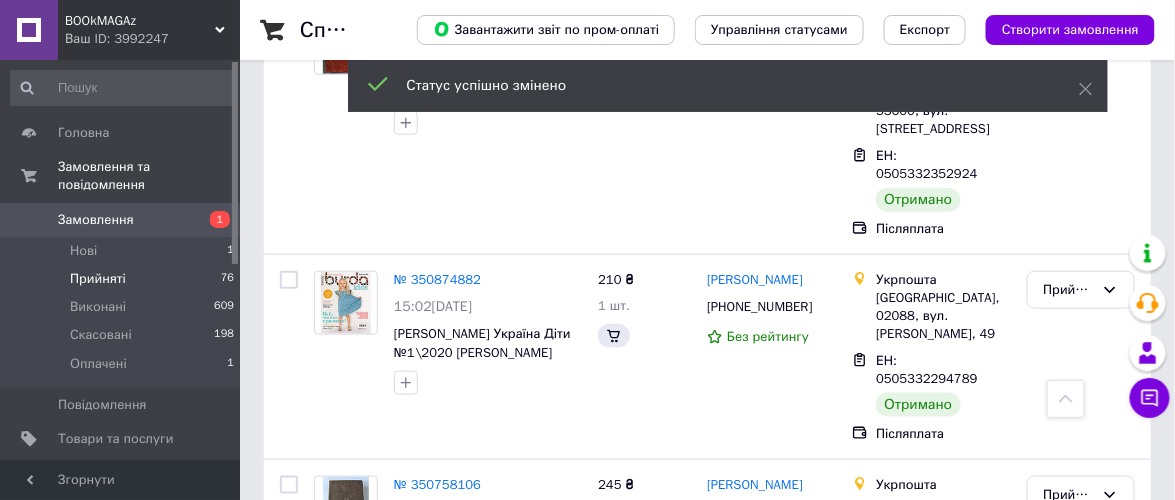 scroll, scrollTop: 4516, scrollLeft: 0, axis: vertical 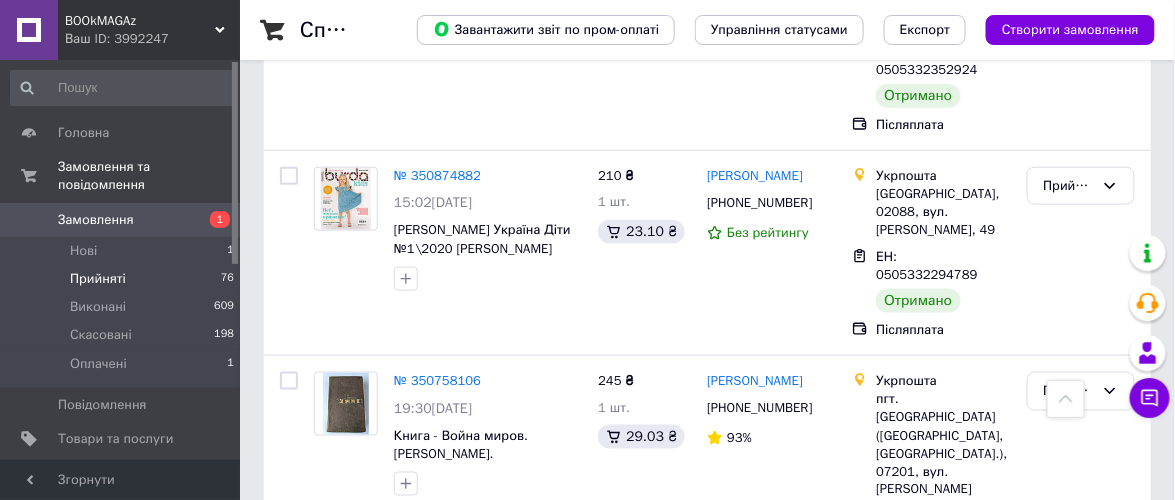 click 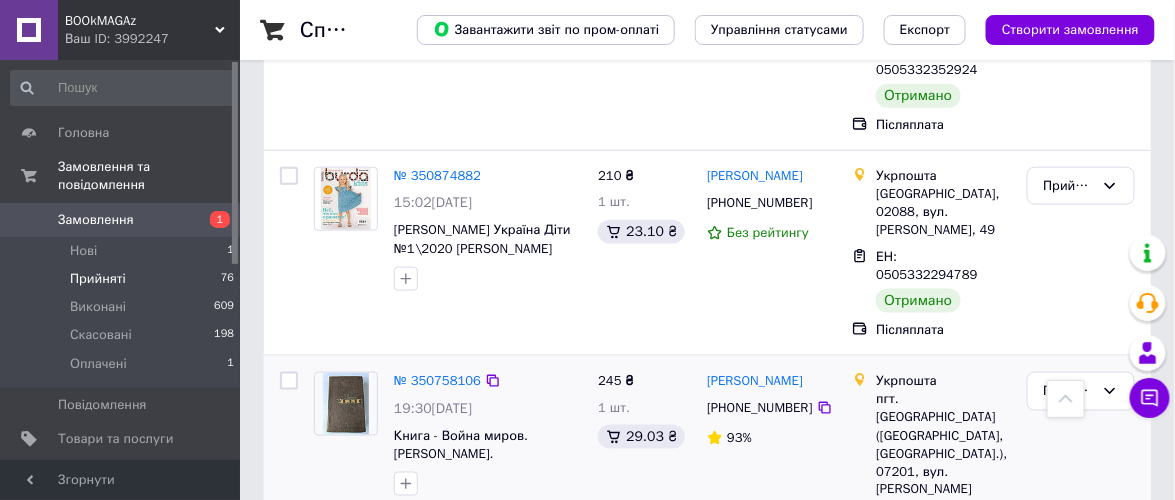 click on "Прийнято" at bounding box center [1081, 494] 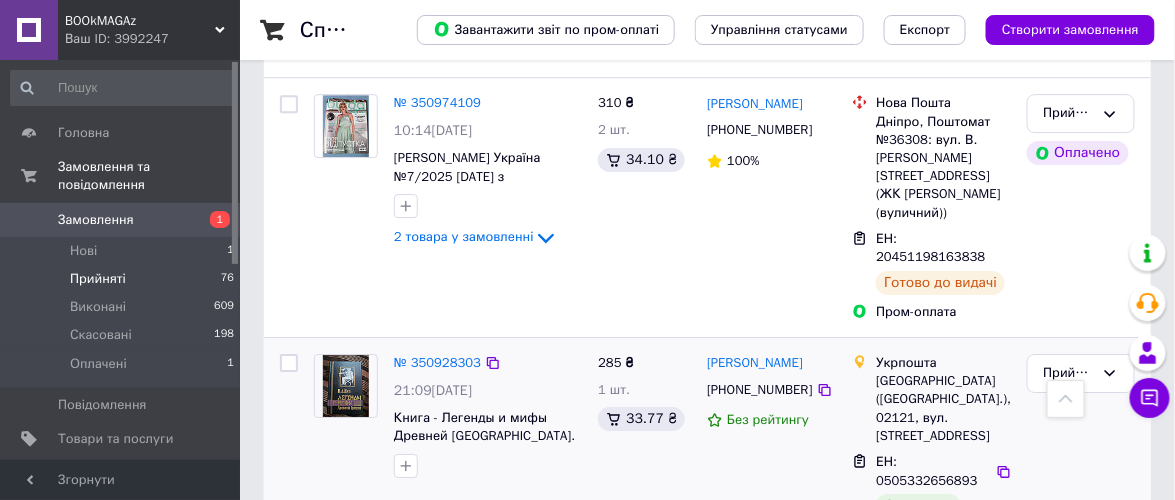 scroll, scrollTop: 3738, scrollLeft: 0, axis: vertical 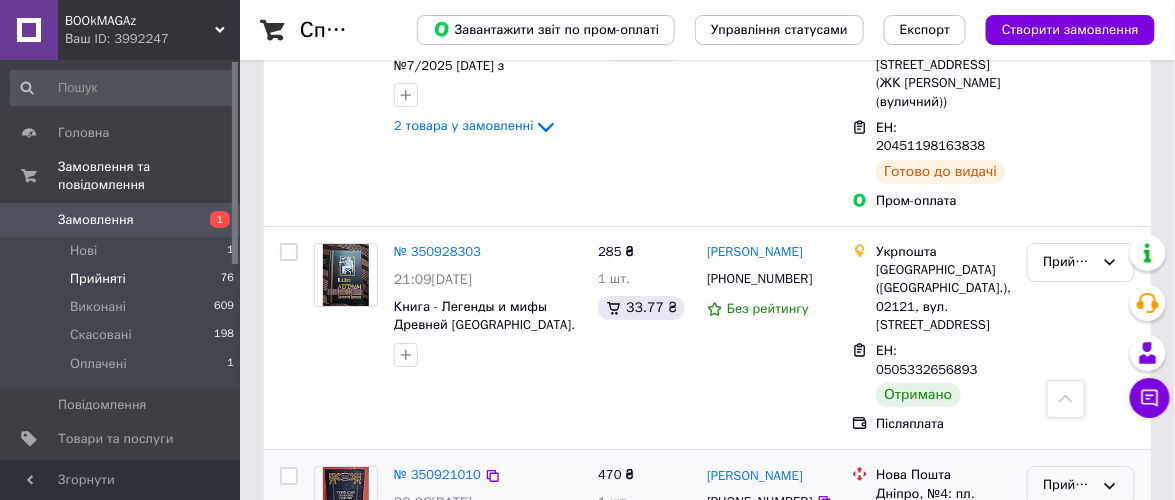 click 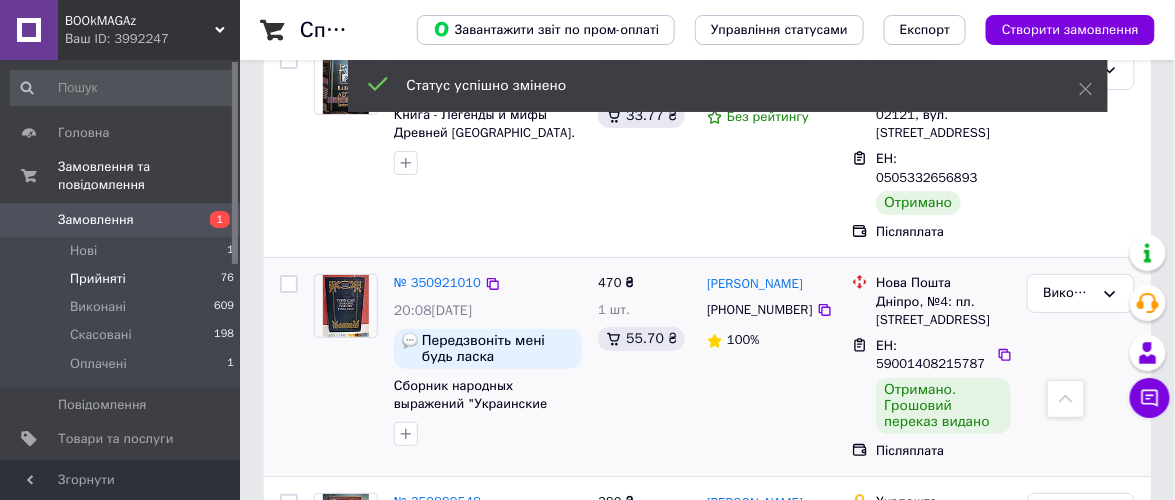 scroll, scrollTop: 3960, scrollLeft: 0, axis: vertical 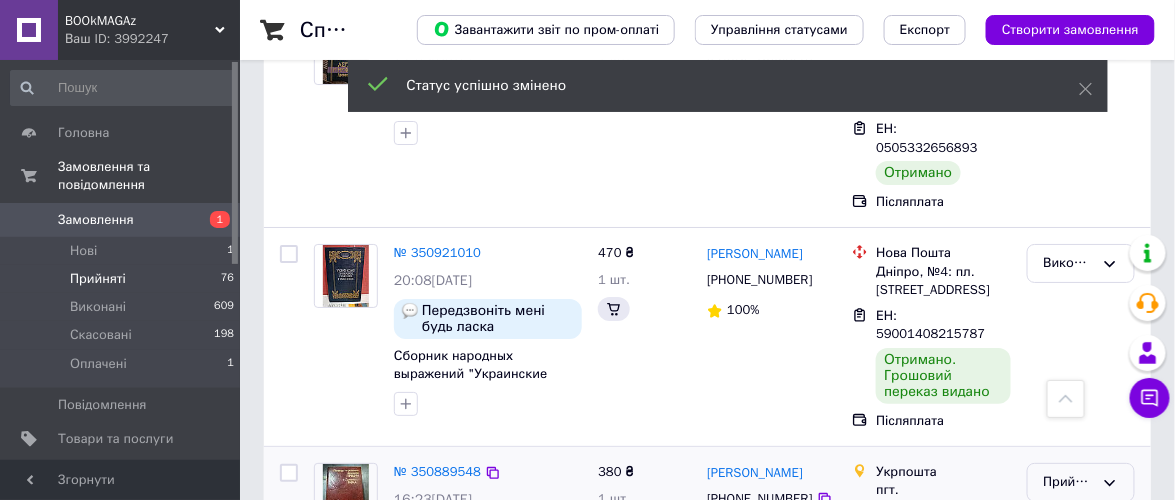 click 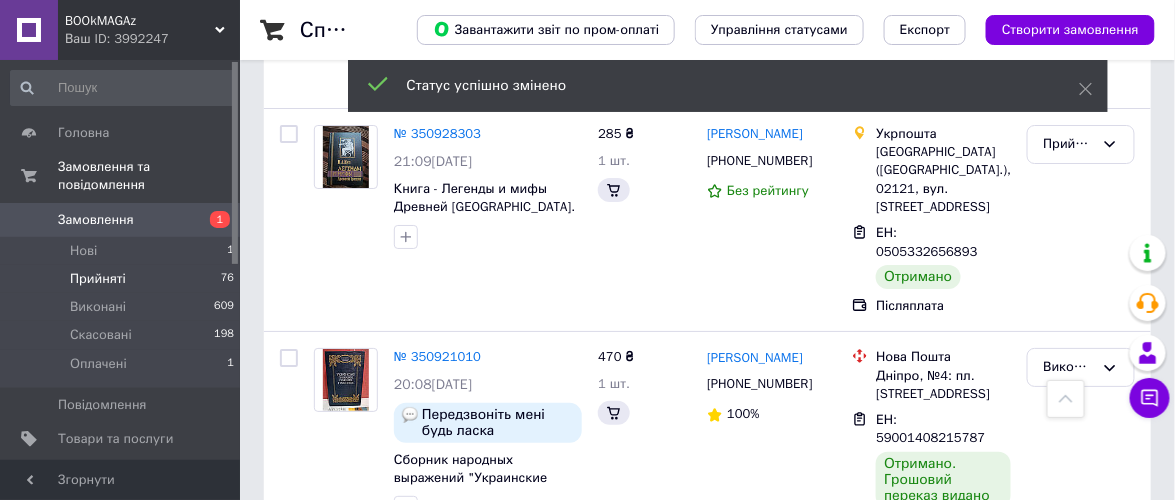 scroll, scrollTop: 3960, scrollLeft: 0, axis: vertical 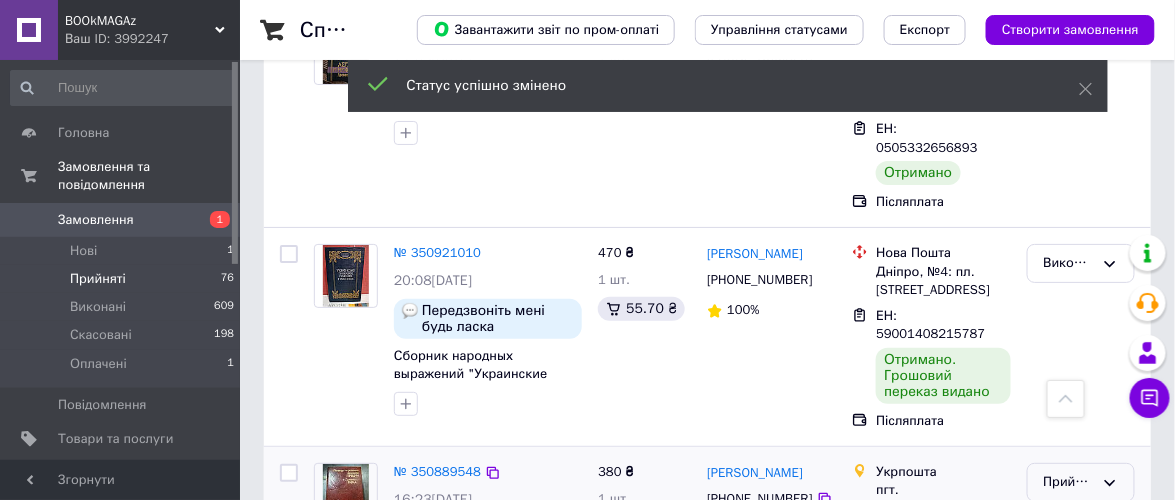 click on "Виконано" at bounding box center [1081, 524] 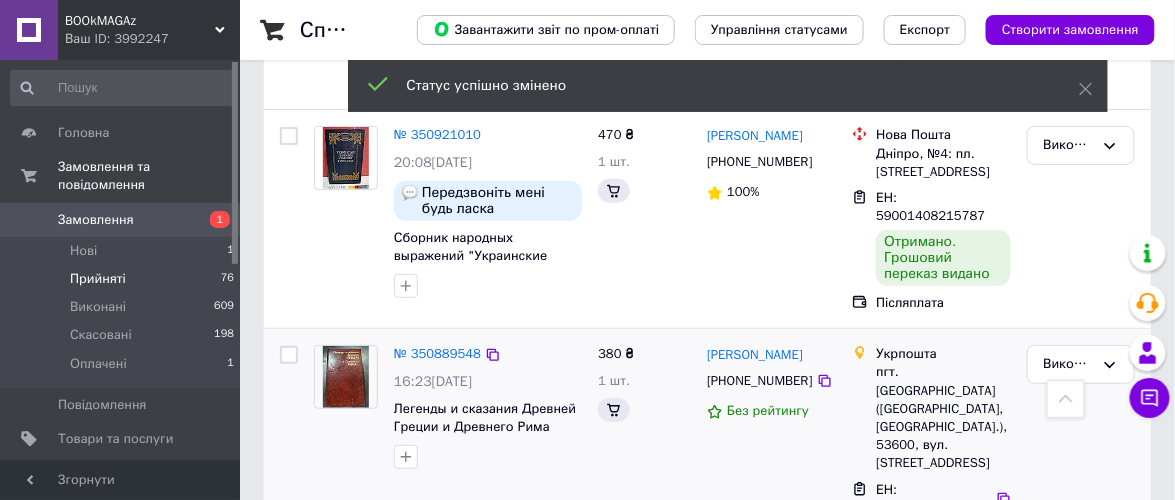 scroll, scrollTop: 4182, scrollLeft: 0, axis: vertical 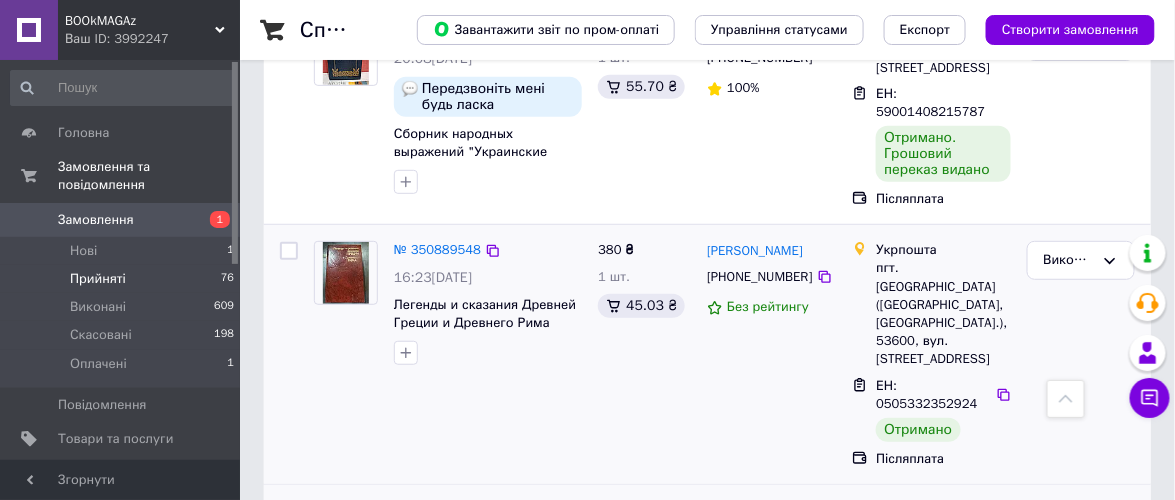 click 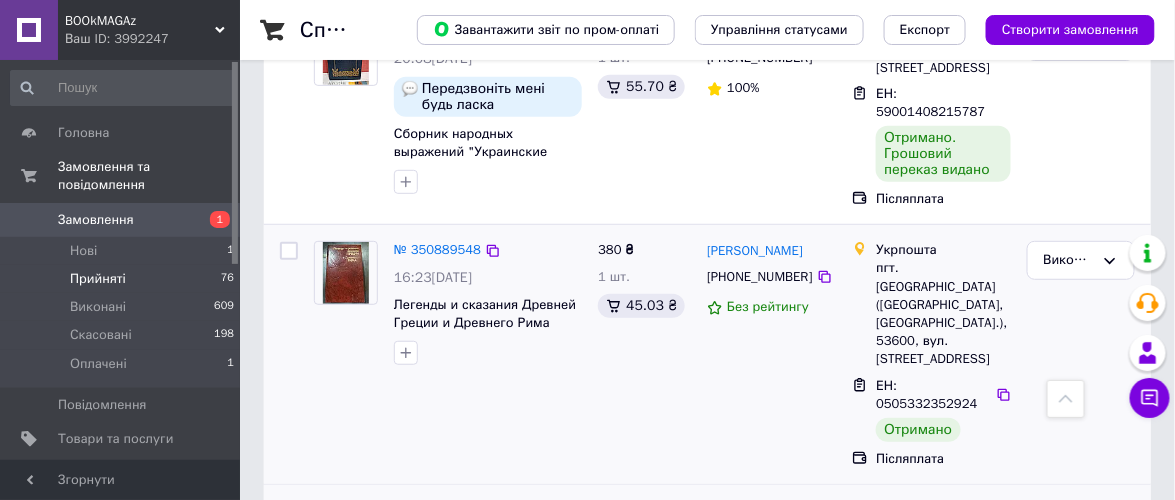 click on "Виконано" at bounding box center [1081, 561] 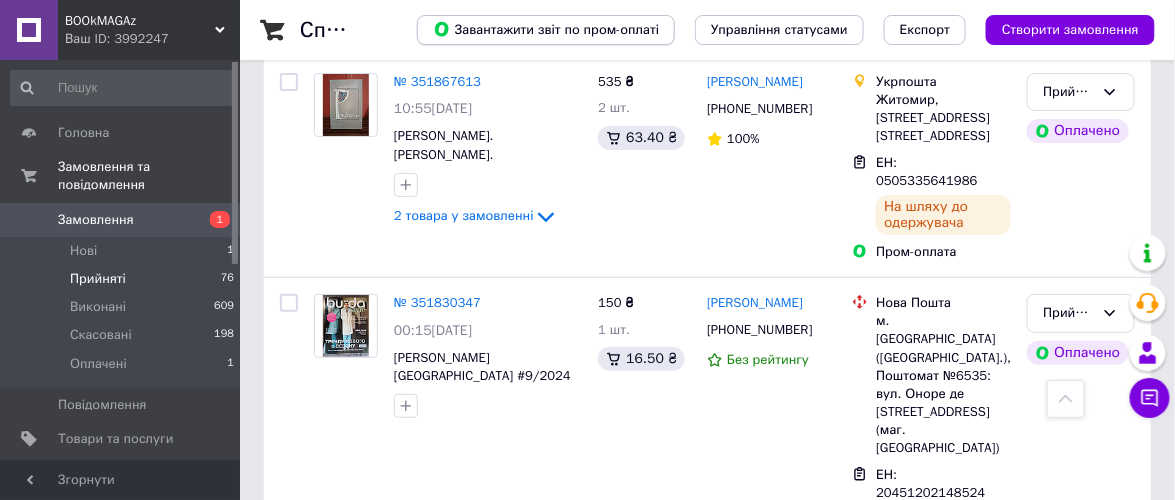 scroll, scrollTop: 1960, scrollLeft: 0, axis: vertical 